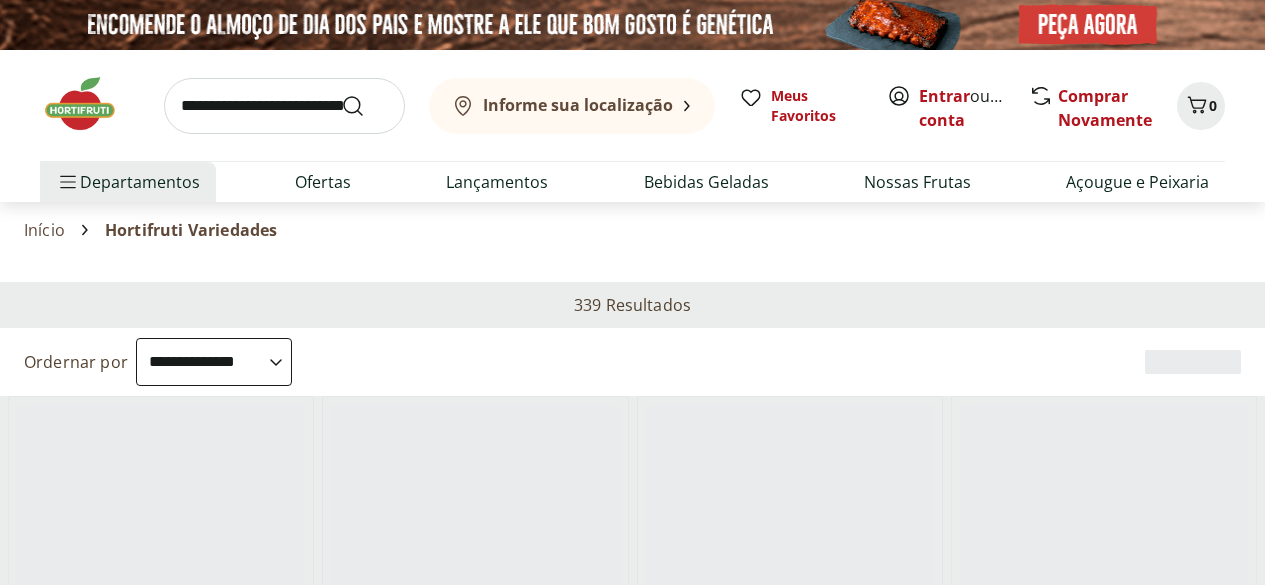 select on "**********" 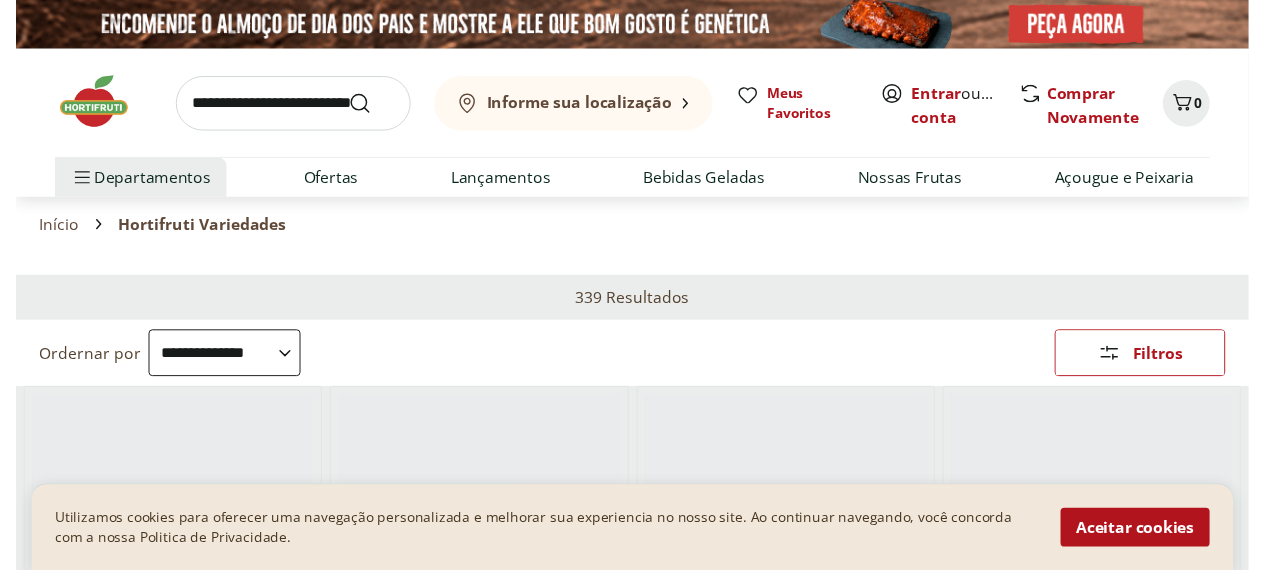 scroll, scrollTop: 0, scrollLeft: 0, axis: both 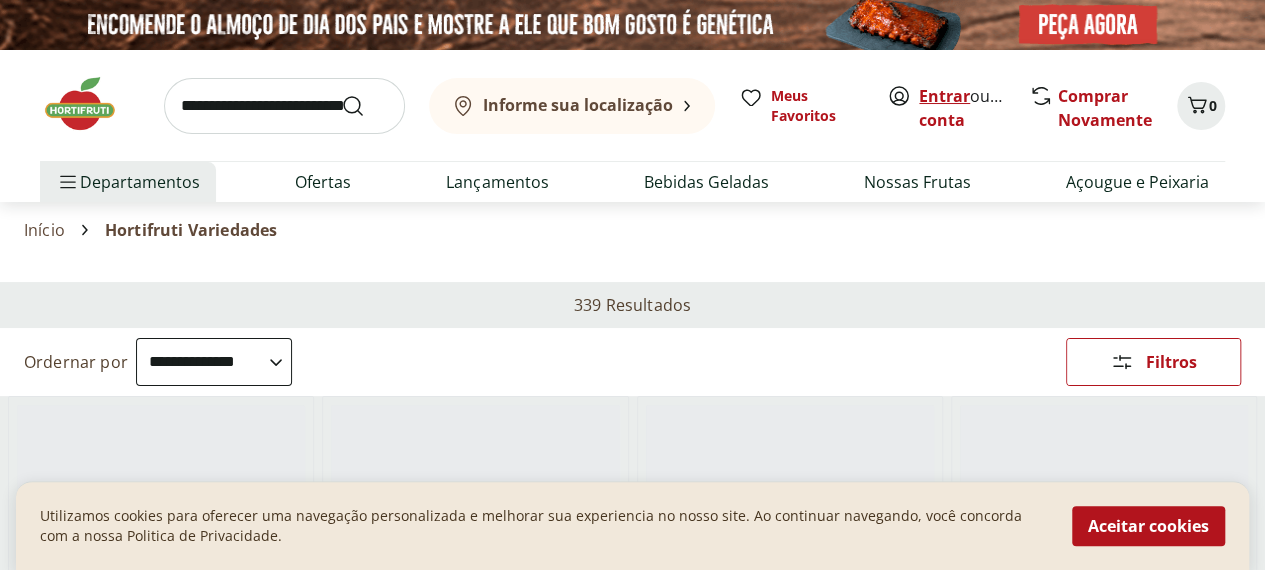 click on "Entrar" at bounding box center (944, 96) 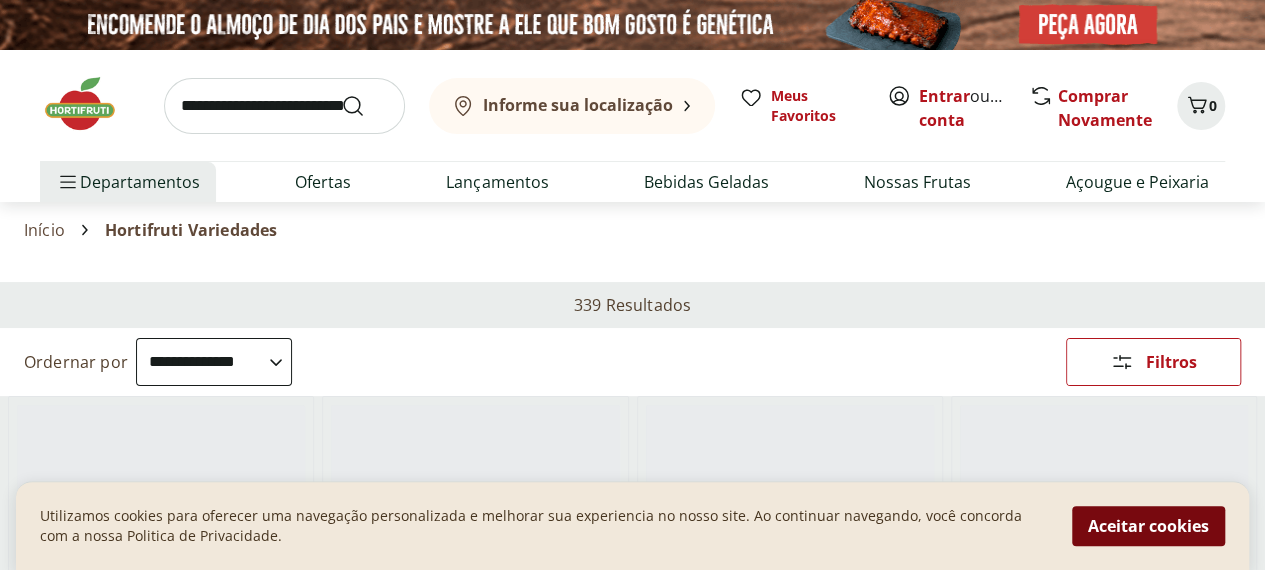 click on "Aceitar cookies" at bounding box center [1148, 526] 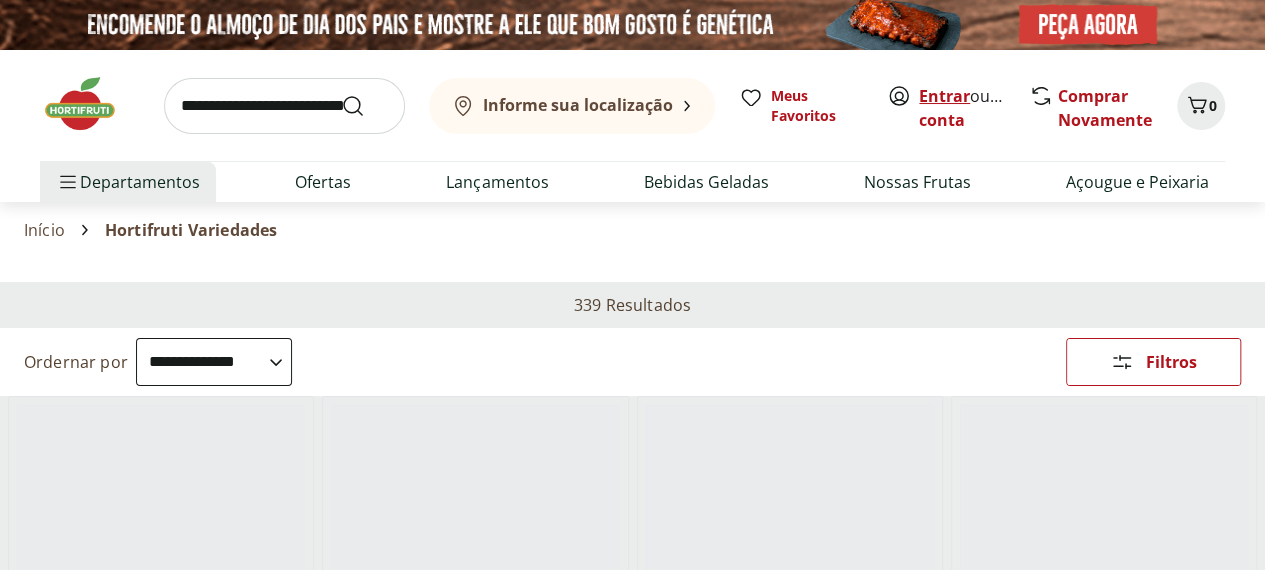 click on "Entrar" at bounding box center [944, 96] 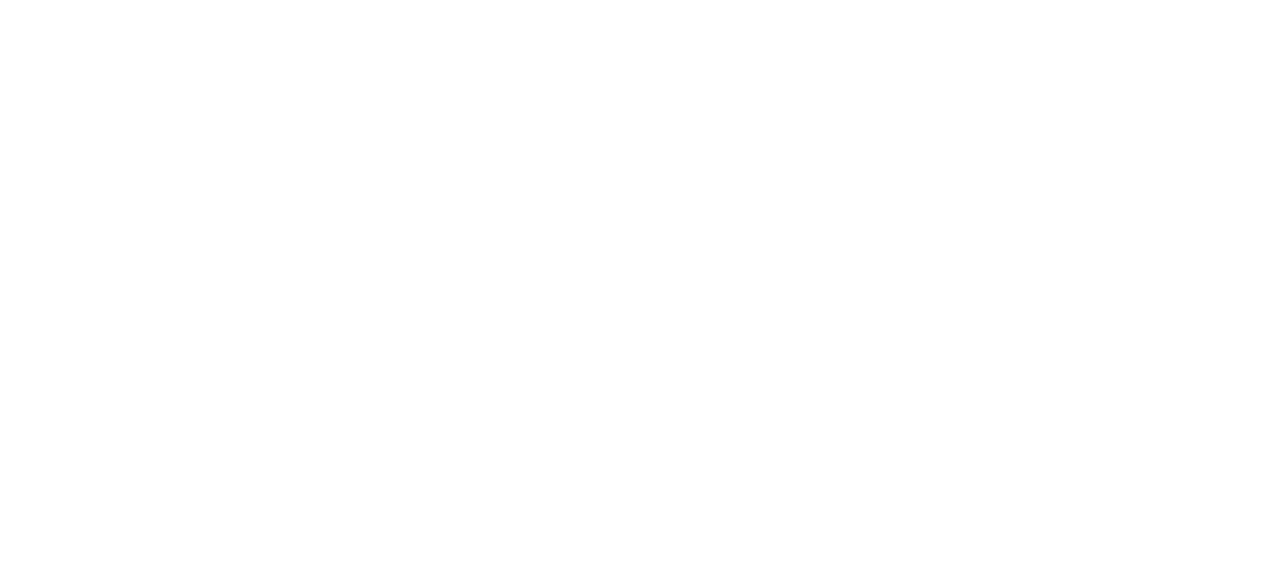 scroll, scrollTop: 0, scrollLeft: 0, axis: both 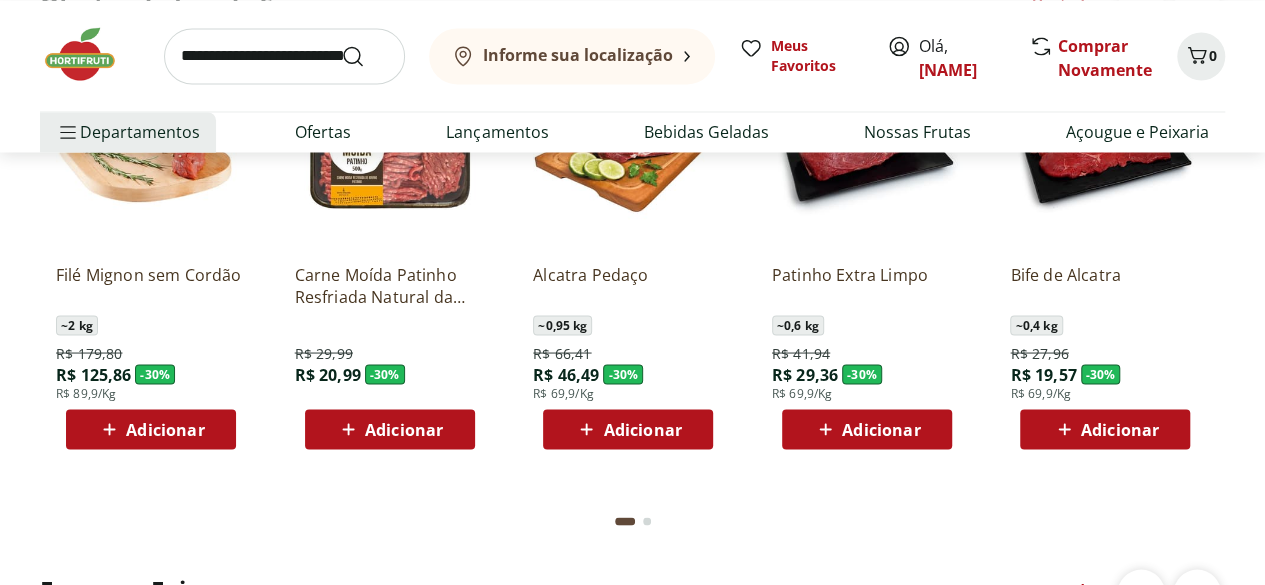 click on "Adicionar" at bounding box center (404, 429) 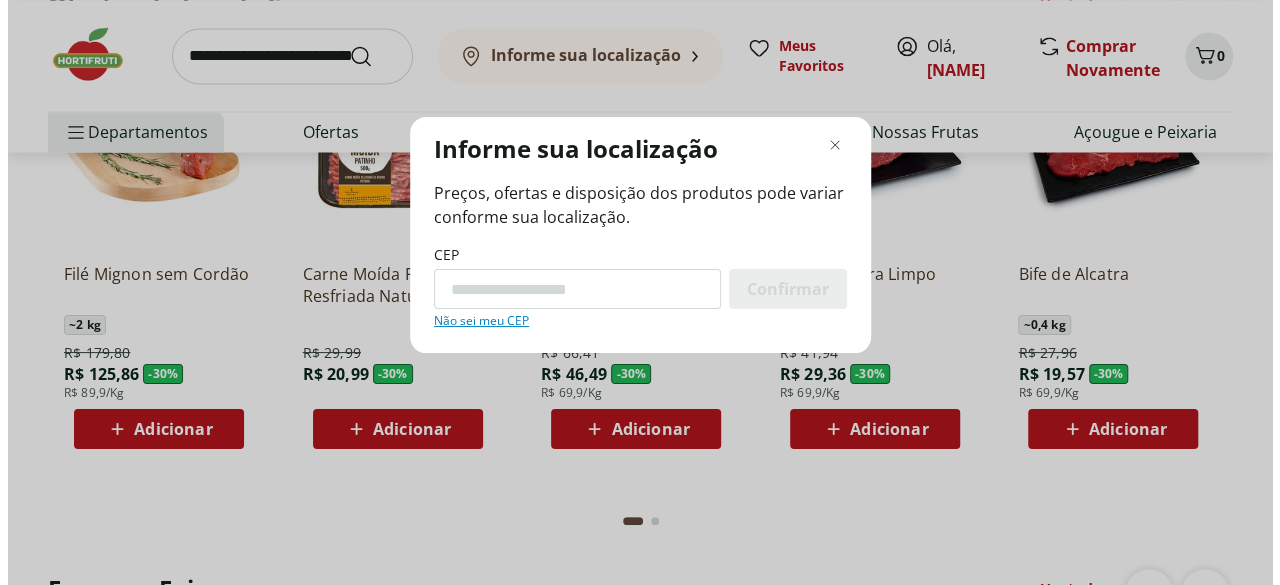 scroll, scrollTop: 1727, scrollLeft: 0, axis: vertical 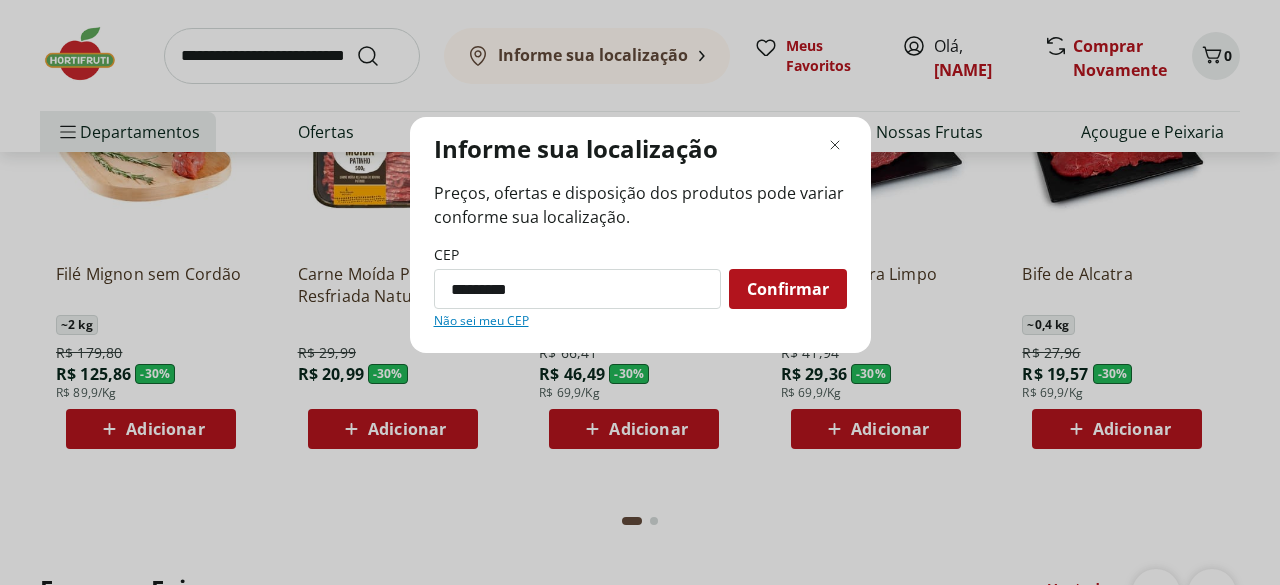 click on "Confirmar" at bounding box center (788, 289) 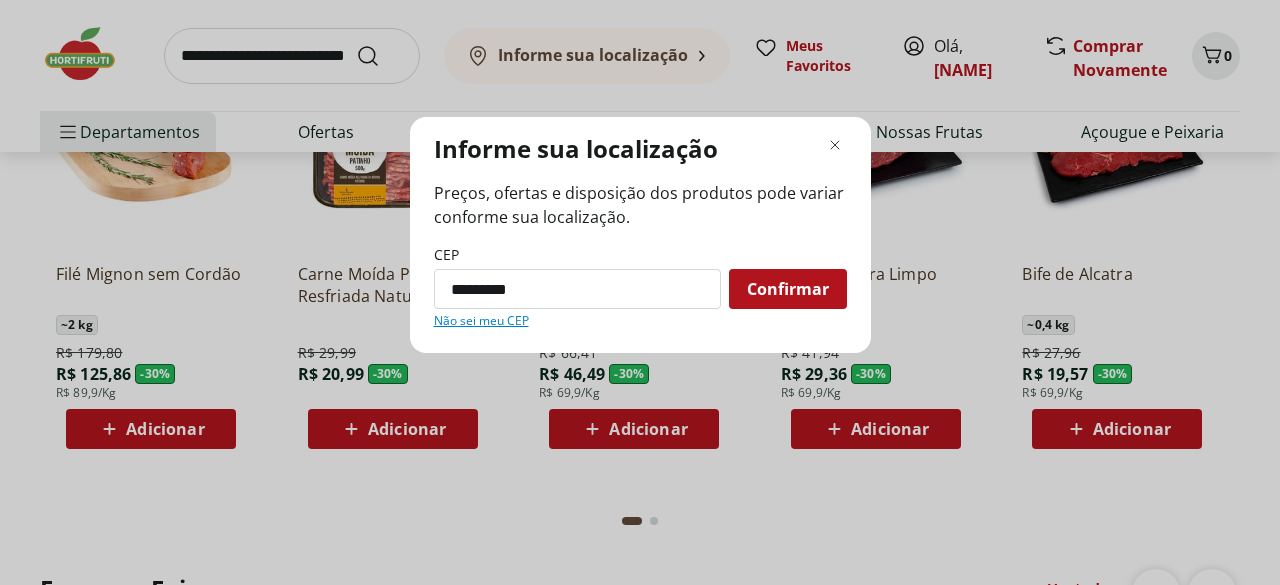 click on "Confirmar" at bounding box center [788, 289] 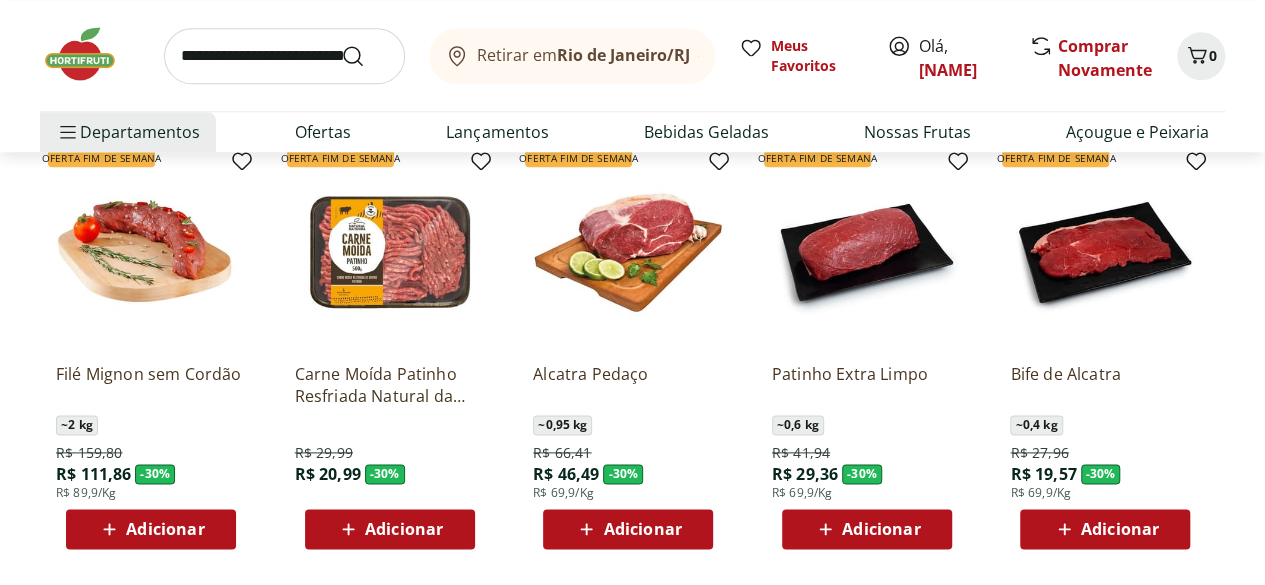 scroll, scrollTop: 1039, scrollLeft: 0, axis: vertical 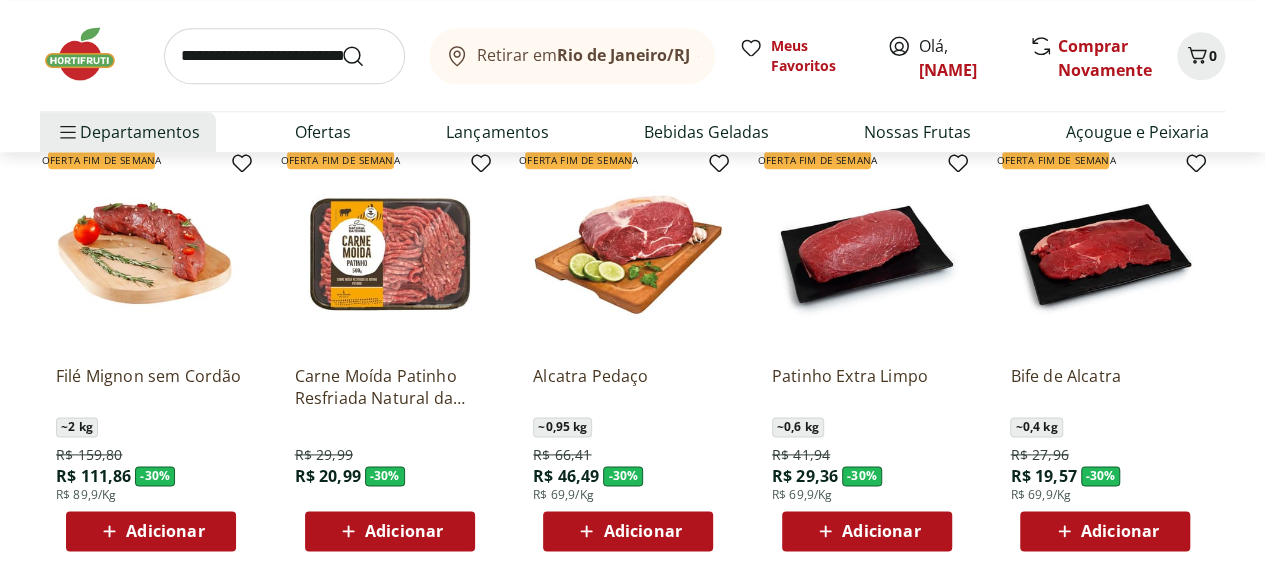 click on "Carne Moída Patinho Resfriada Natural da Terra 500g" at bounding box center [390, 387] 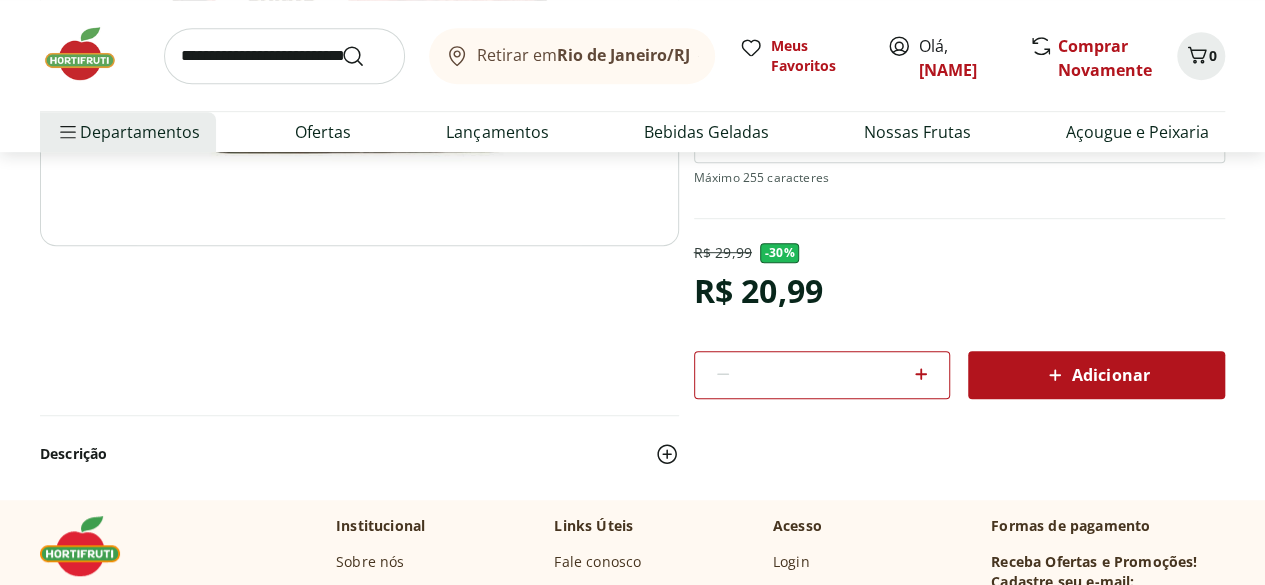 scroll, scrollTop: 318, scrollLeft: 0, axis: vertical 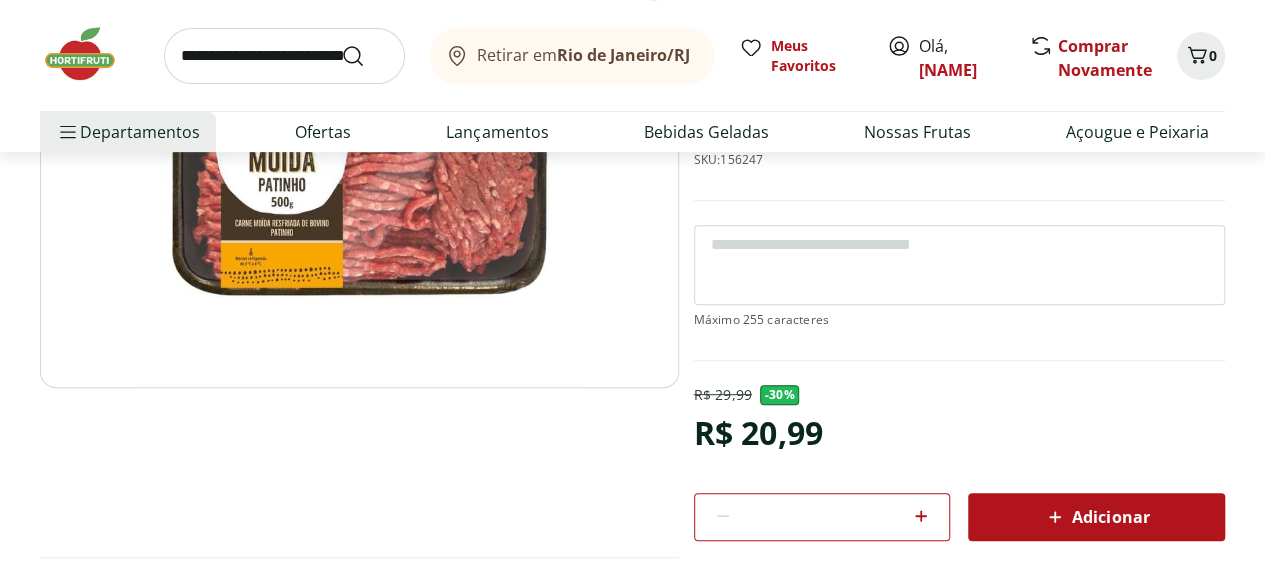 click 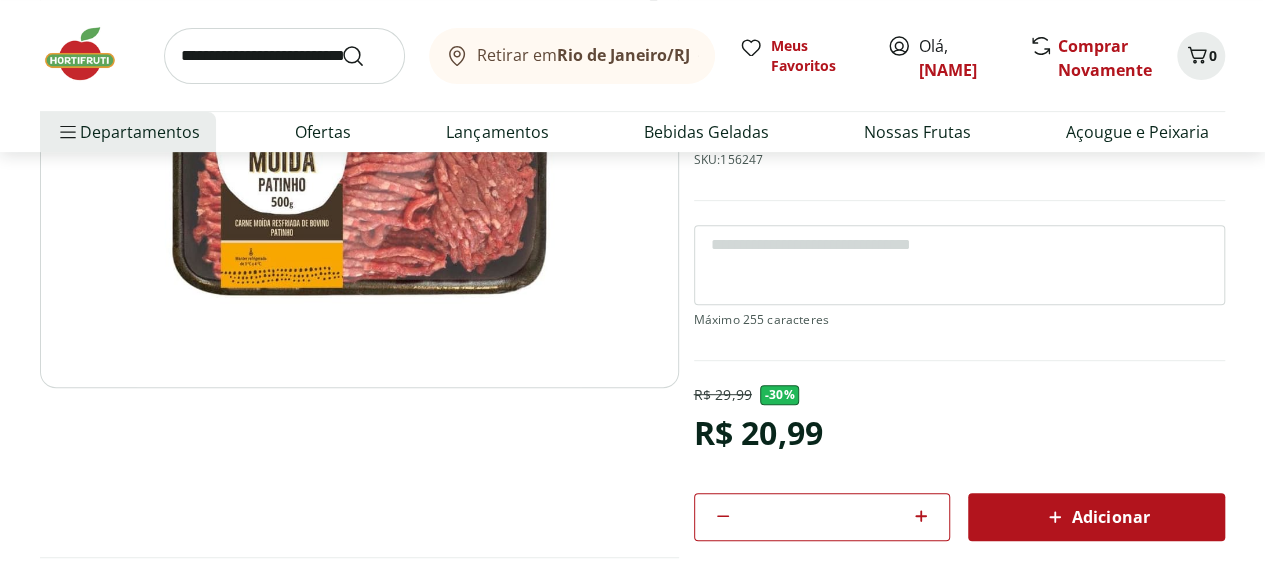 click 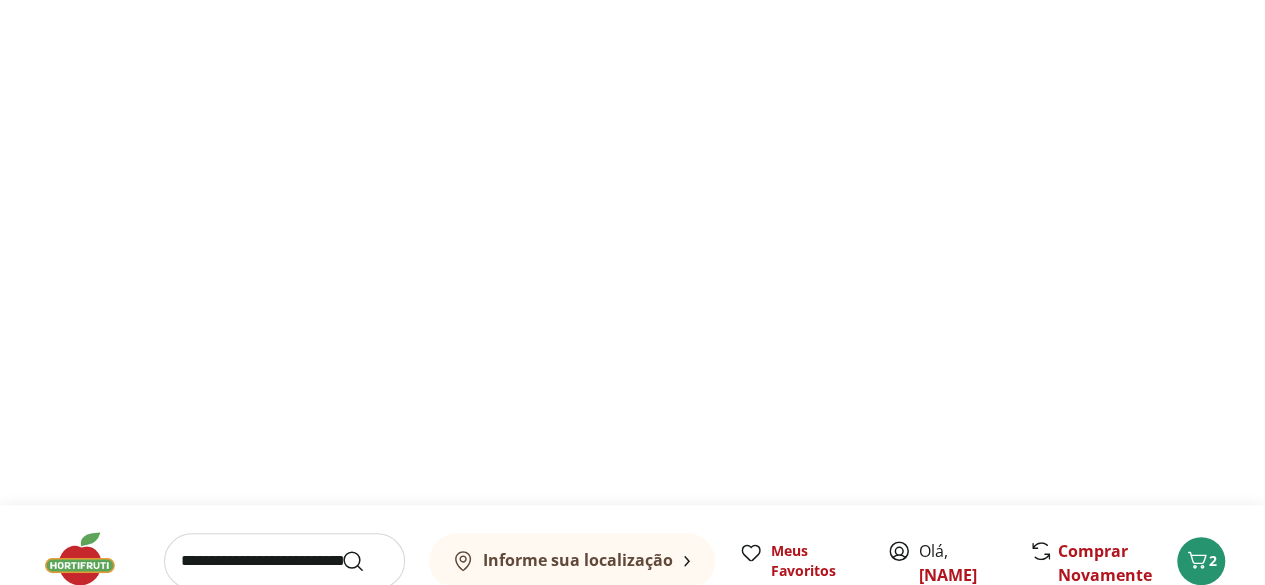 scroll, scrollTop: 1039, scrollLeft: 0, axis: vertical 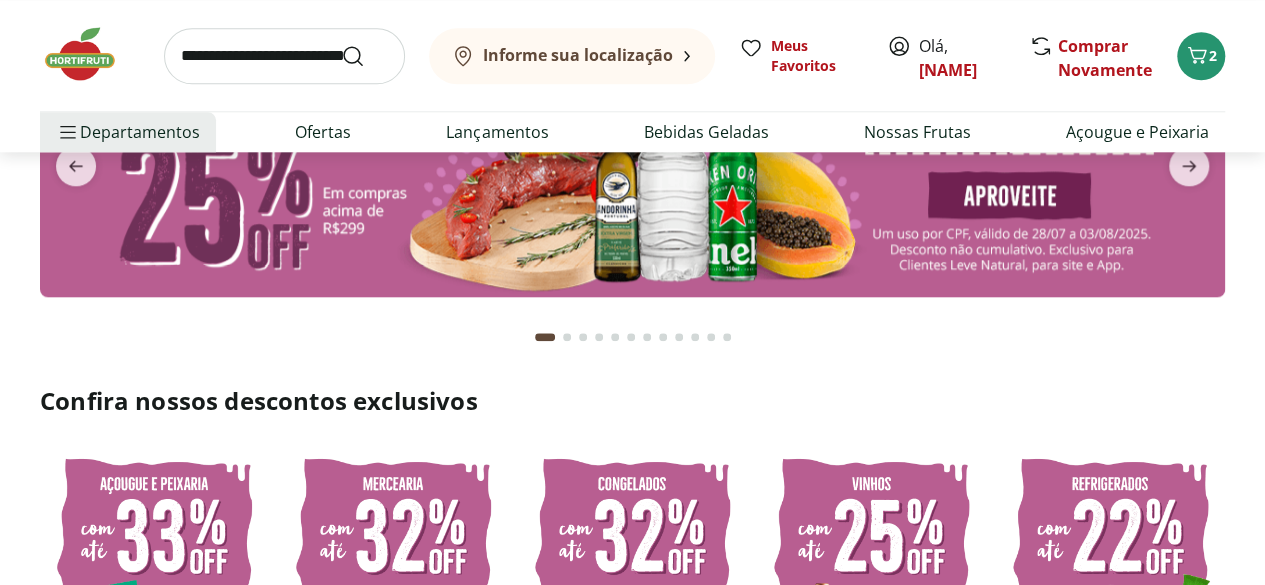 type on "*" 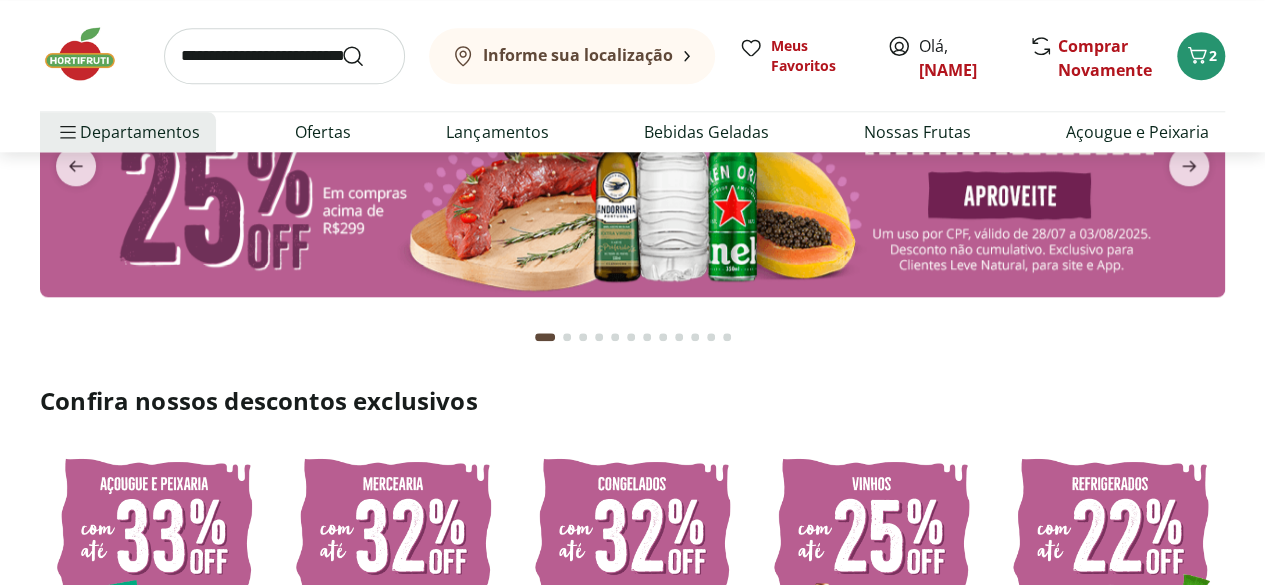 type on "*" 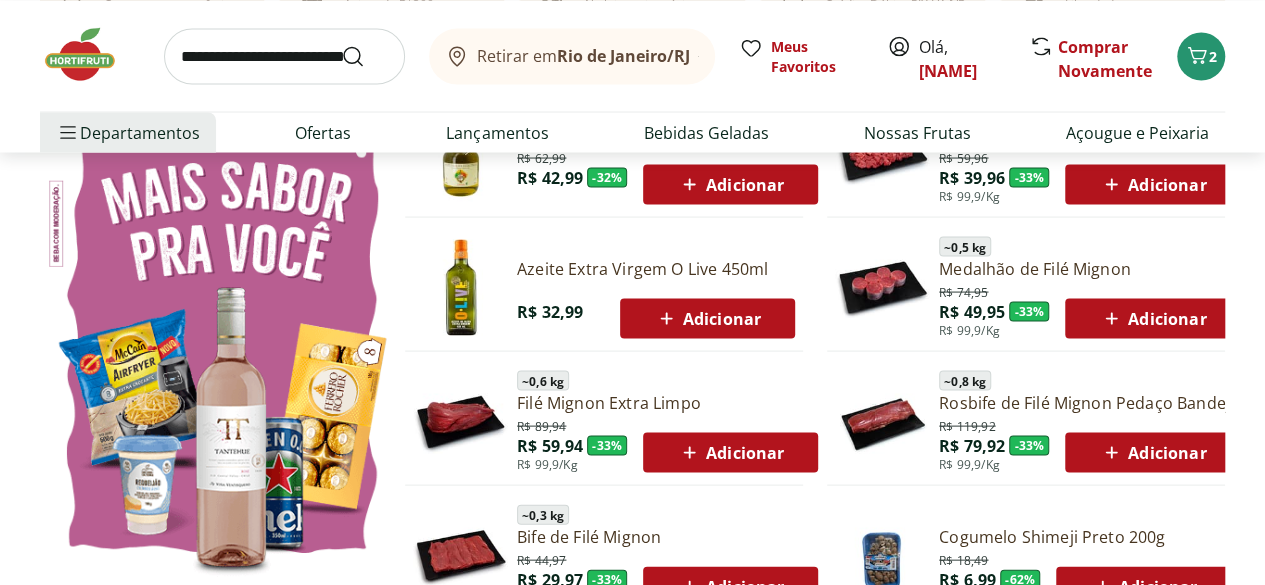 scroll, scrollTop: 1923, scrollLeft: 0, axis: vertical 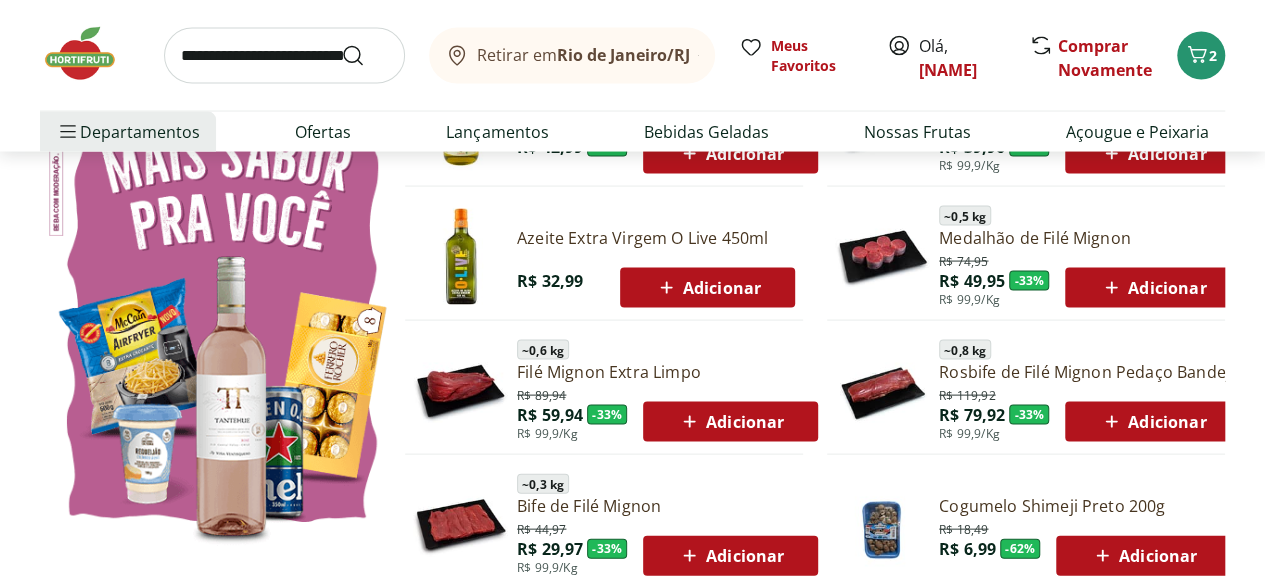 click on "Adicionar" at bounding box center (707, 288) 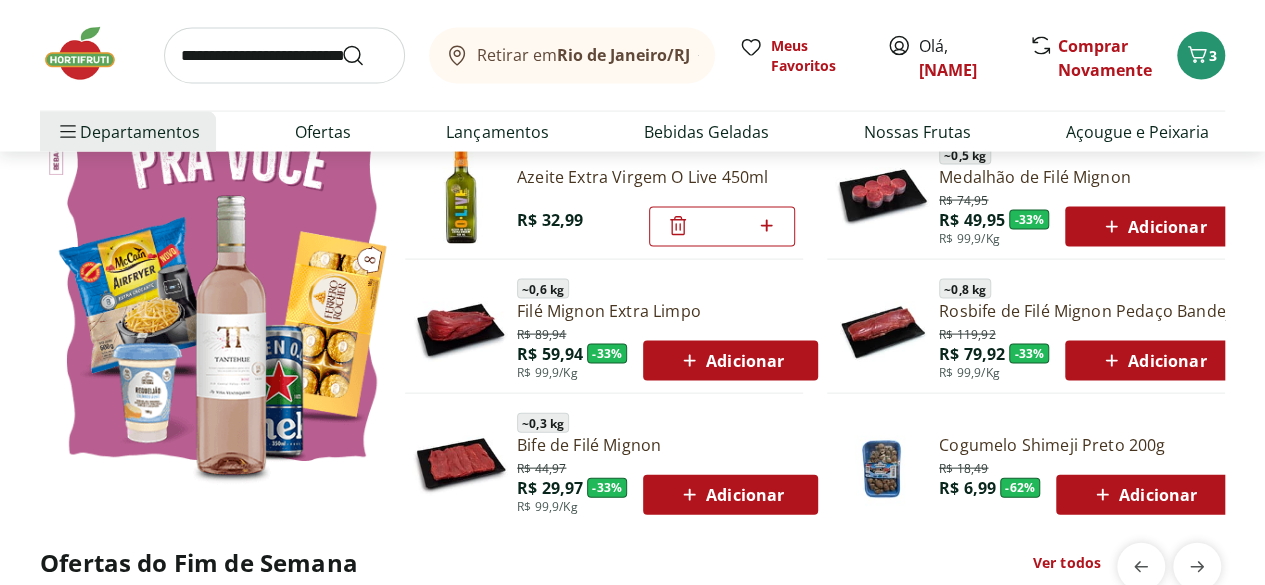scroll, scrollTop: 1985, scrollLeft: 0, axis: vertical 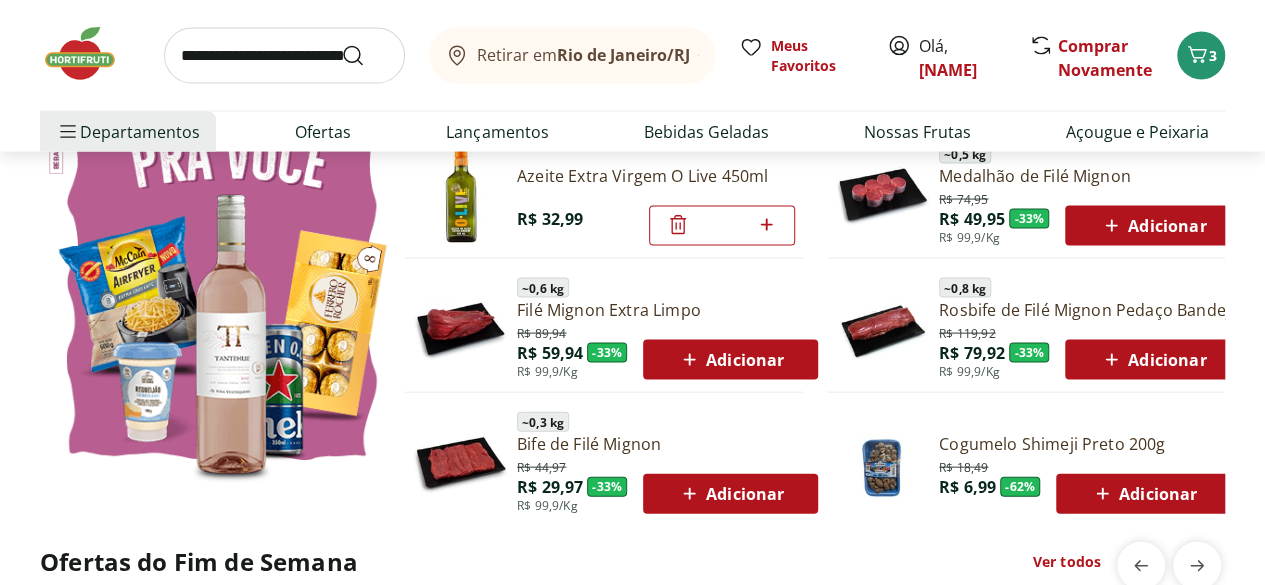 click on "Rosbife de Filé Mignon Pedaço Bandeja" at bounding box center [1089, 310] 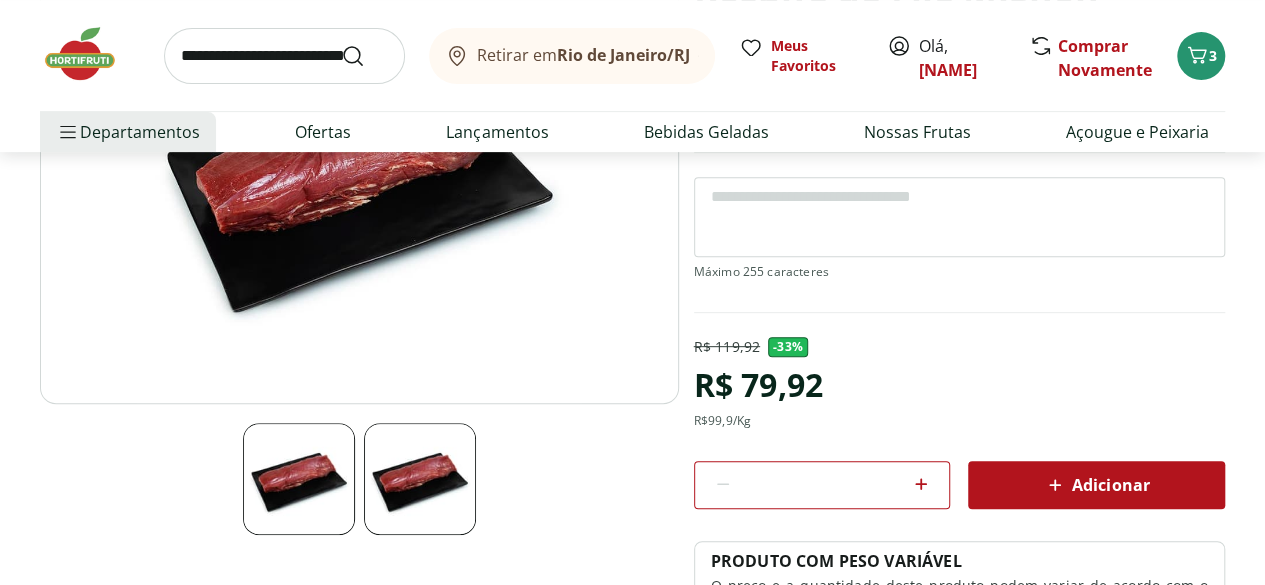 scroll, scrollTop: 303, scrollLeft: 0, axis: vertical 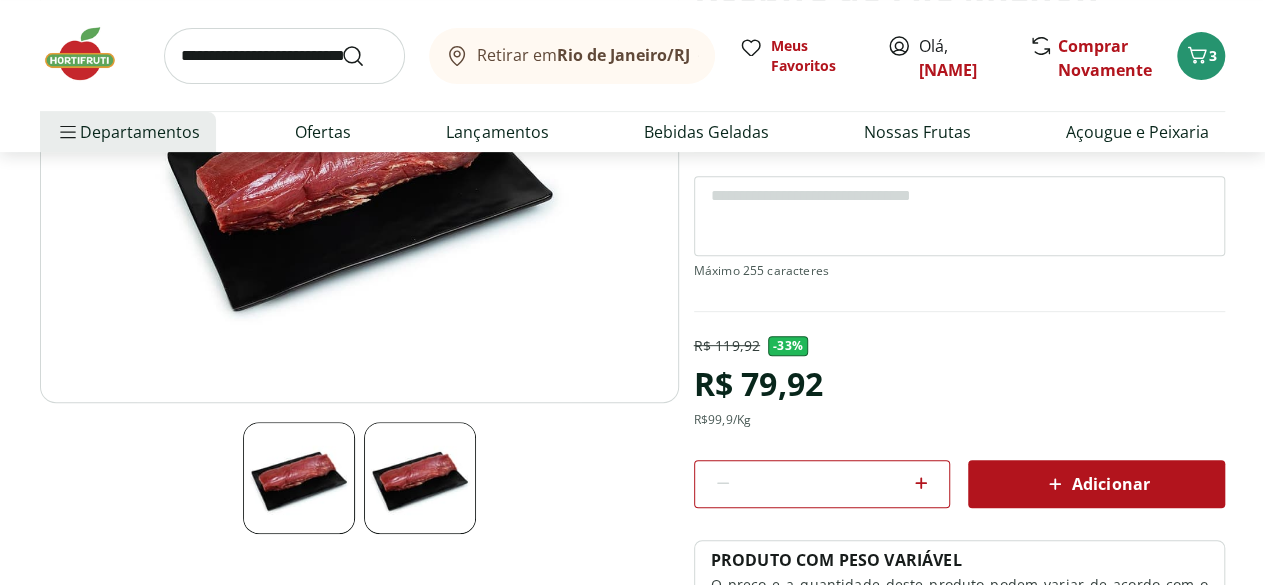click on "Adicionar" at bounding box center (1096, 484) 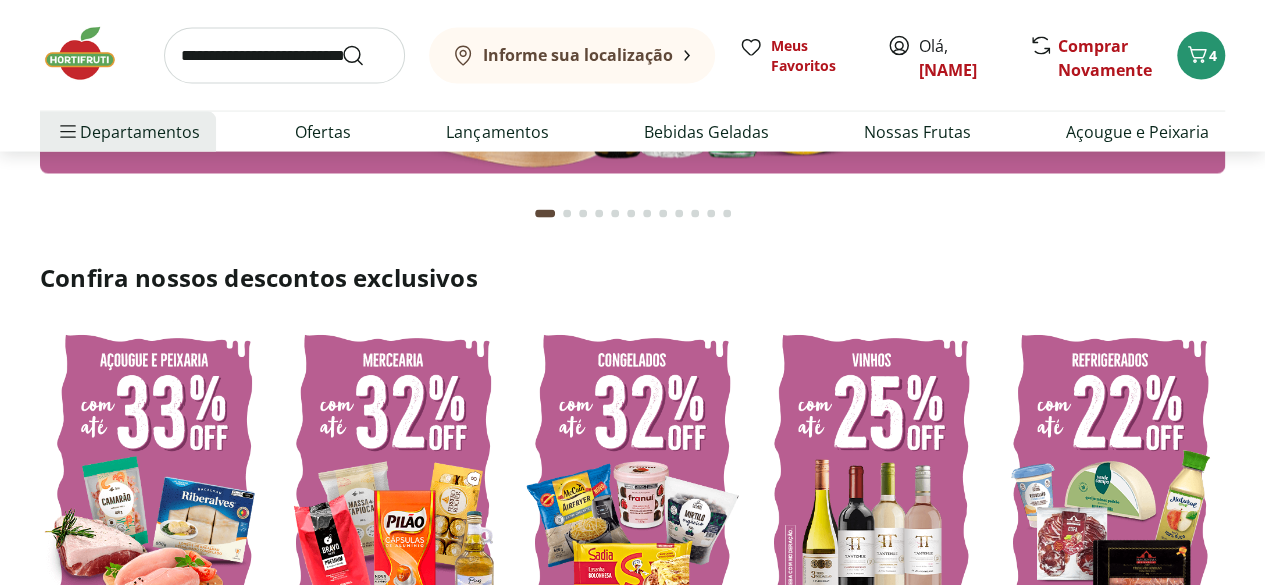 type on "*" 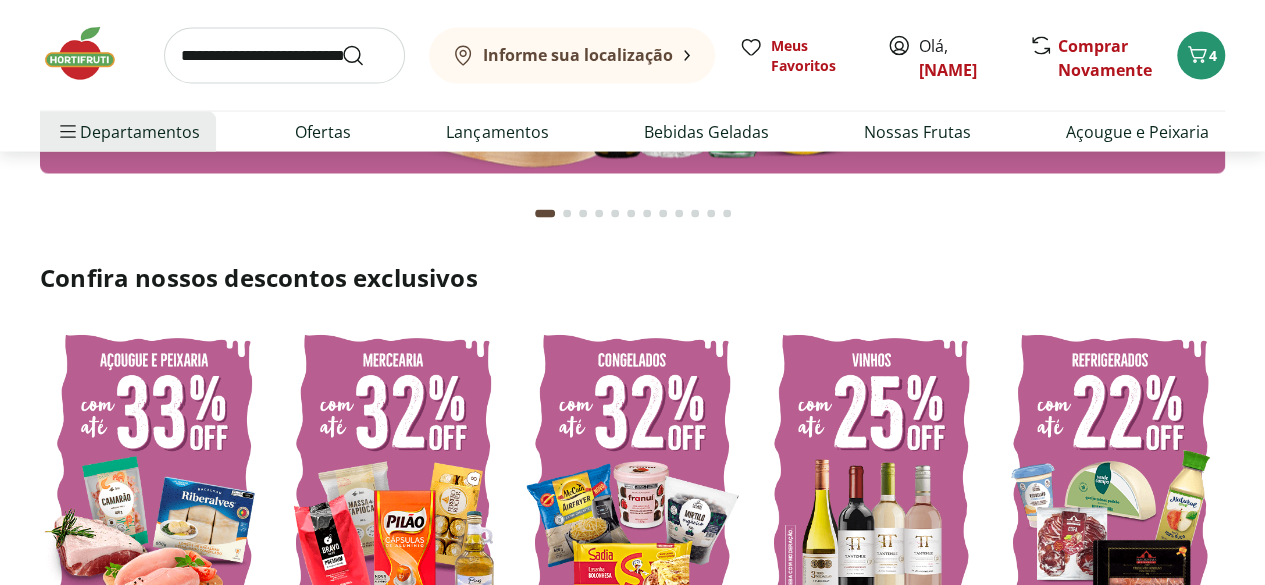 type on "*" 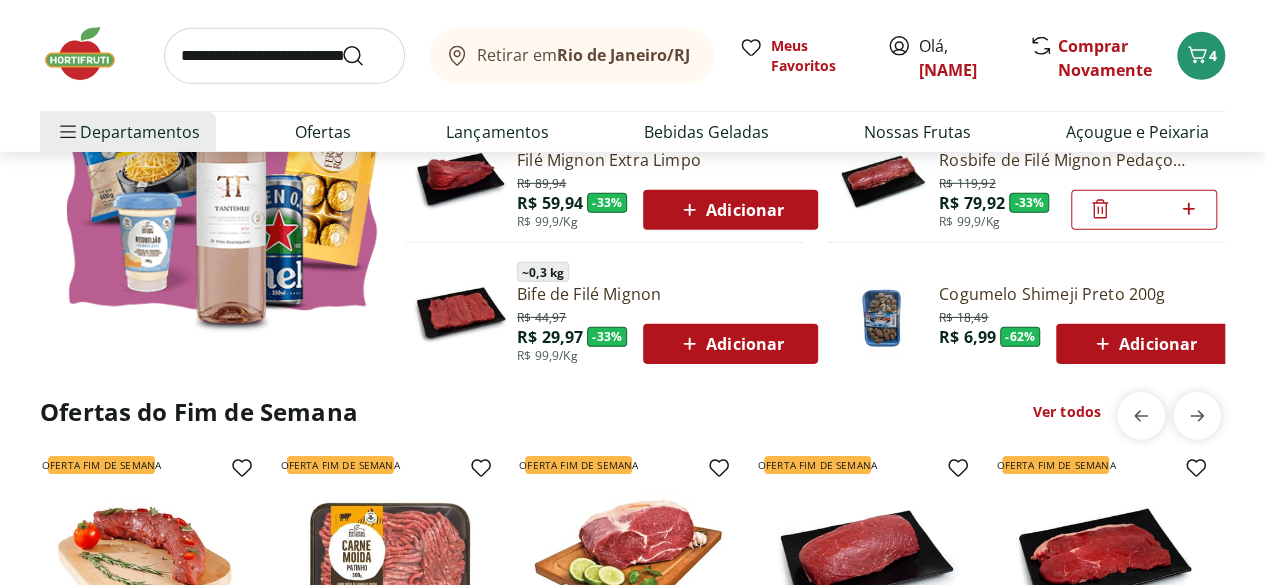 scroll, scrollTop: 2965, scrollLeft: 0, axis: vertical 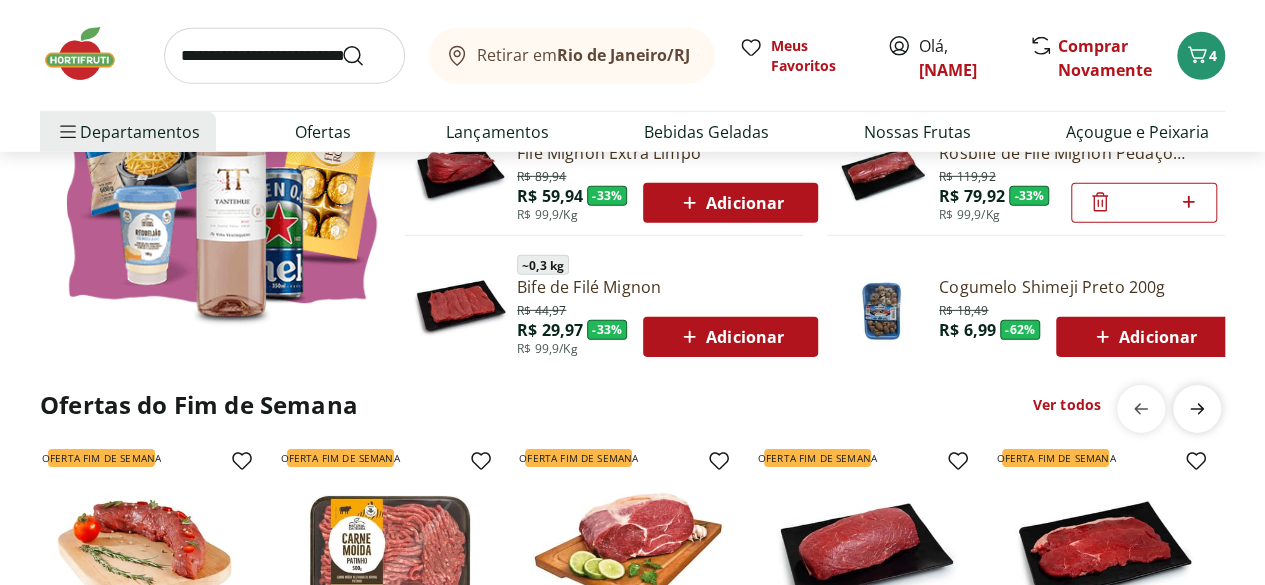 click 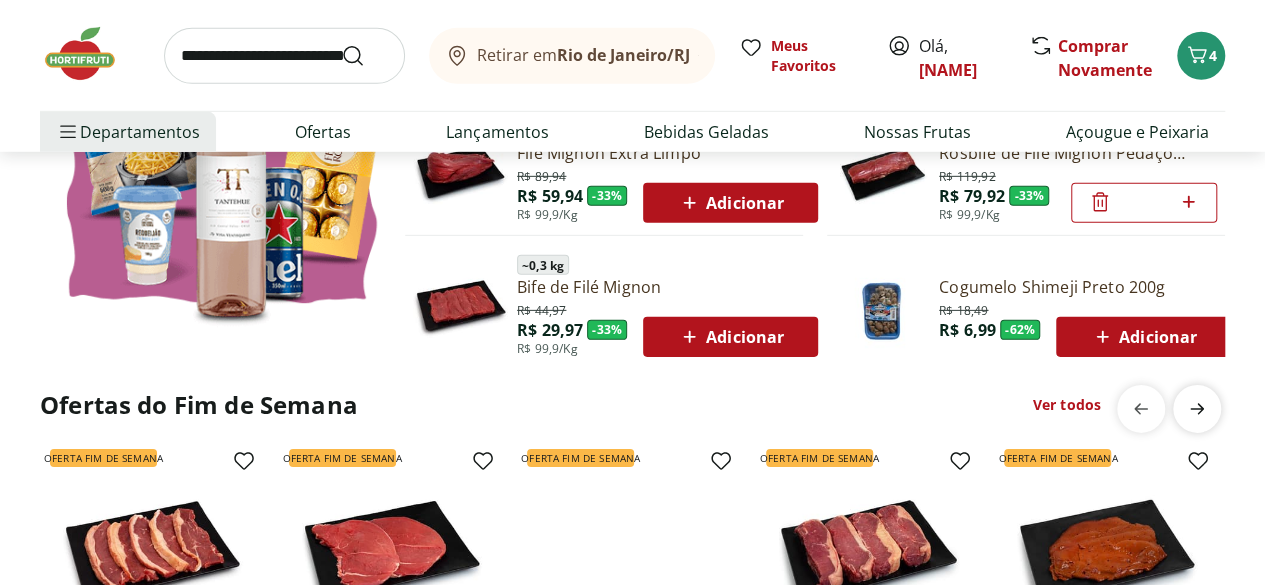 scroll, scrollTop: 0, scrollLeft: 1192, axis: horizontal 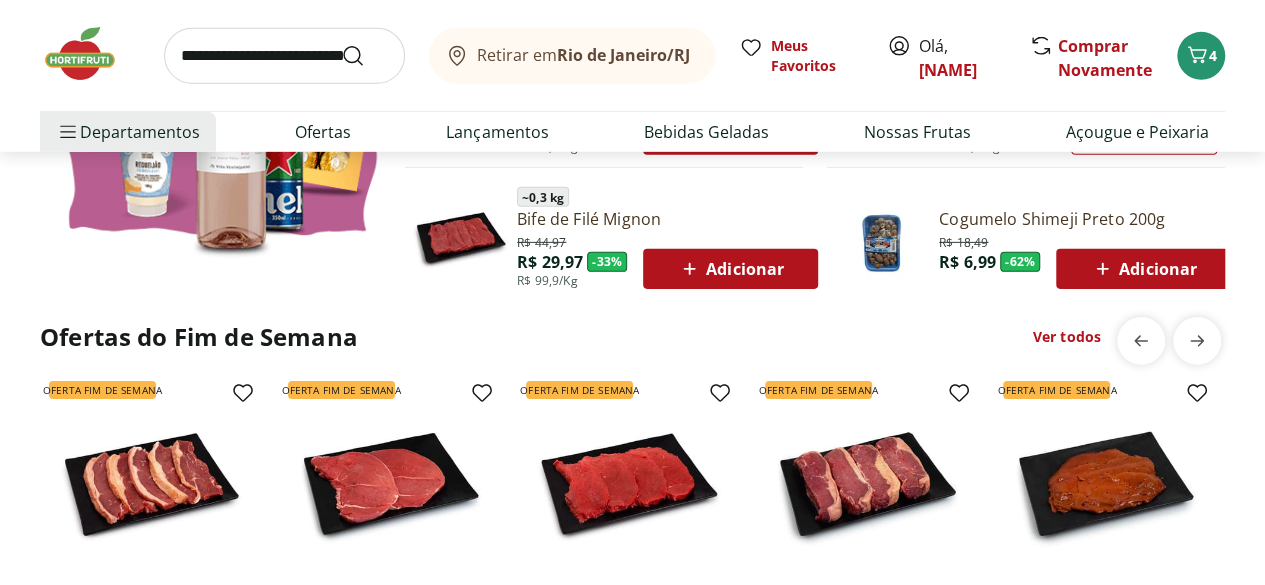 click on "Ver todos" at bounding box center [1067, 337] 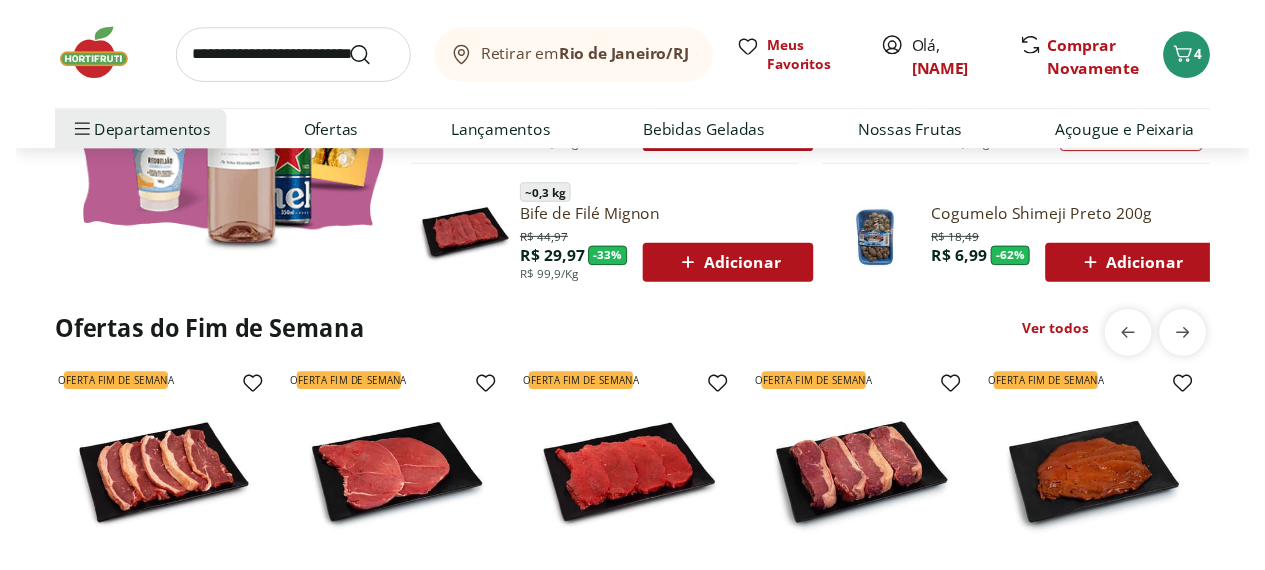 scroll, scrollTop: 0, scrollLeft: 0, axis: both 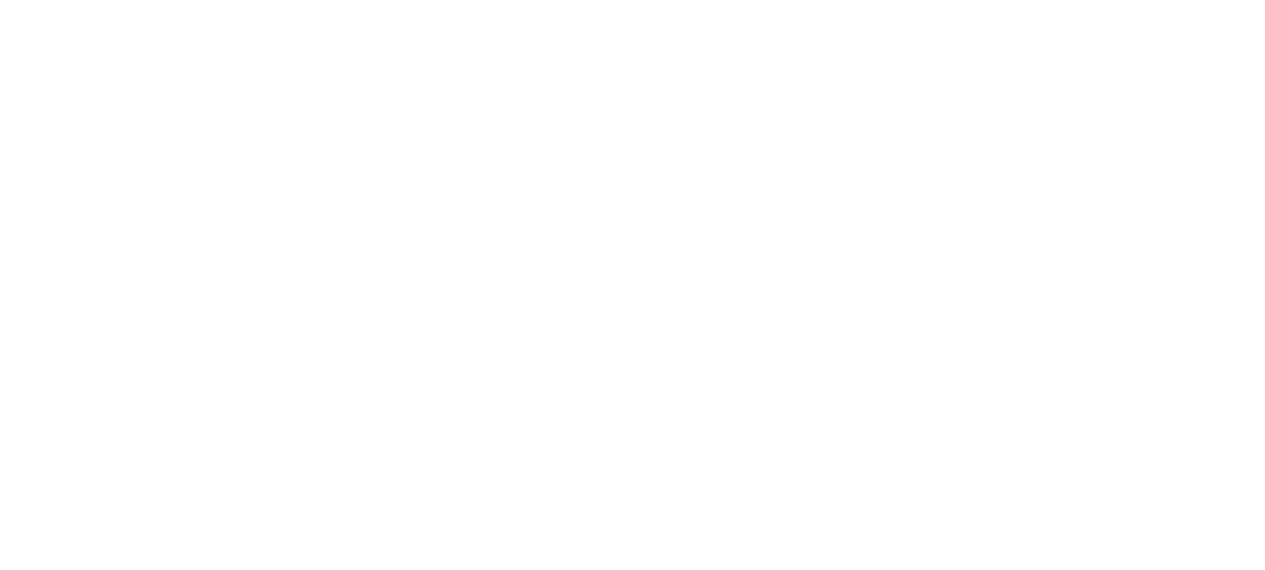 select on "**********" 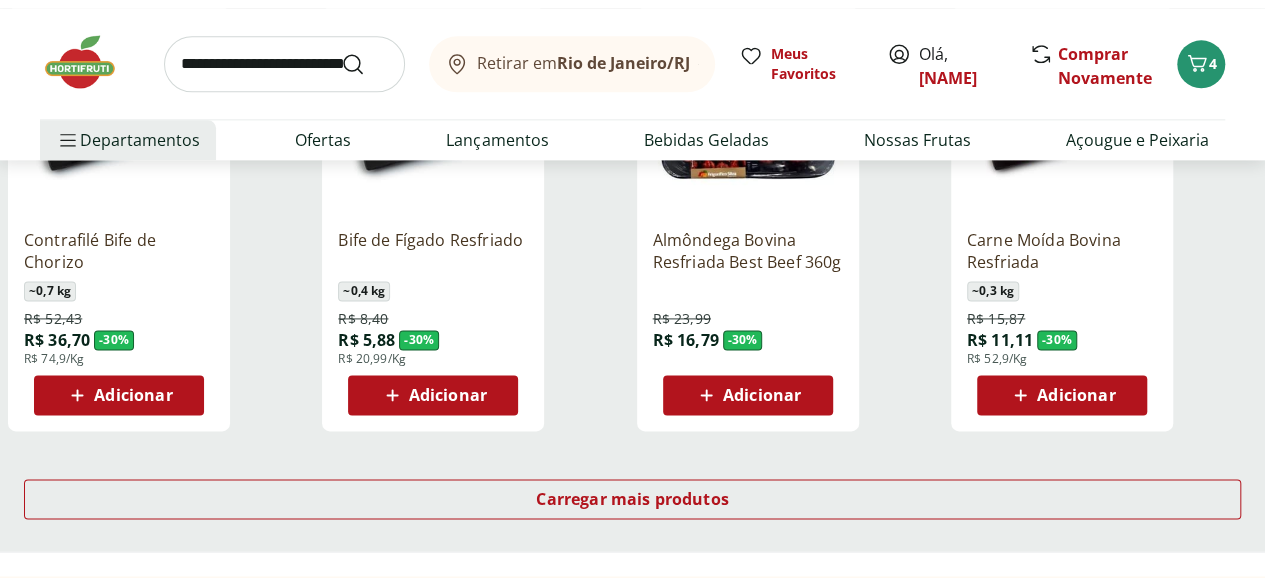 scroll, scrollTop: 1310, scrollLeft: 0, axis: vertical 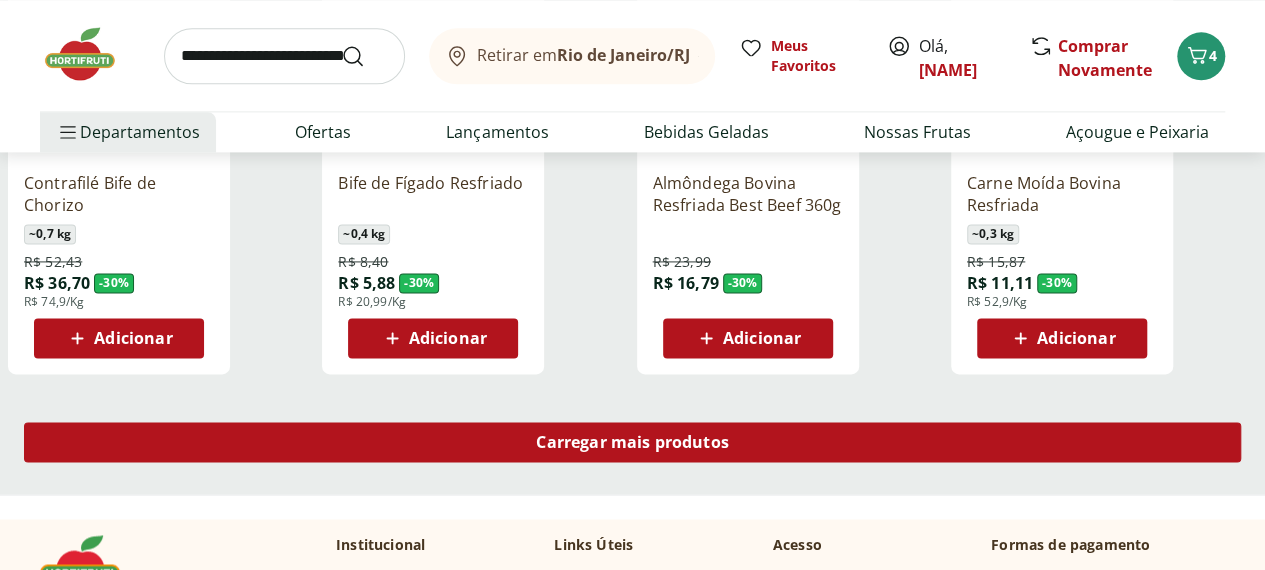 click on "Carregar mais produtos" at bounding box center (632, 442) 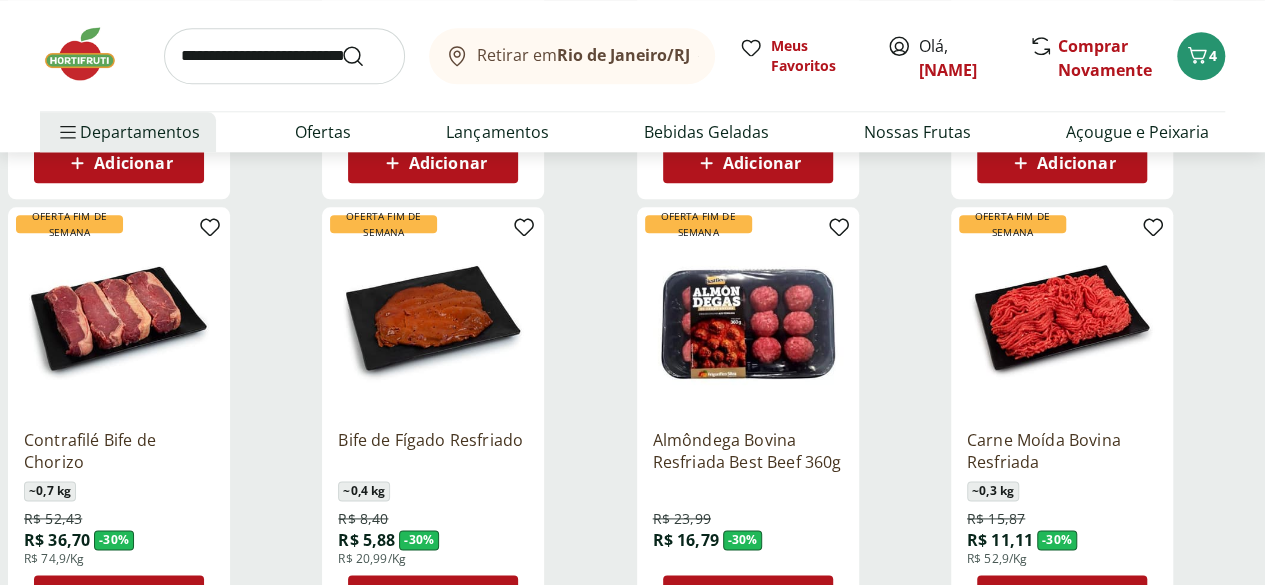scroll, scrollTop: 1052, scrollLeft: 0, axis: vertical 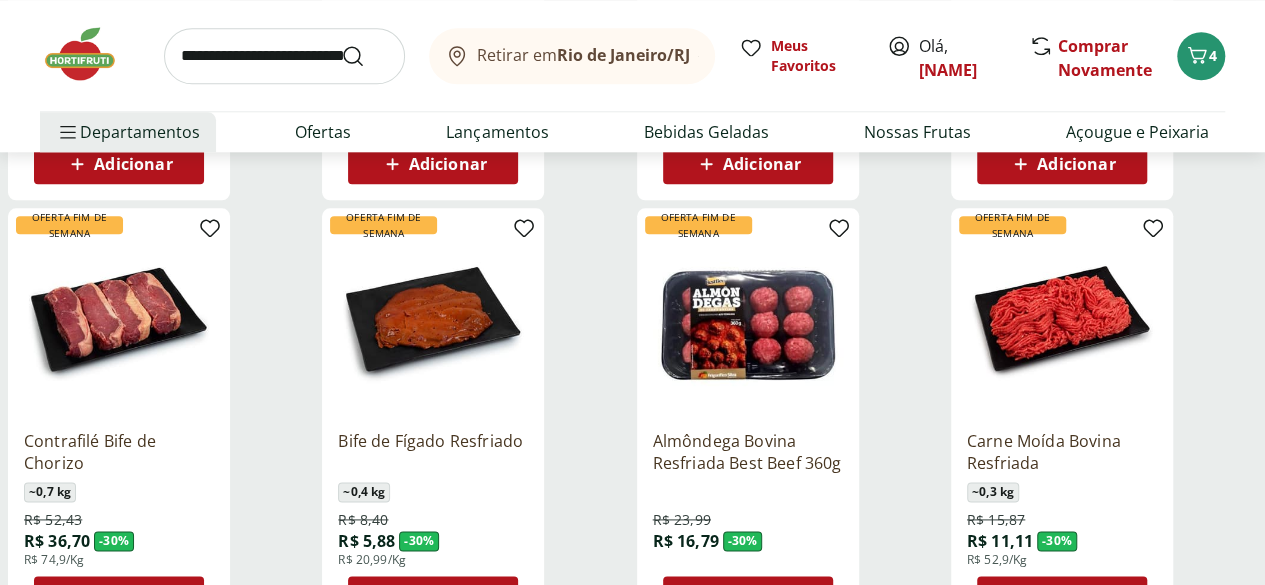 click at bounding box center [748, 319] 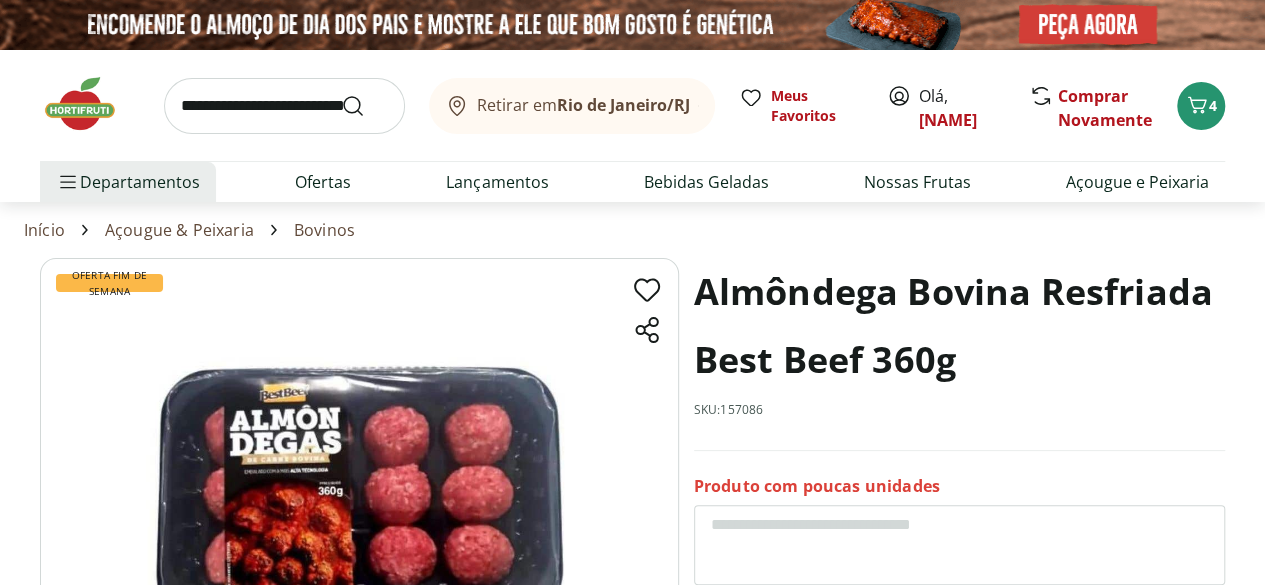 scroll, scrollTop: 1, scrollLeft: 0, axis: vertical 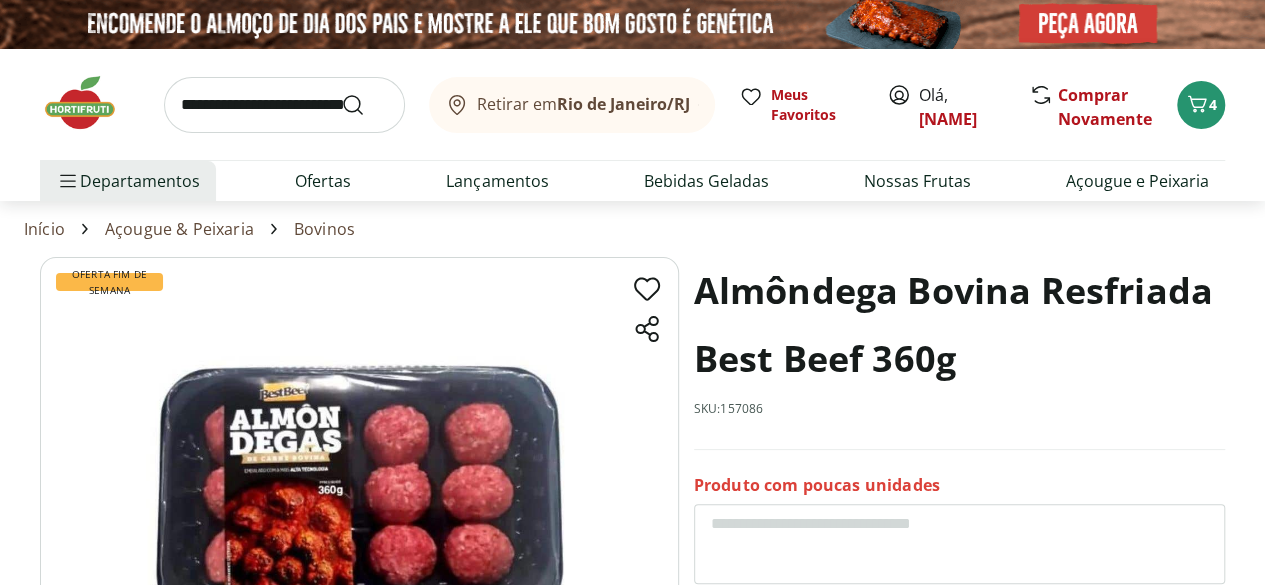 select on "**********" 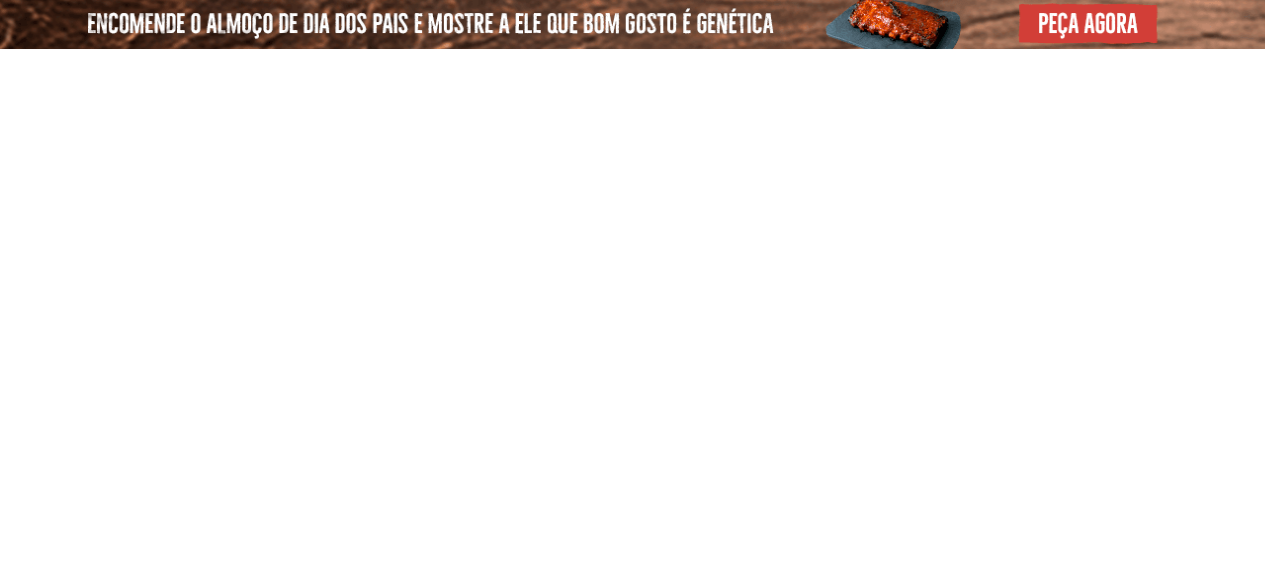 type on "*" 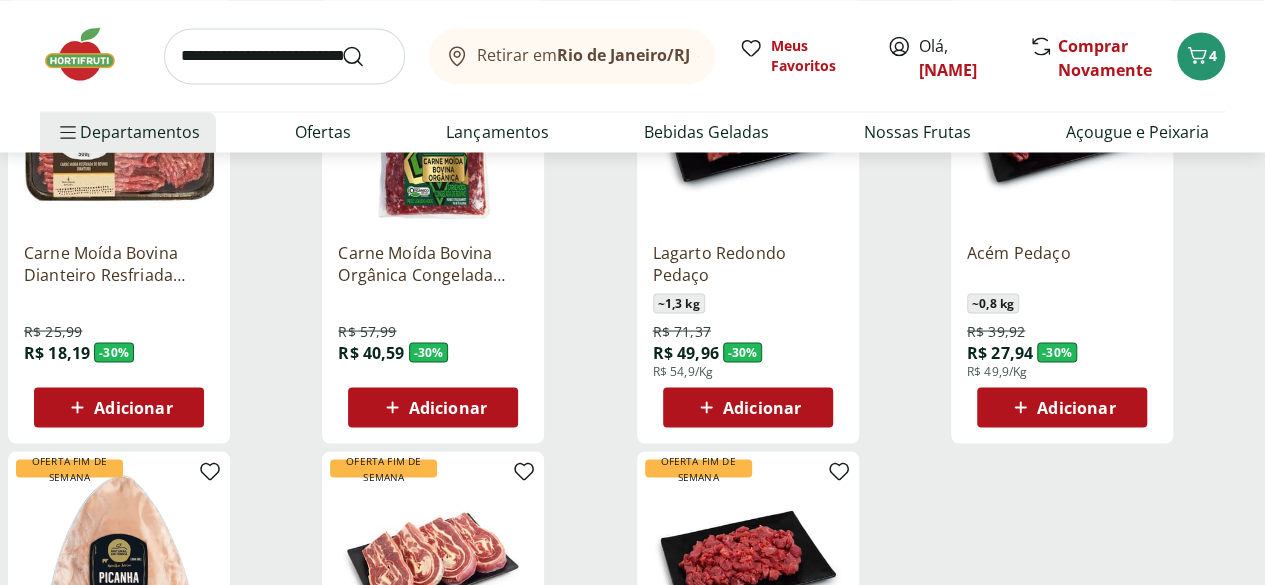 scroll, scrollTop: 1644, scrollLeft: 0, axis: vertical 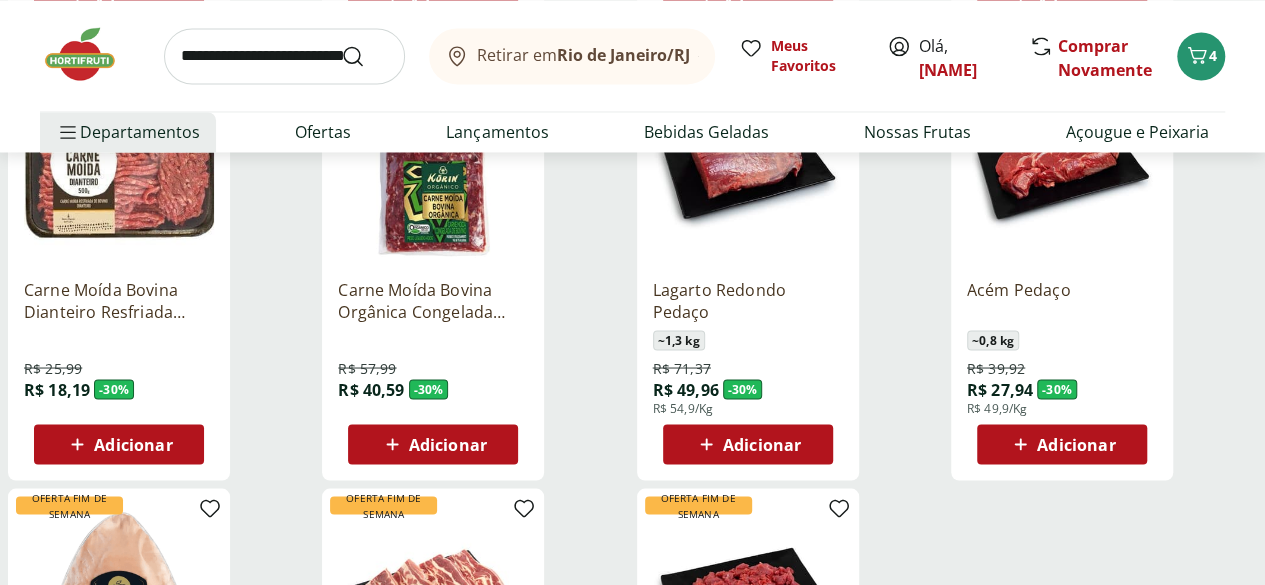 click at bounding box center [90, 54] 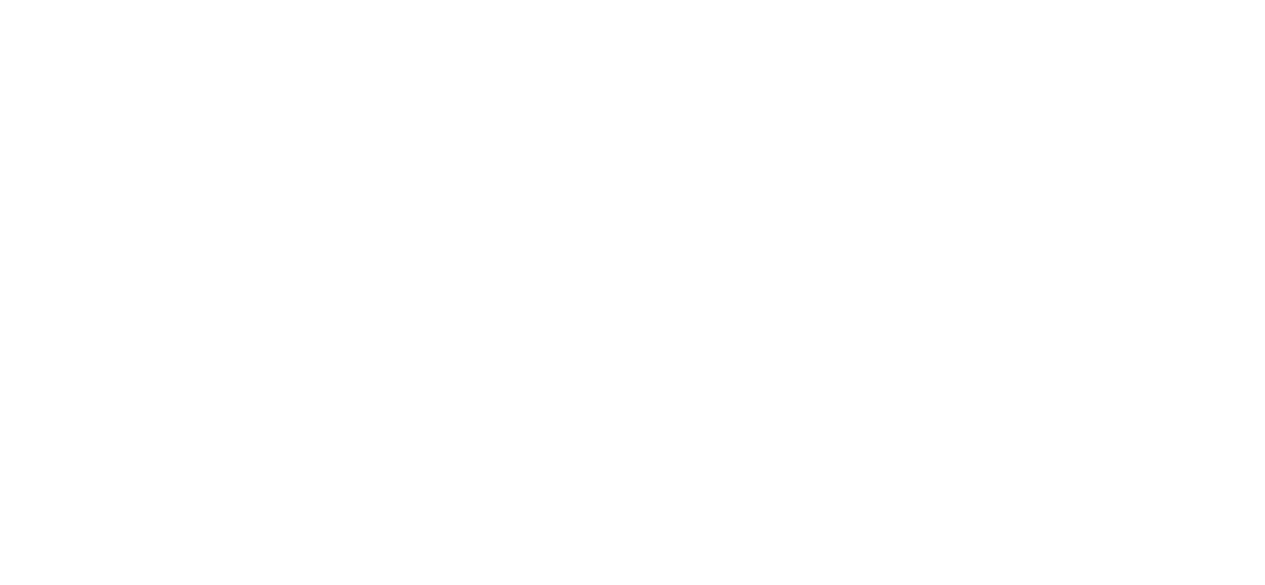 scroll, scrollTop: 0, scrollLeft: 0, axis: both 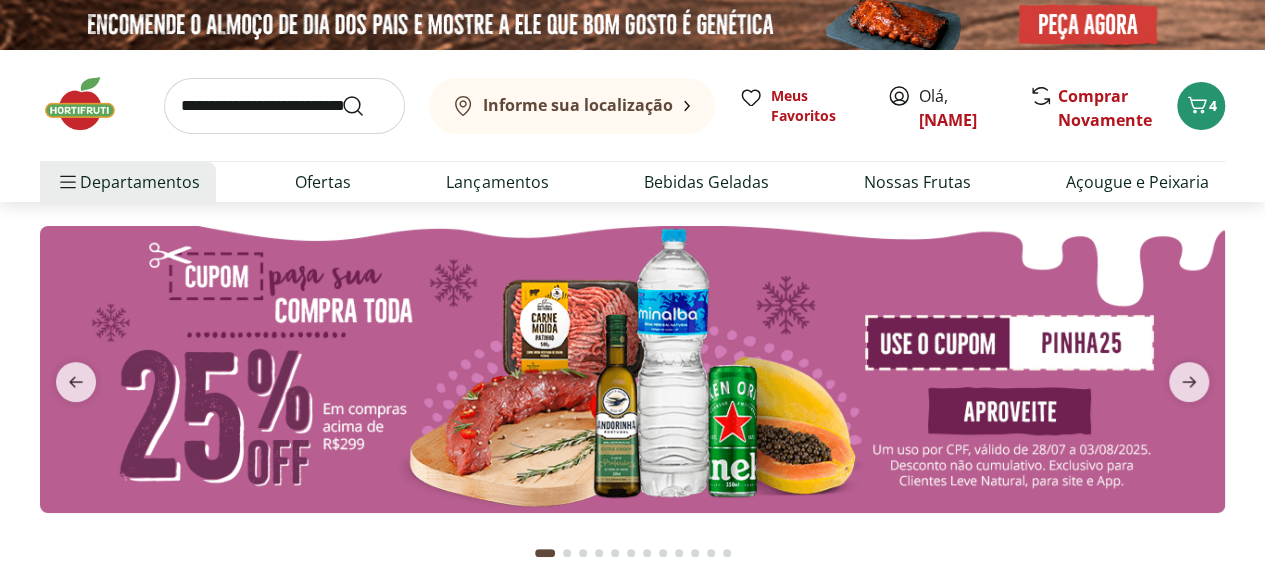 type on "*" 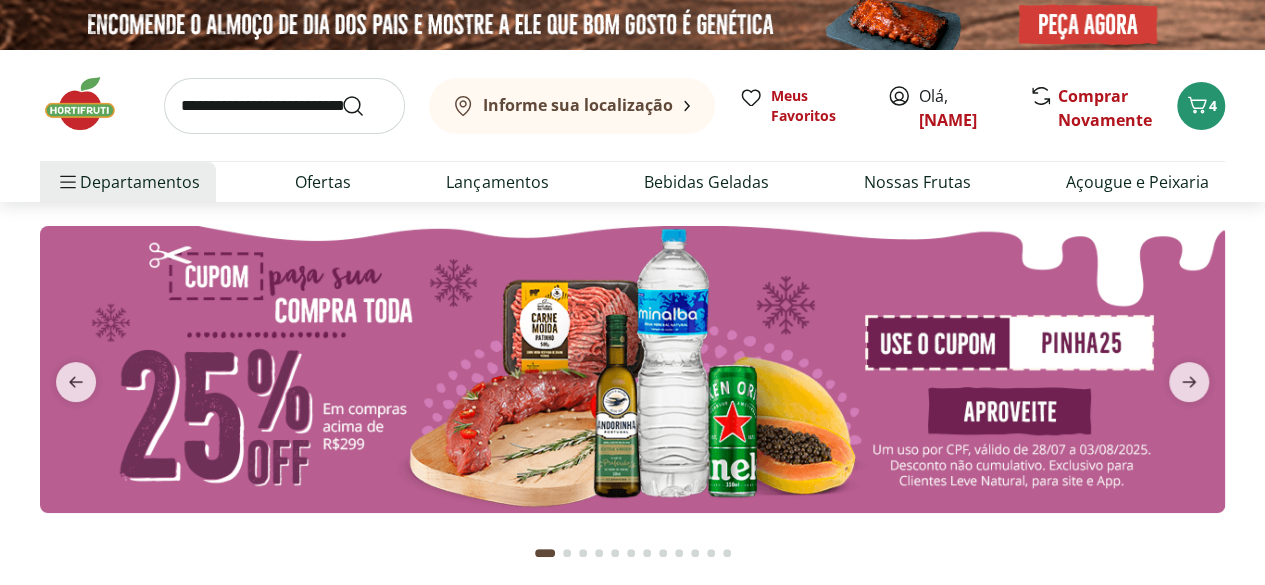 type on "*" 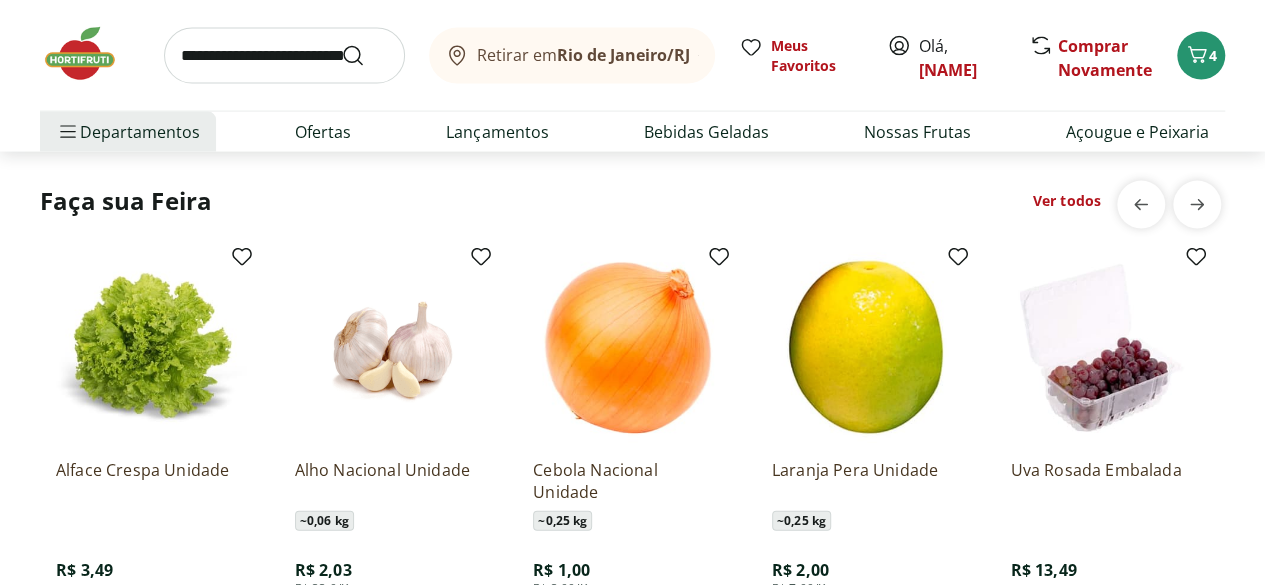 scroll, scrollTop: 2116, scrollLeft: 0, axis: vertical 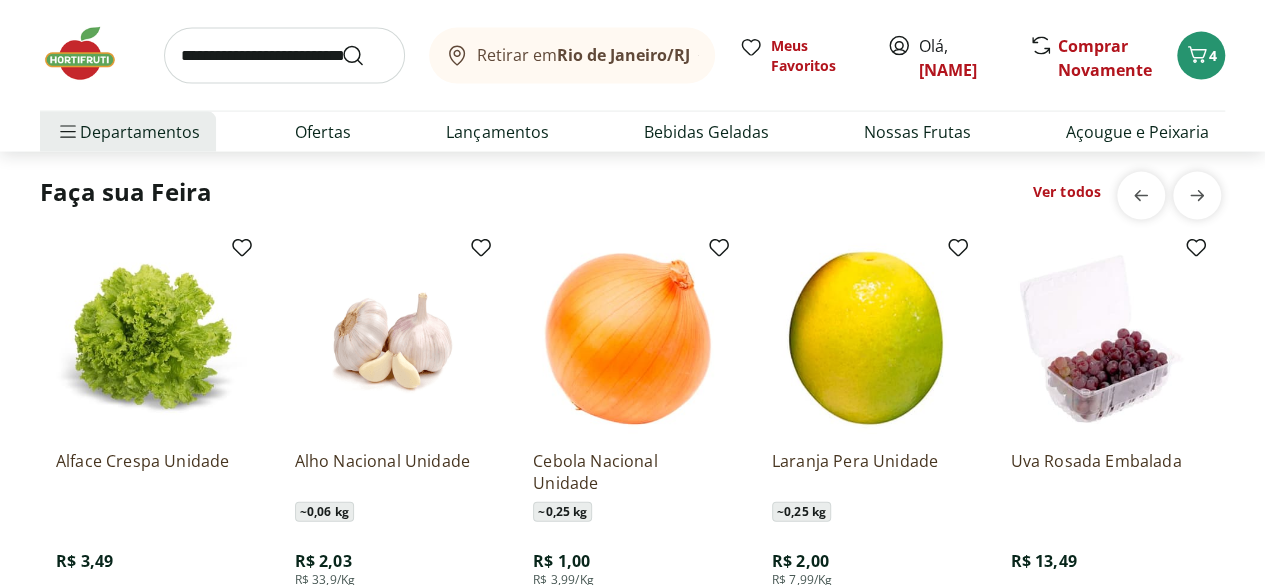 click on "Ver todos" at bounding box center [1067, 192] 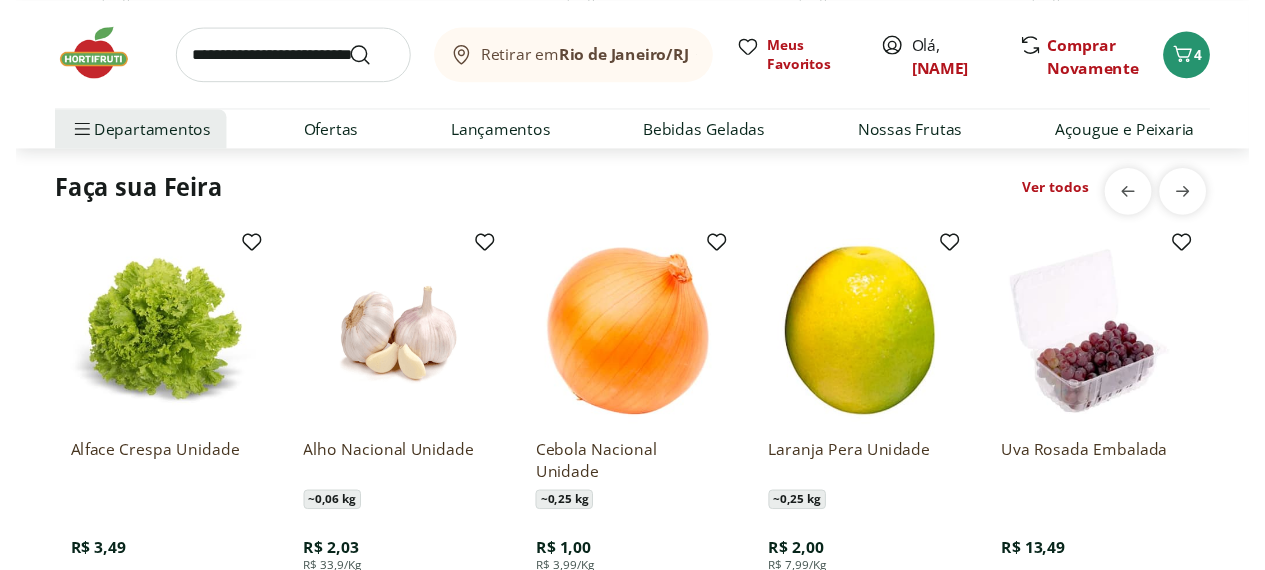 scroll, scrollTop: 0, scrollLeft: 0, axis: both 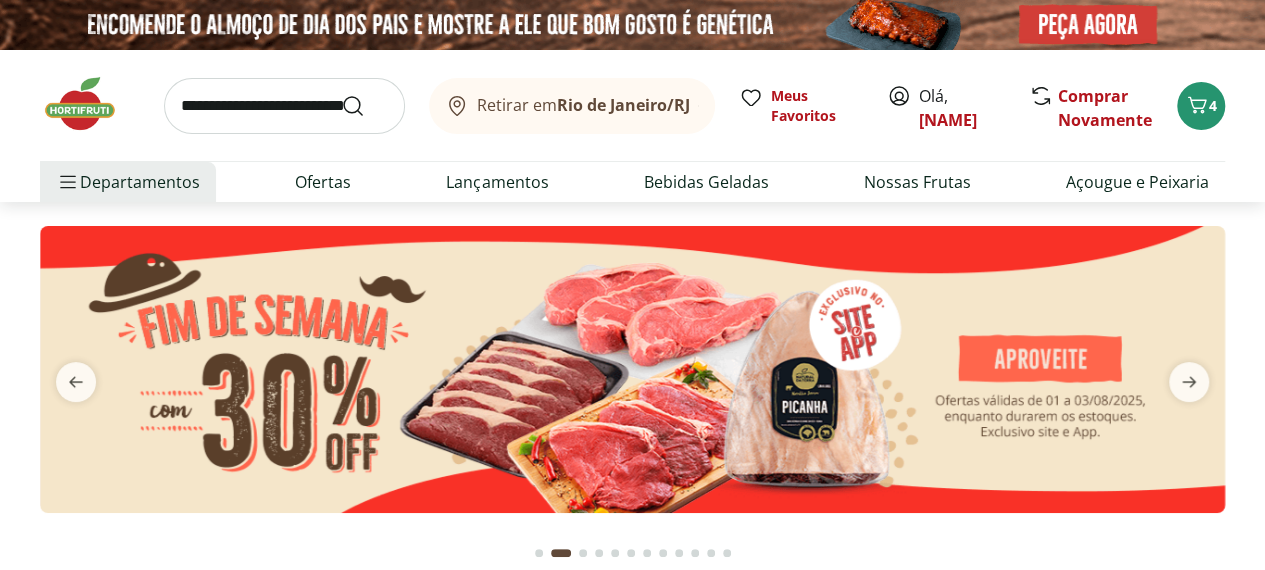 select on "**********" 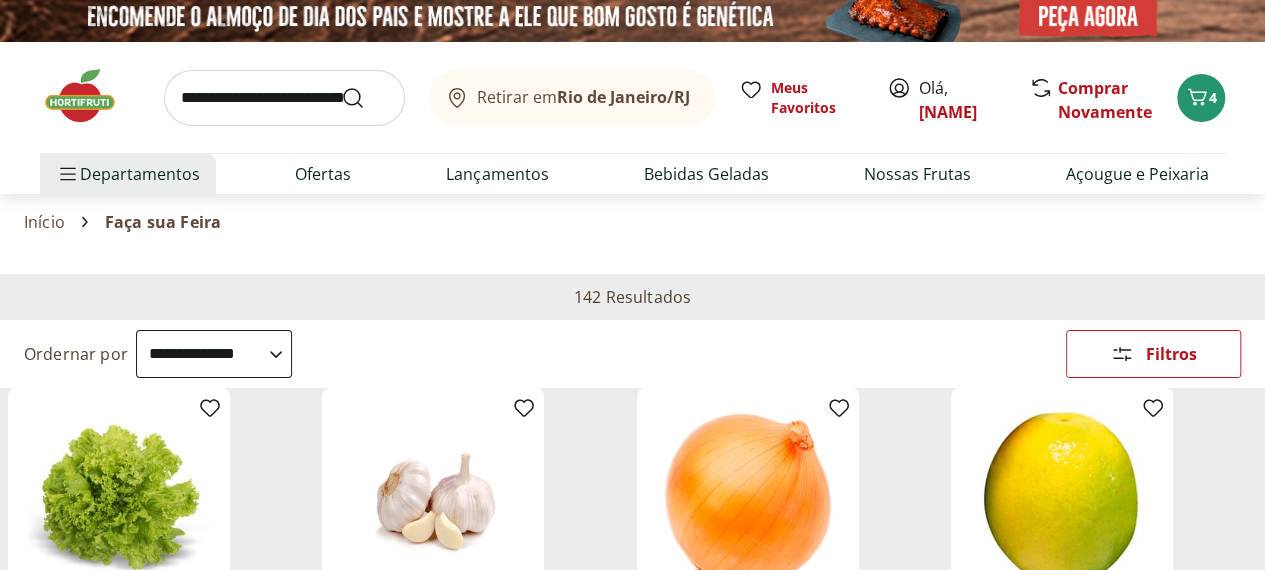 scroll, scrollTop: 6, scrollLeft: 0, axis: vertical 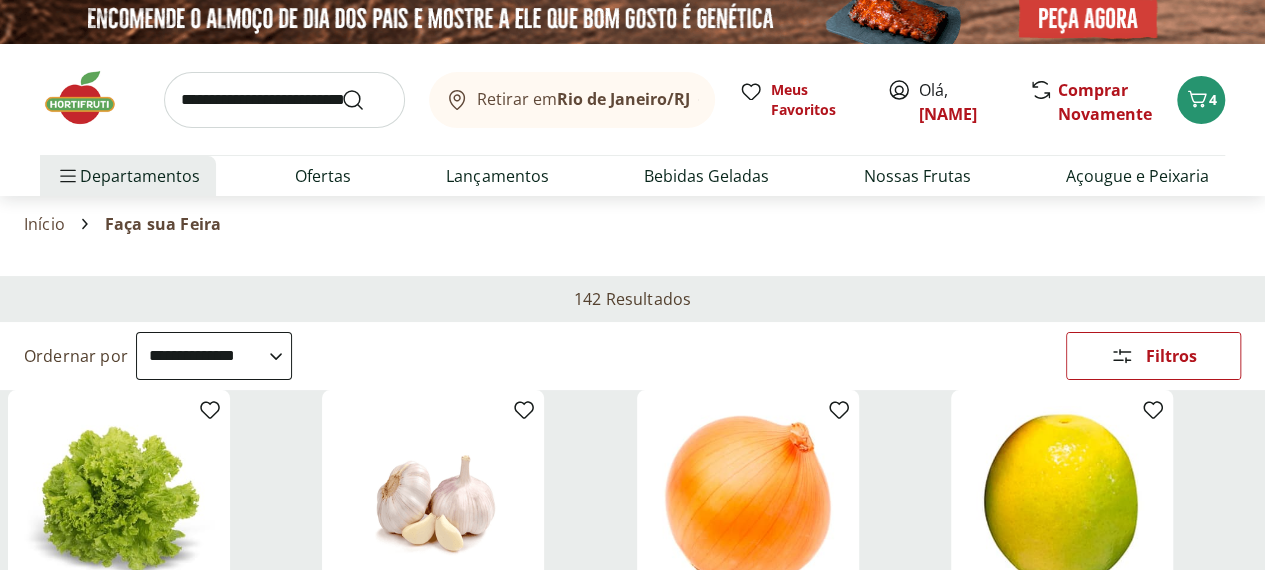 click 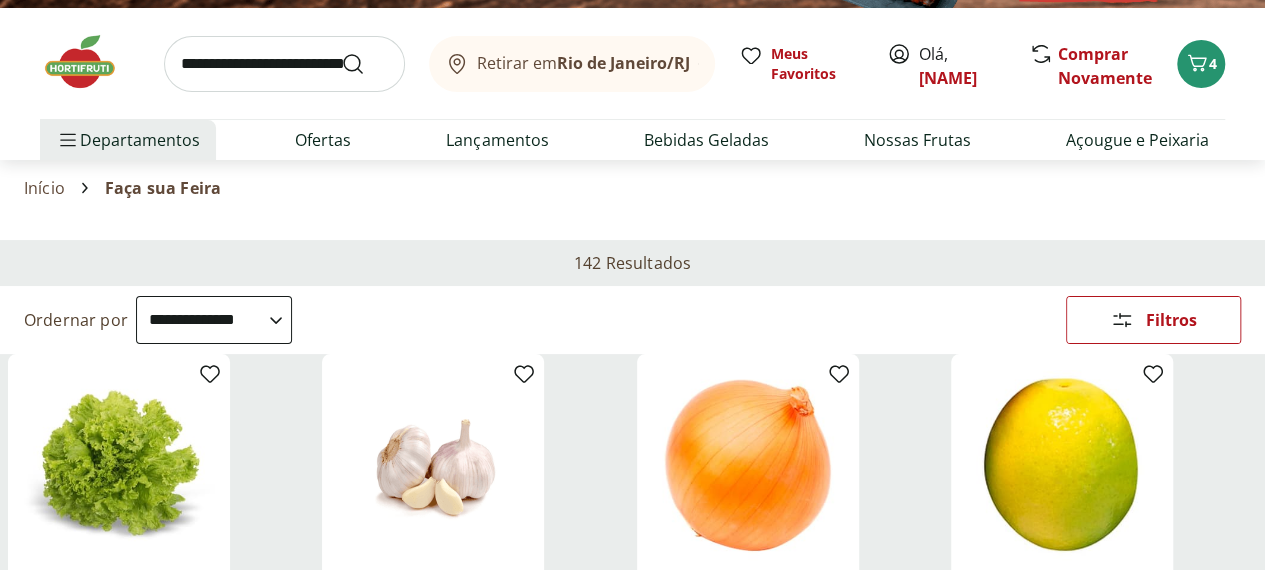 scroll, scrollTop: 0, scrollLeft: 0, axis: both 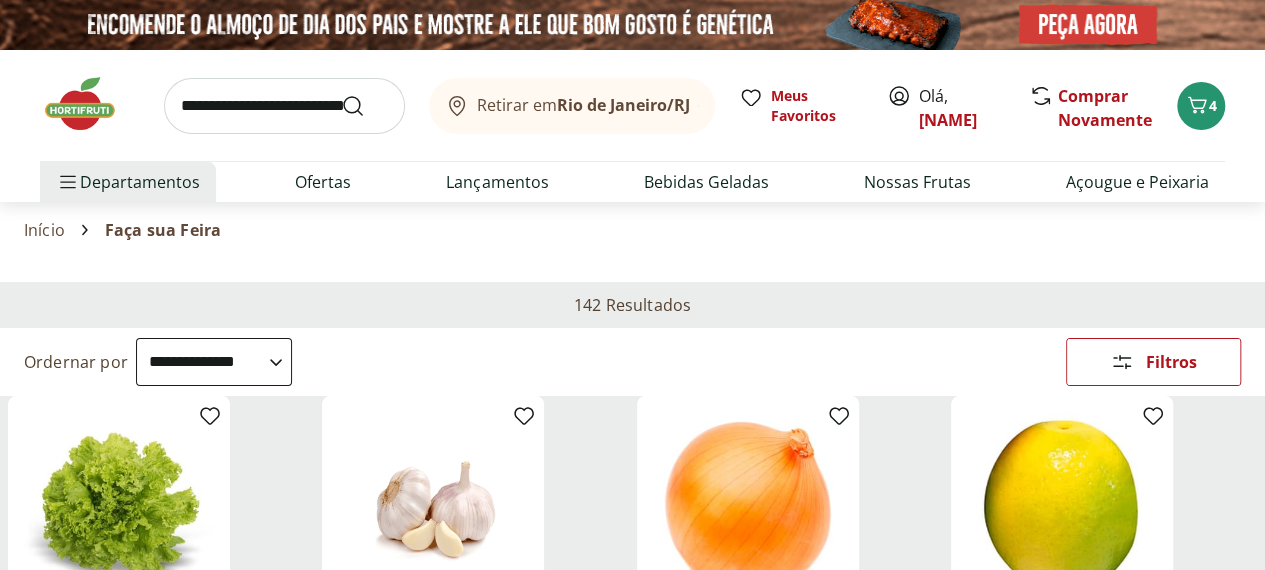 click on "Categoria" at bounding box center [0, 0] 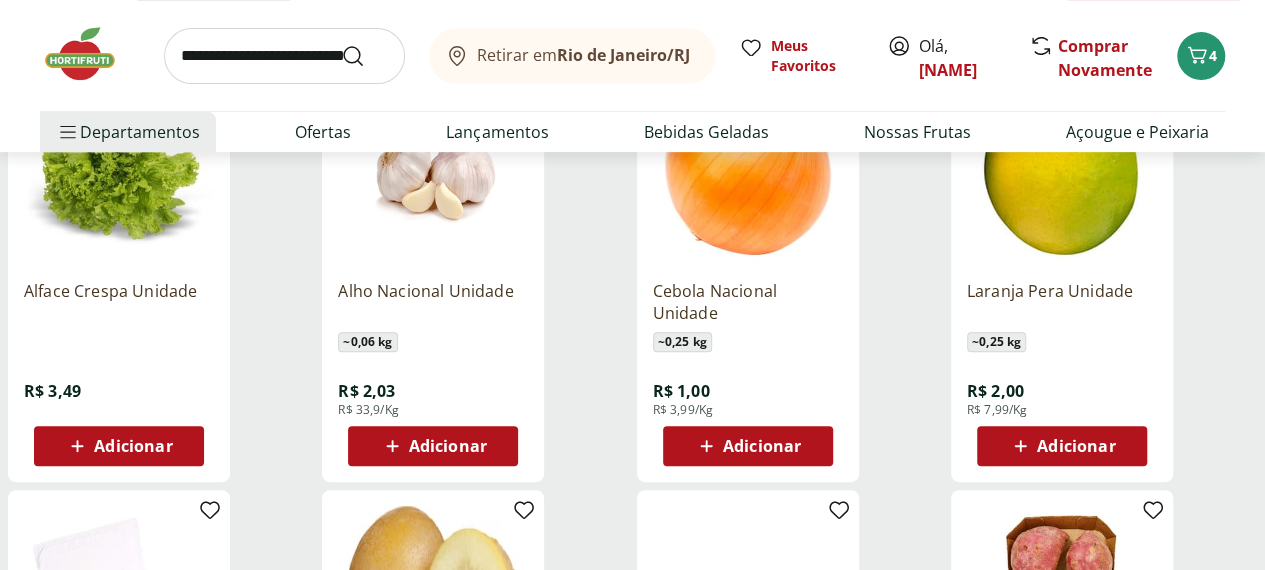 scroll, scrollTop: 358, scrollLeft: 0, axis: vertical 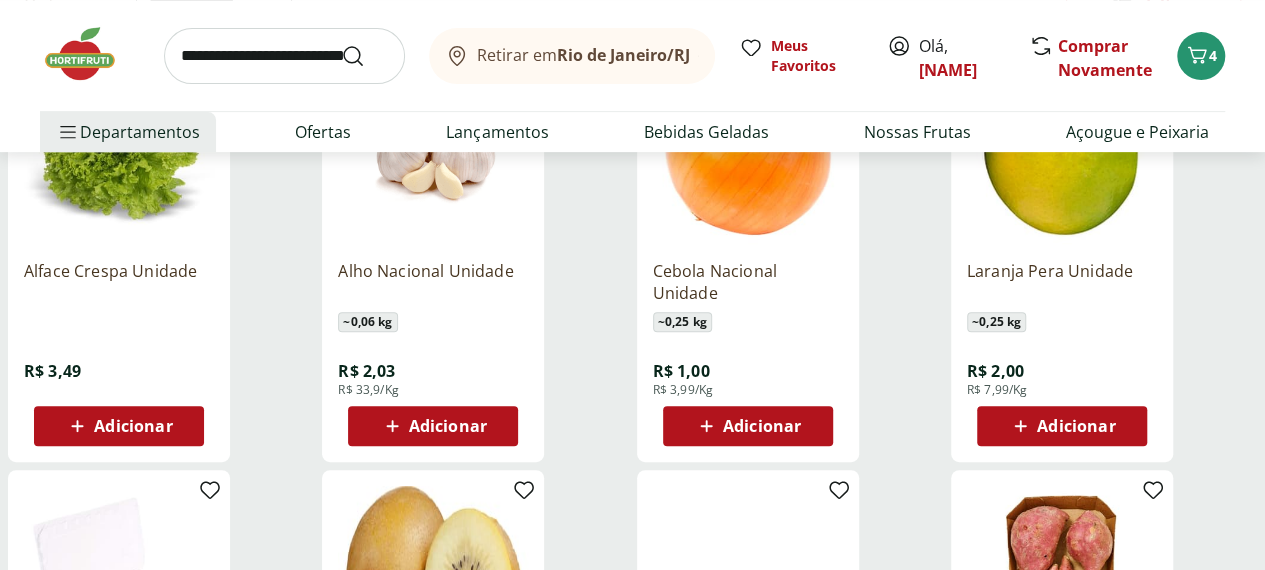 click on "Adicionar" at bounding box center [448, 426] 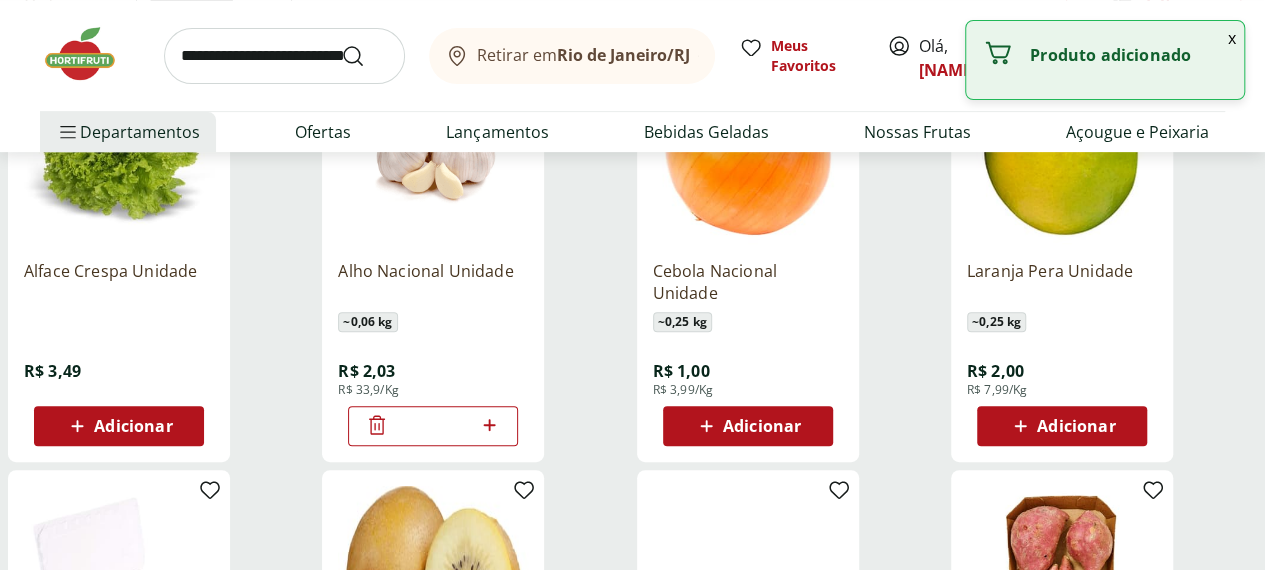 click 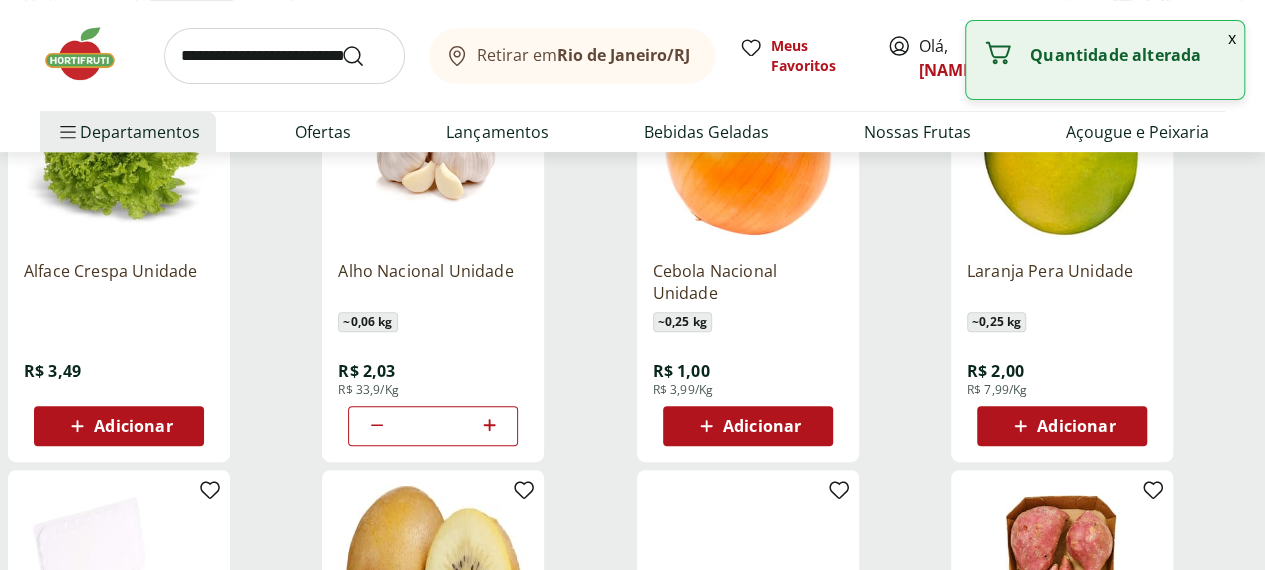 click 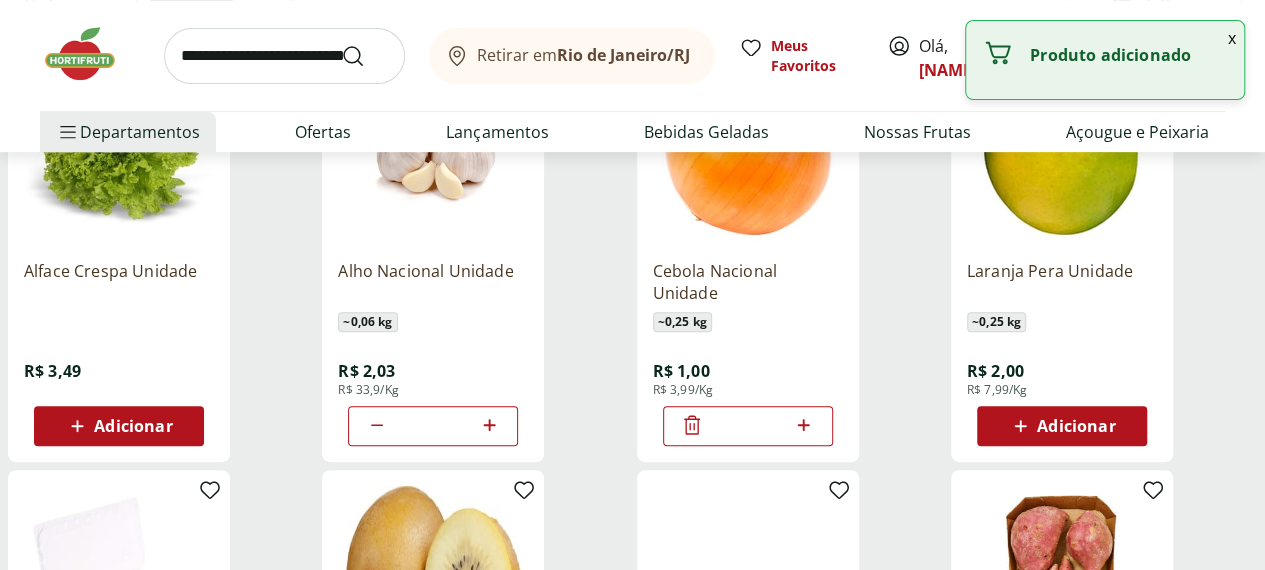 click on "*" at bounding box center [748, 426] 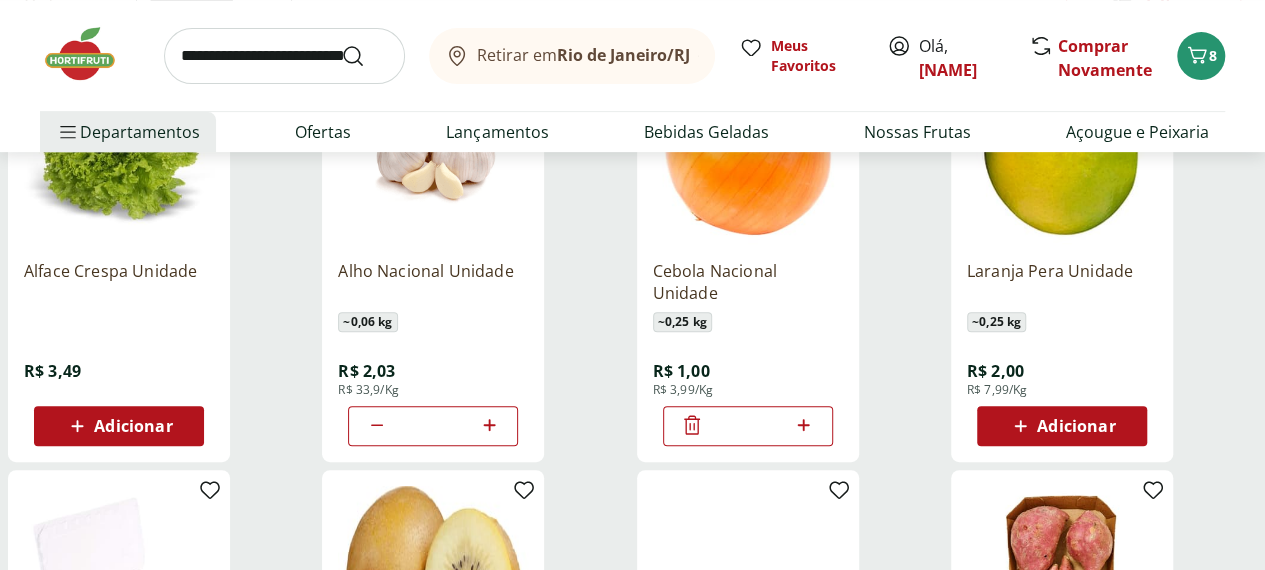 type on "*" 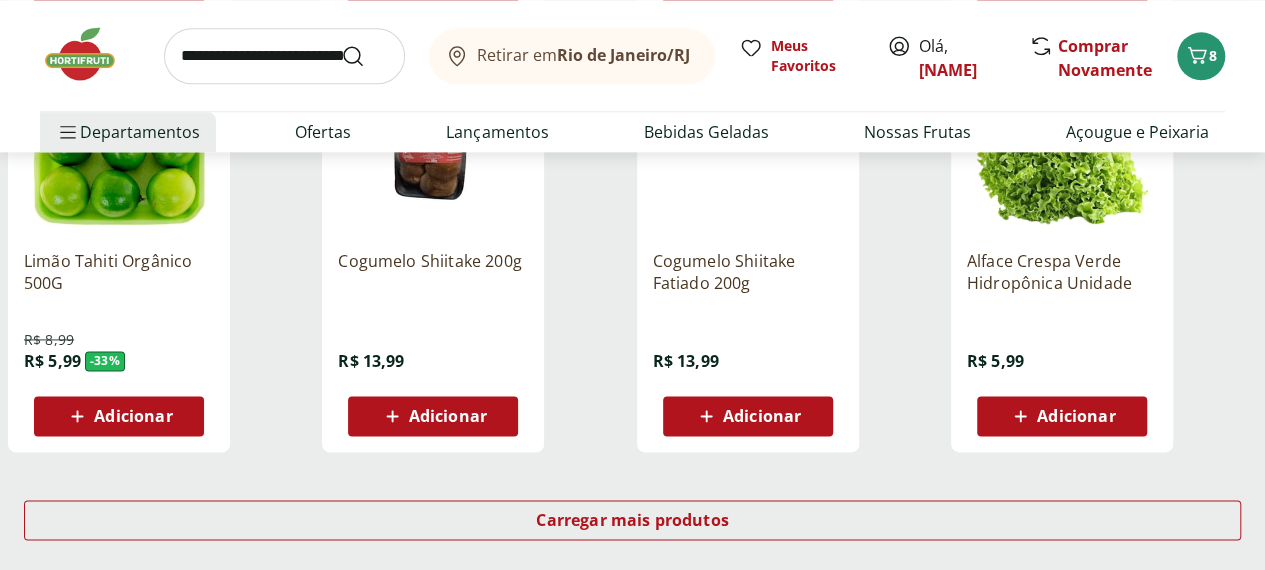 scroll, scrollTop: 1233, scrollLeft: 0, axis: vertical 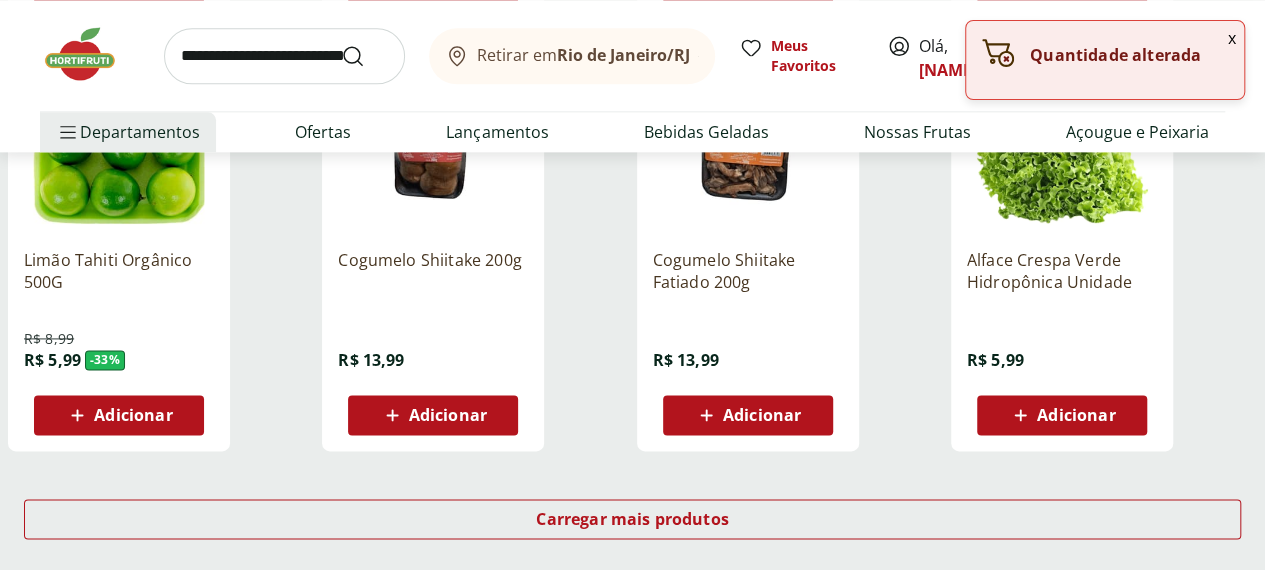 click on "Adicionar" at bounding box center [1076, 415] 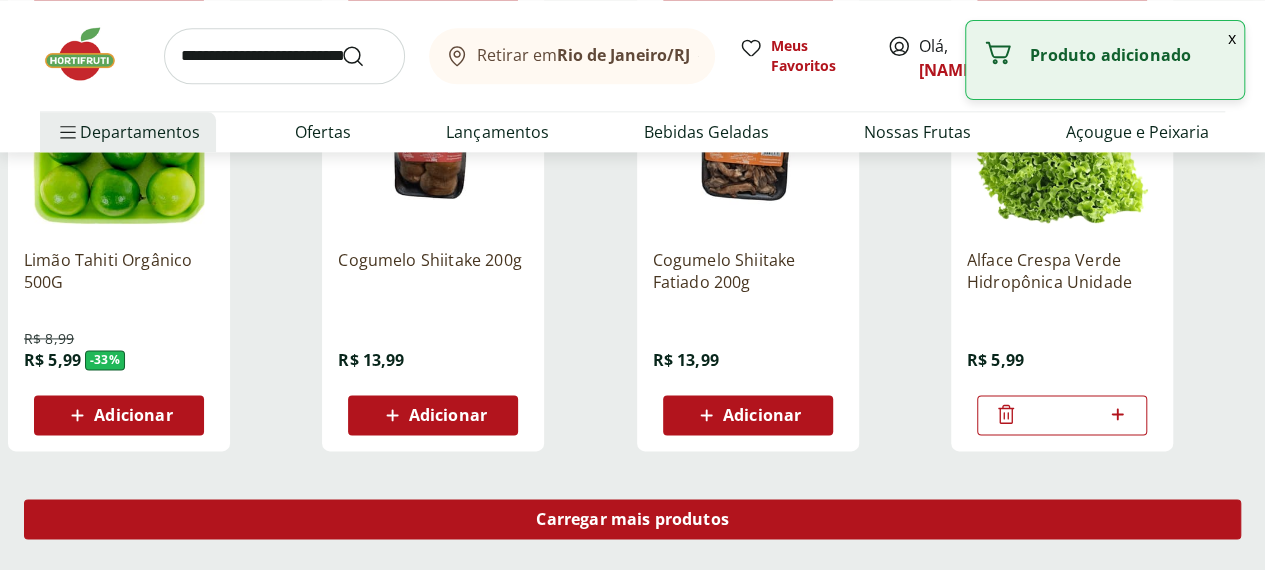 click on "Carregar mais produtos" at bounding box center [632, 519] 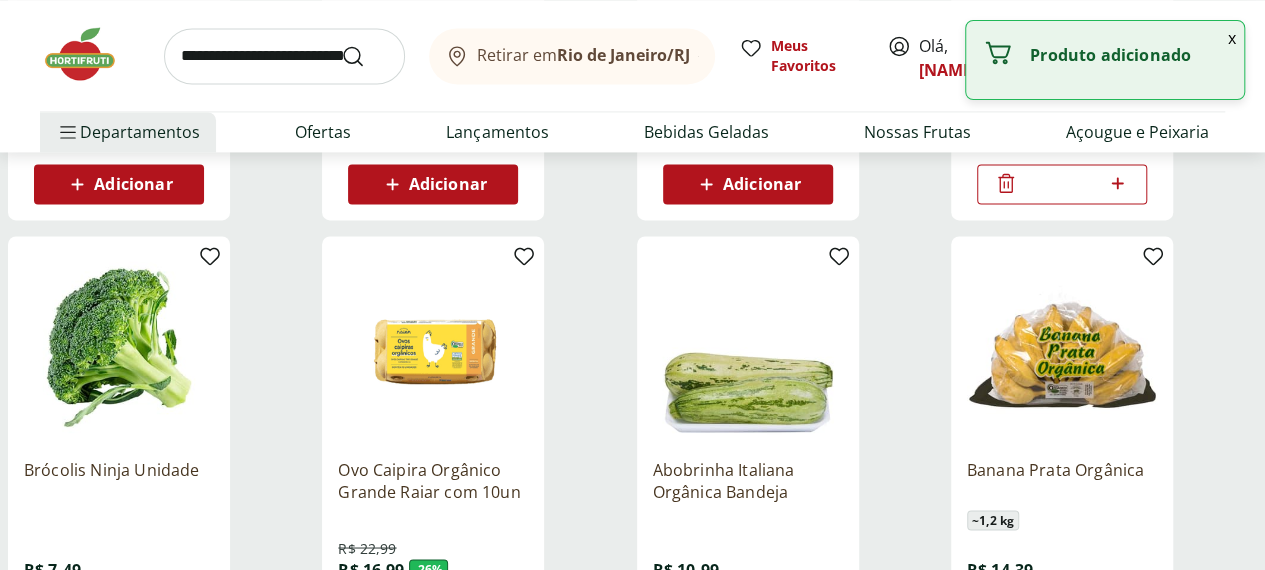 scroll, scrollTop: 1579, scrollLeft: 0, axis: vertical 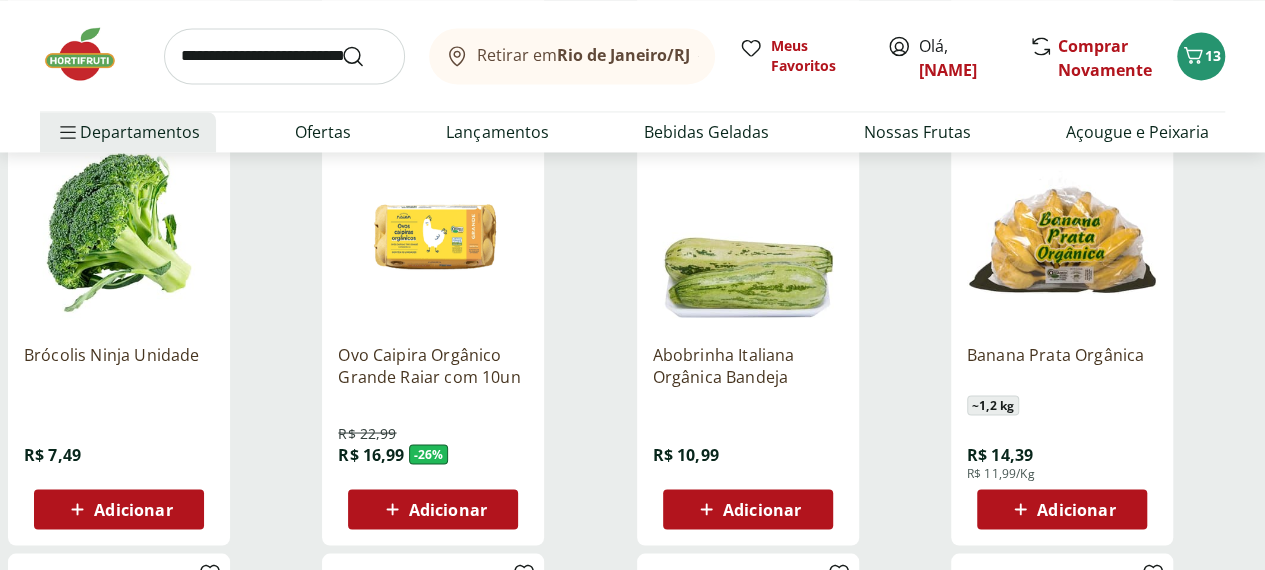 click on "Adicionar" at bounding box center (133, 509) 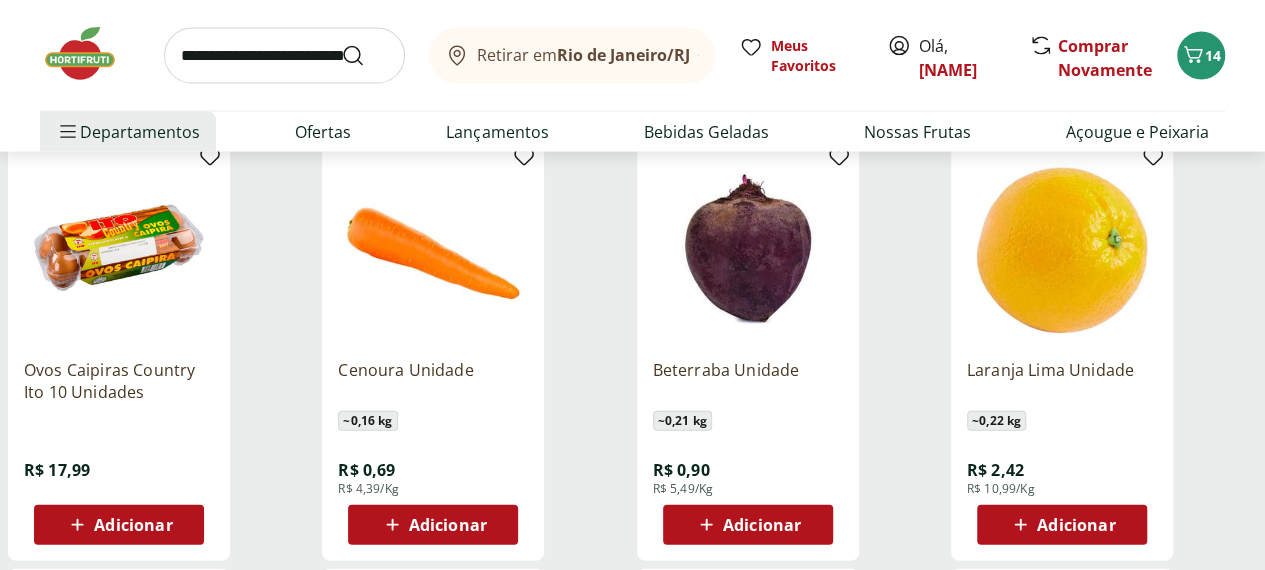 scroll, scrollTop: 1997, scrollLeft: 0, axis: vertical 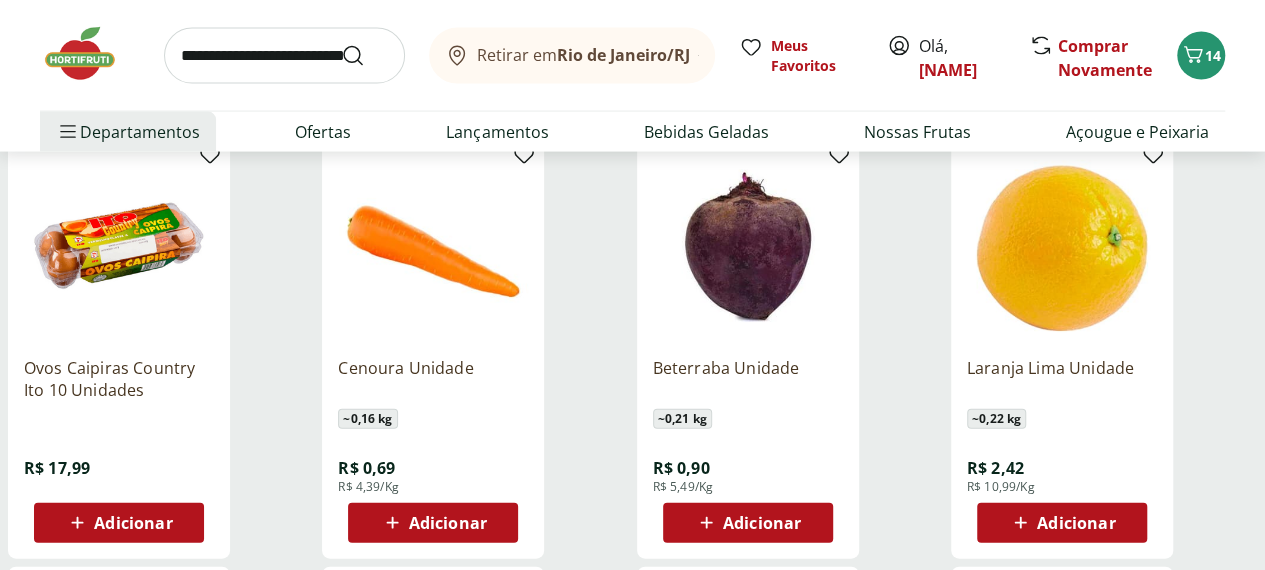 click on "Adicionar" at bounding box center (448, 523) 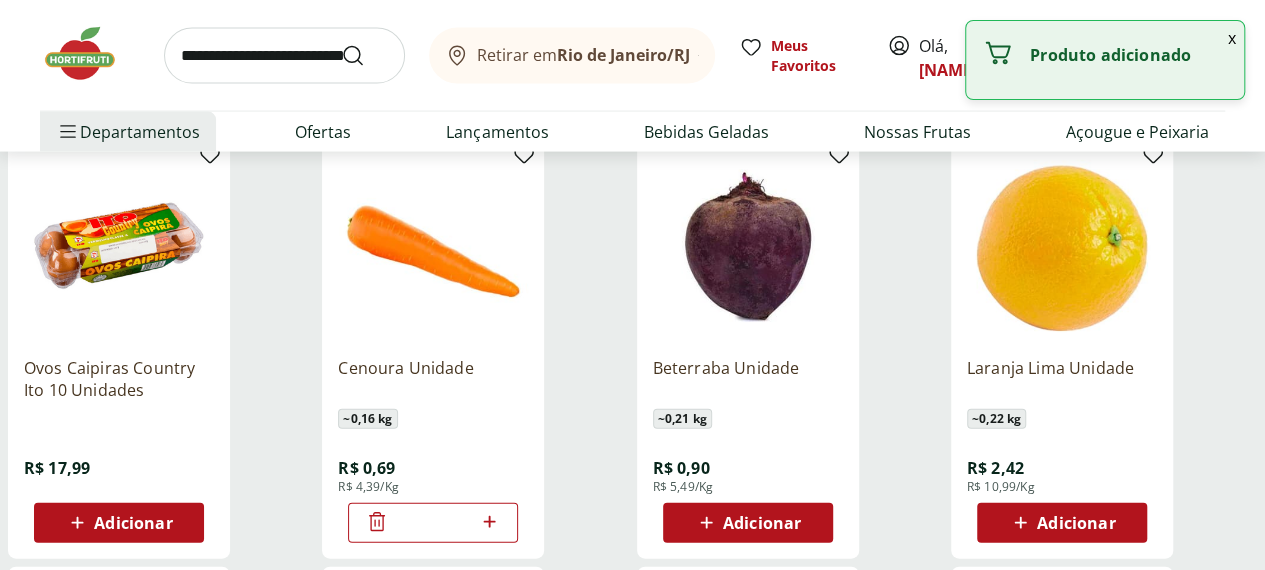 click 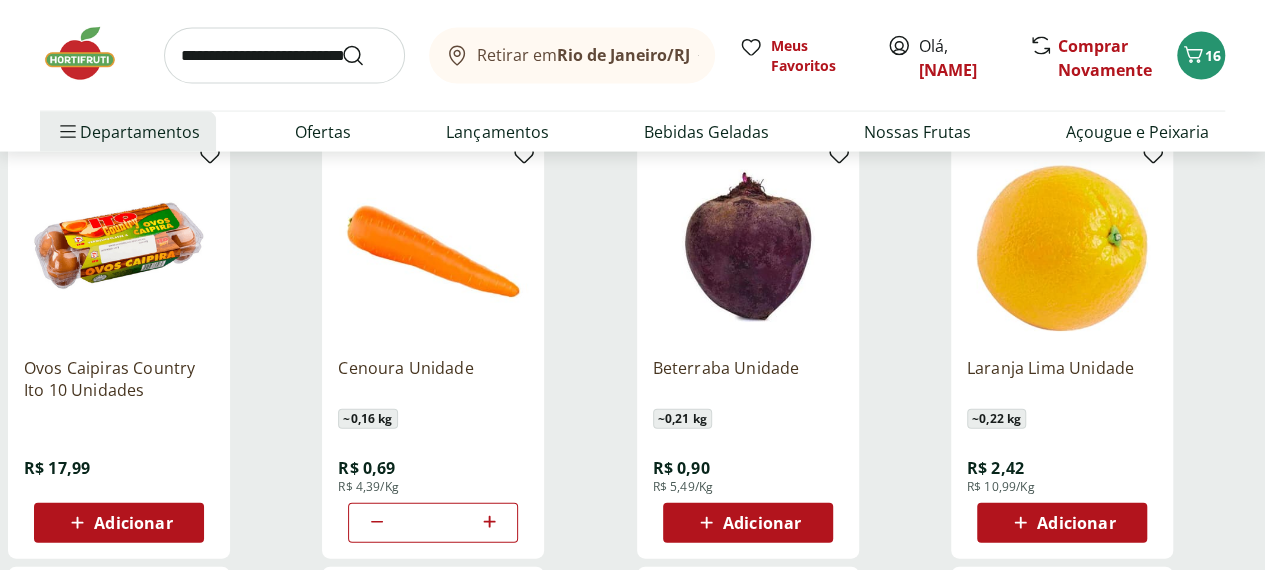 click 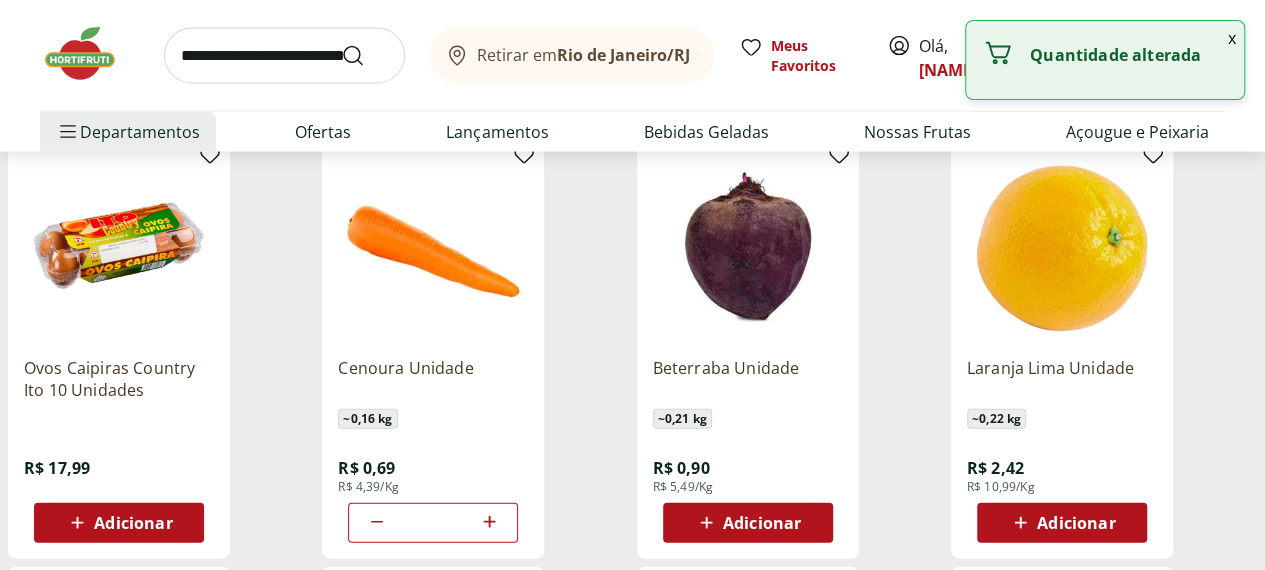 click on "Adicionar" at bounding box center (762, 523) 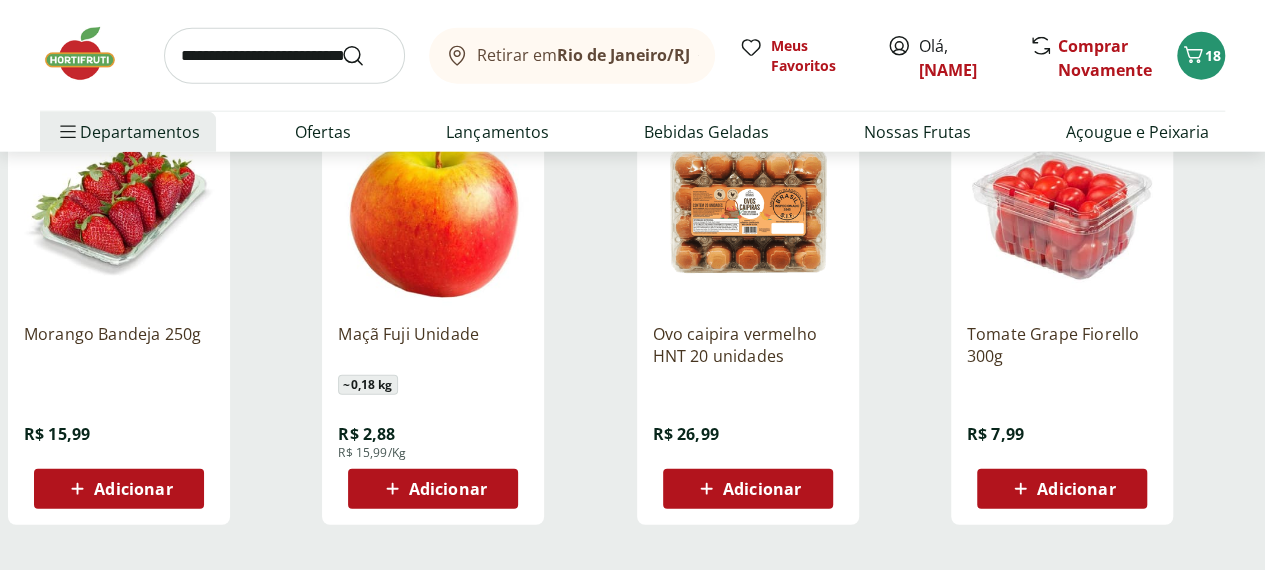 scroll, scrollTop: 2464, scrollLeft: 0, axis: vertical 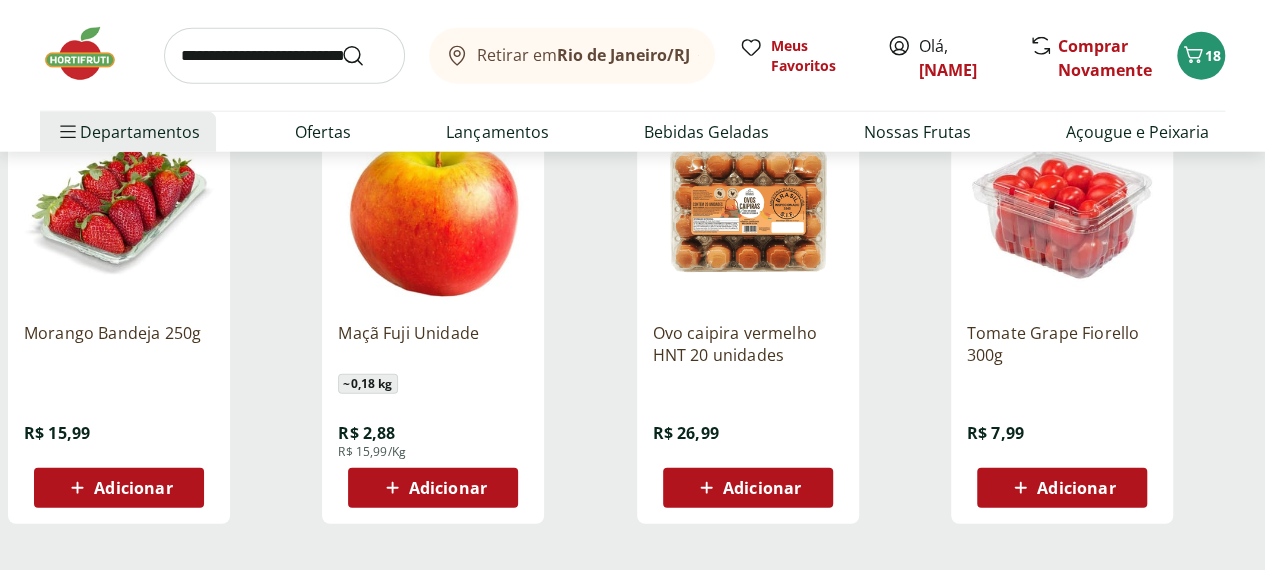 click on "Adicionar" at bounding box center [762, 488] 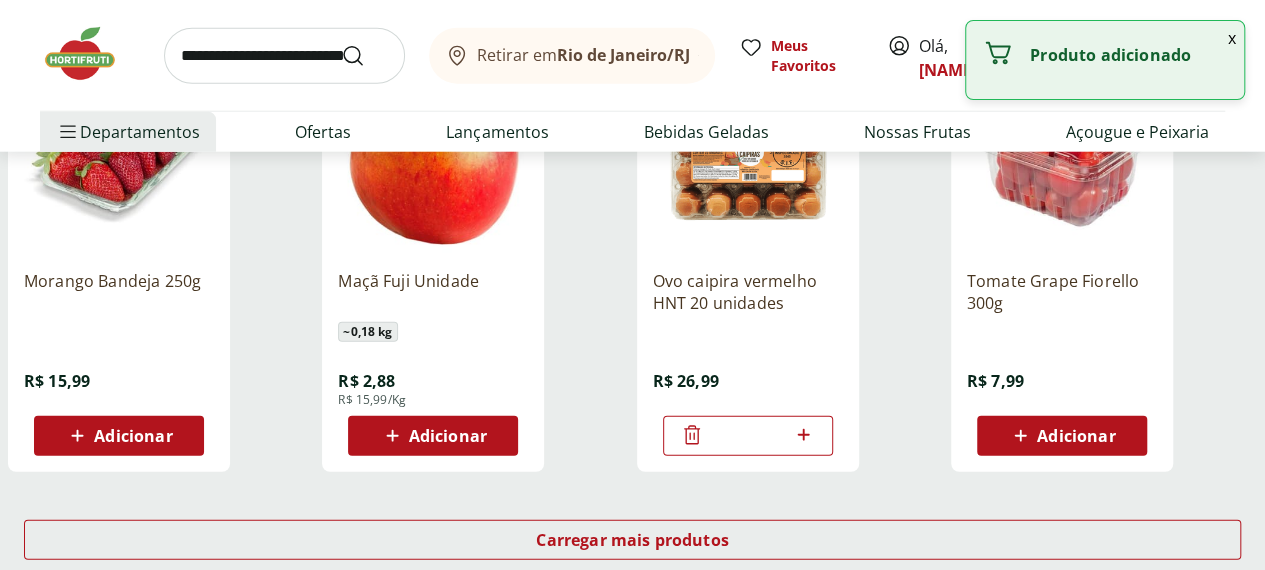 scroll, scrollTop: 2532, scrollLeft: 0, axis: vertical 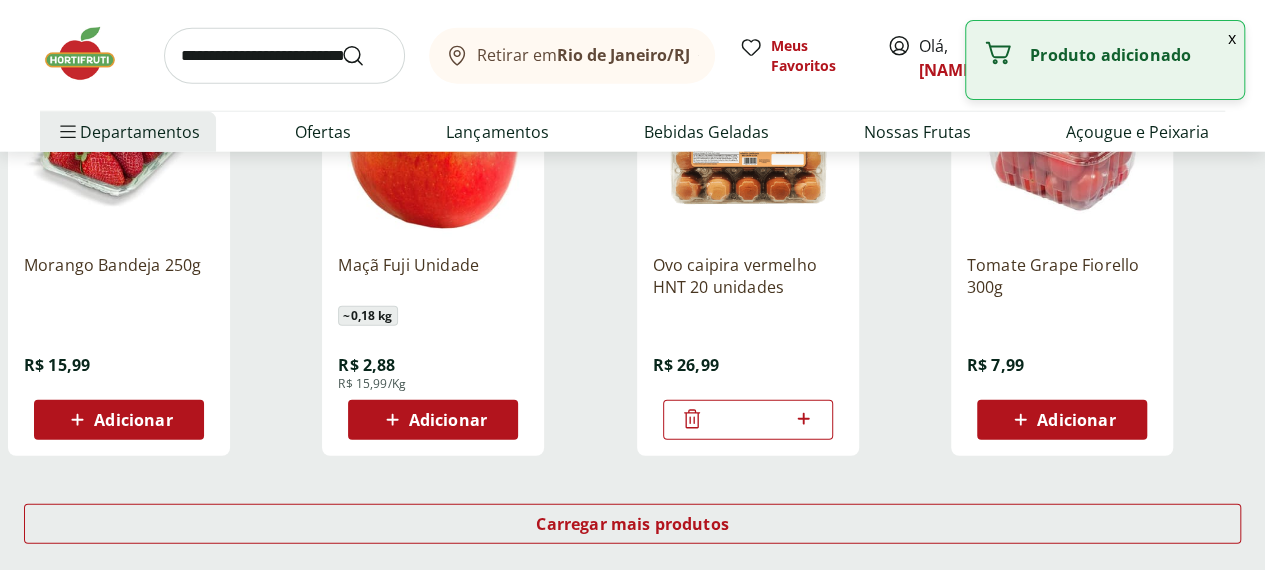 click 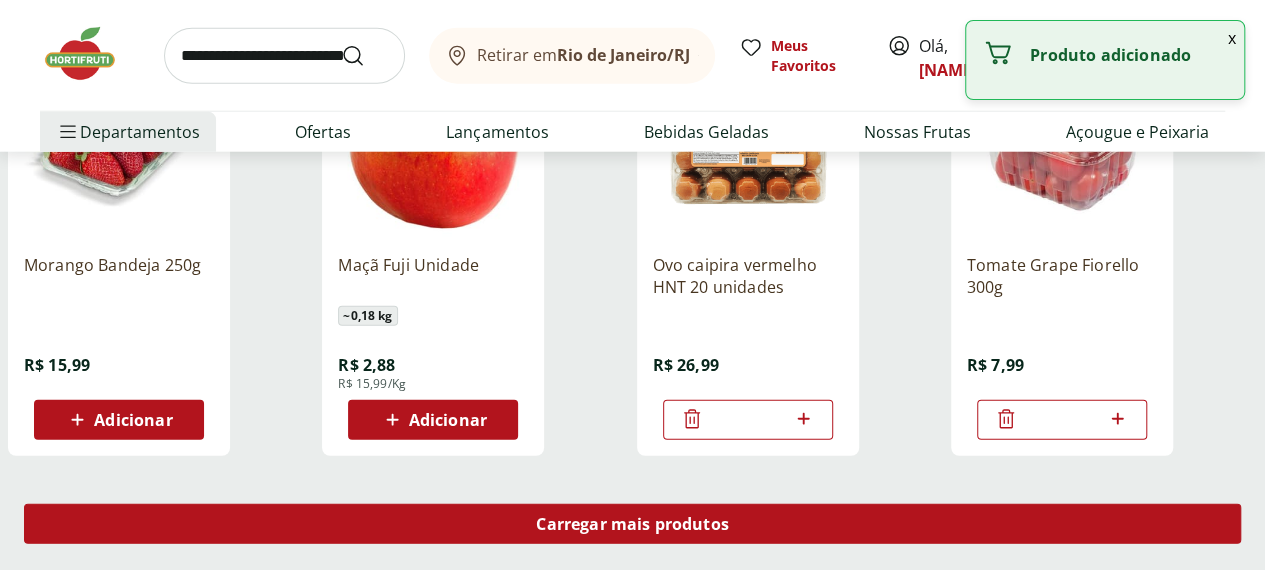 click on "Carregar mais produtos" at bounding box center (632, 524) 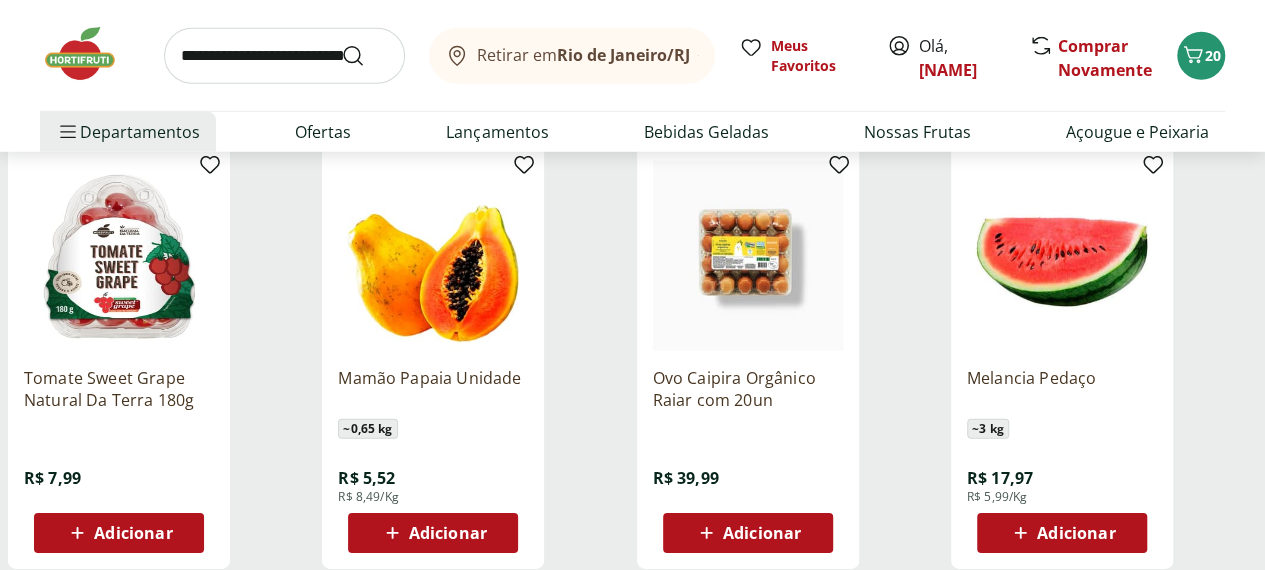scroll, scrollTop: 2860, scrollLeft: 0, axis: vertical 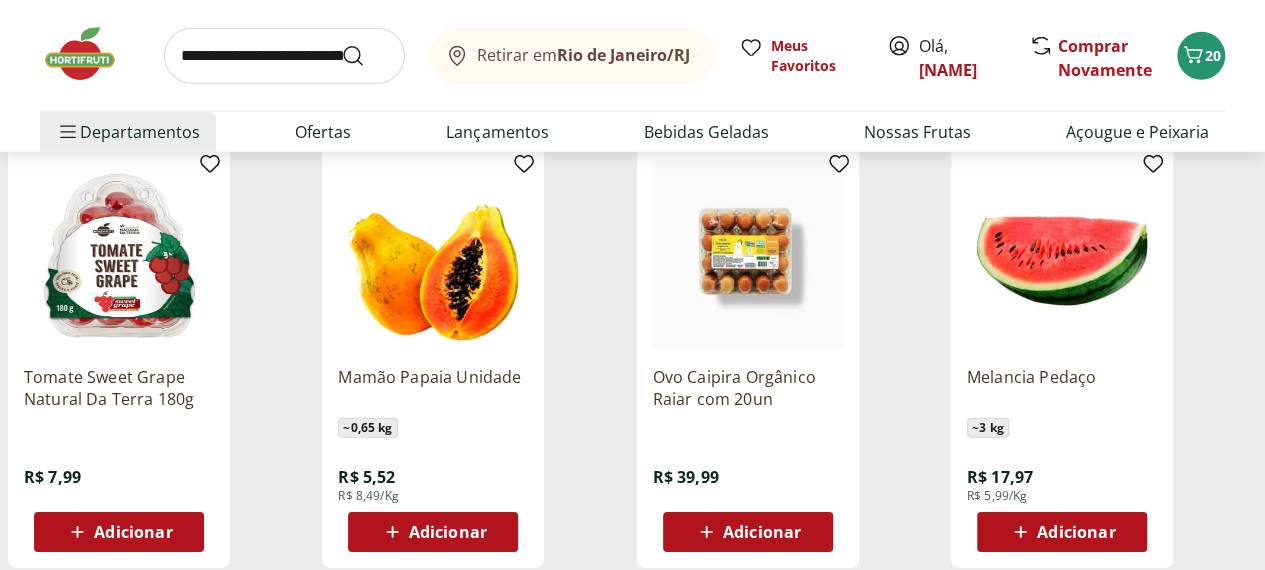 click on "Adicionar" at bounding box center (433, 532) 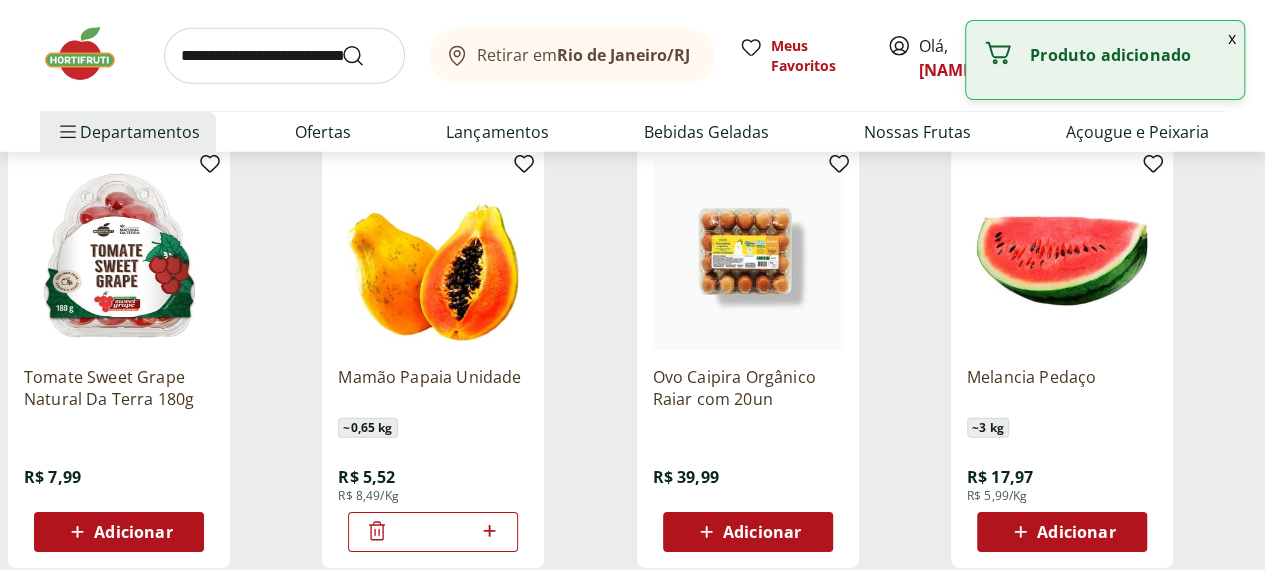 click 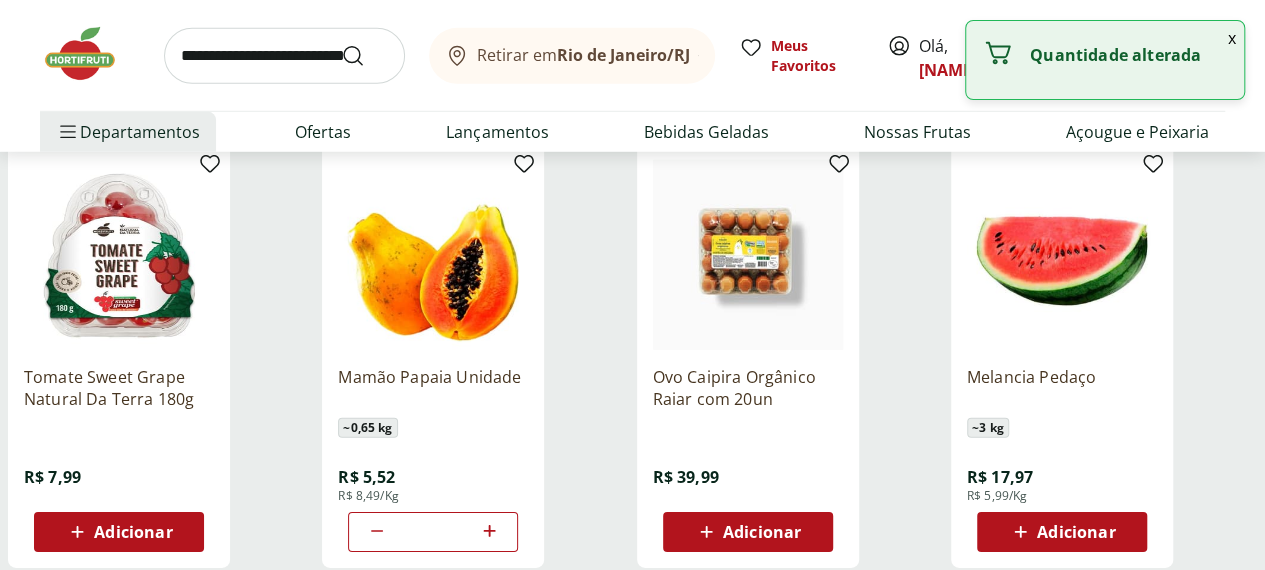 click on "Adicionar" at bounding box center [1076, 532] 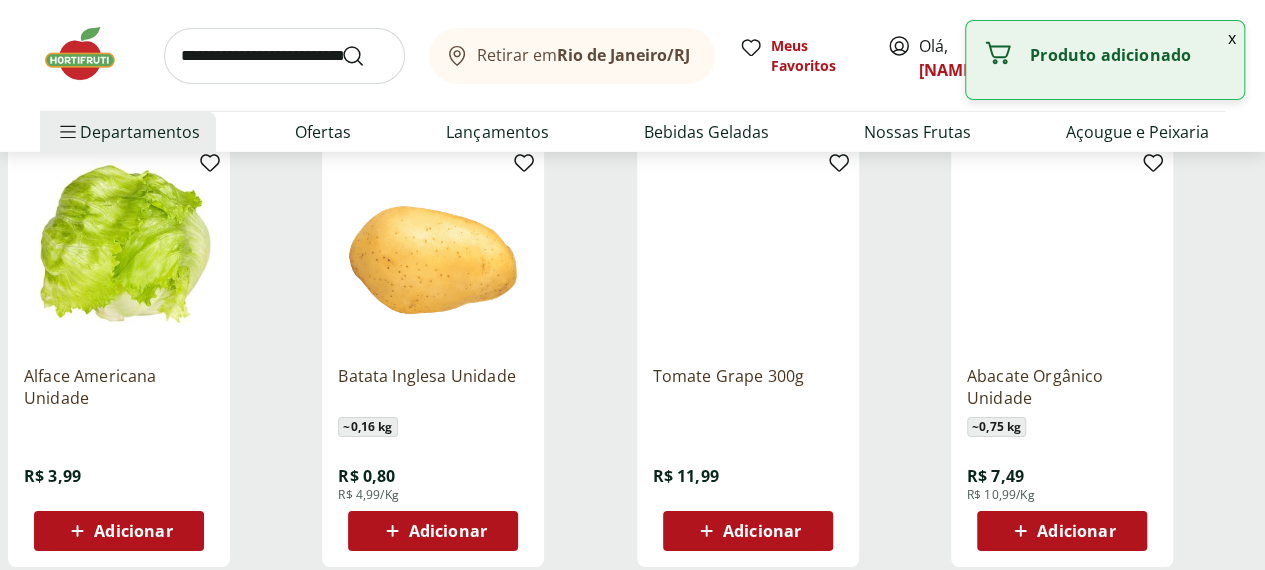scroll, scrollTop: 3295, scrollLeft: 0, axis: vertical 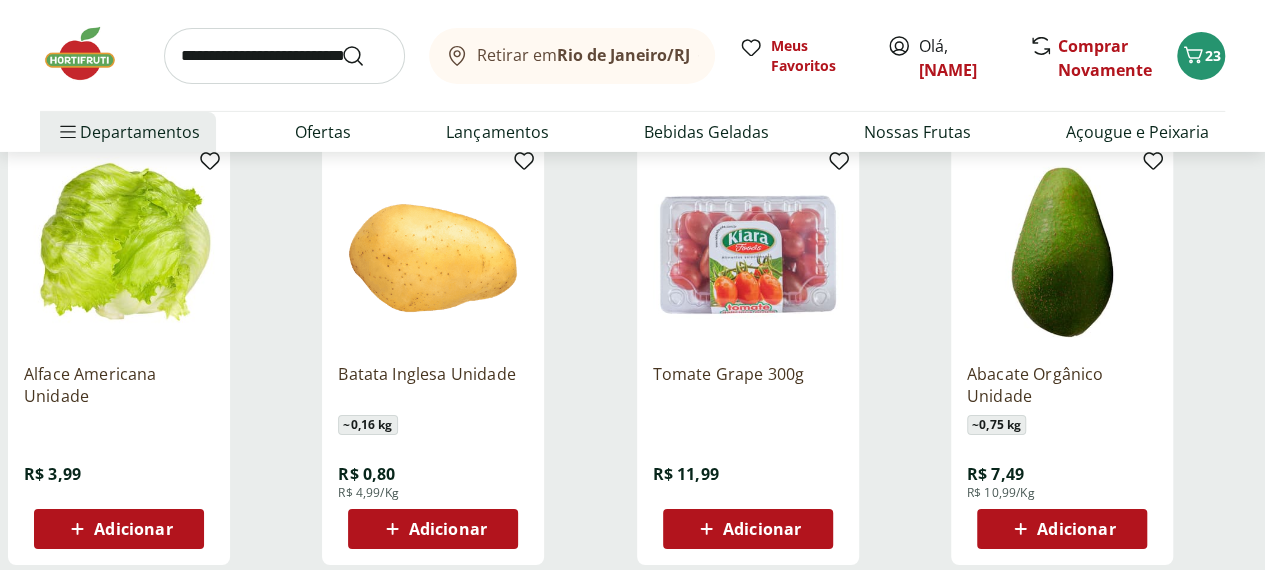 click on "Adicionar" at bounding box center (448, 529) 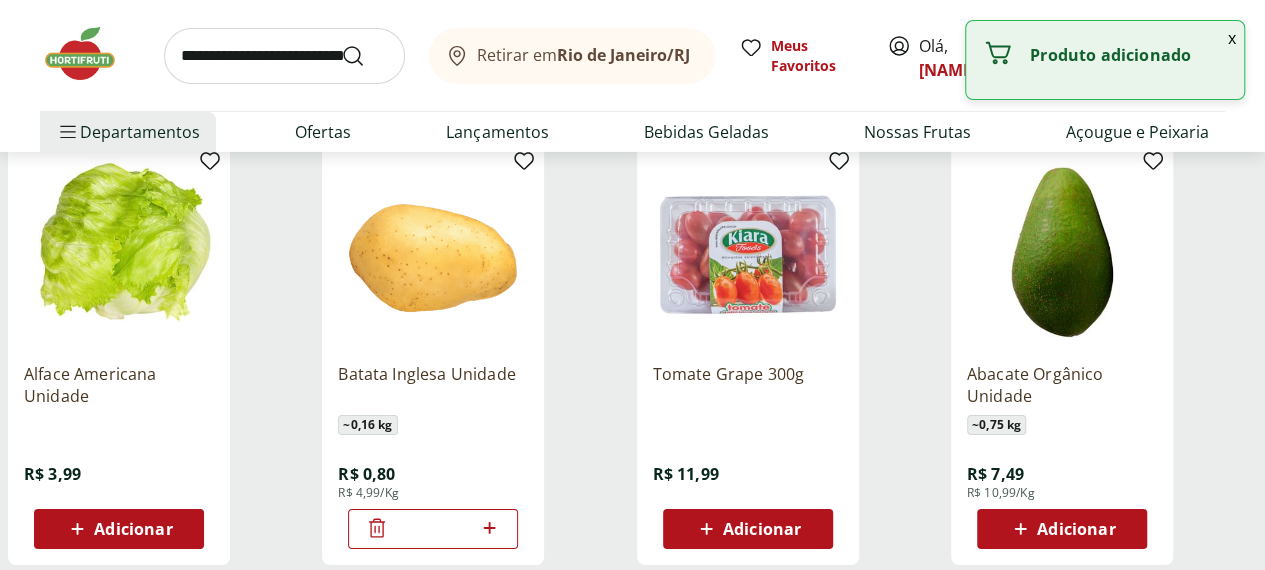 click on "*" at bounding box center [433, 529] 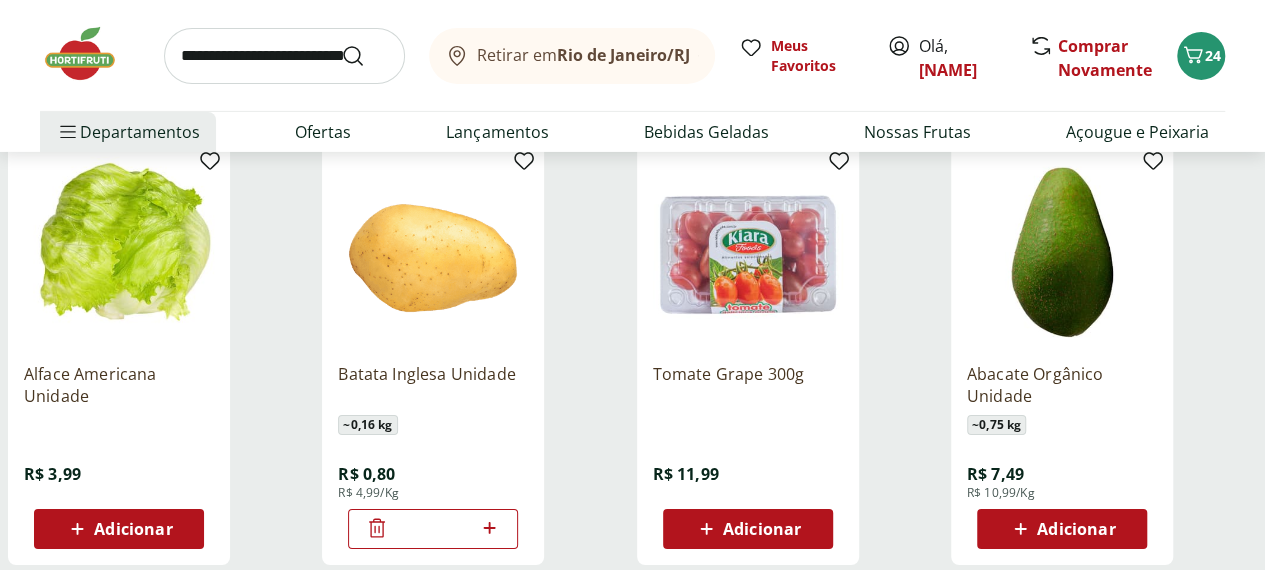 type on "**" 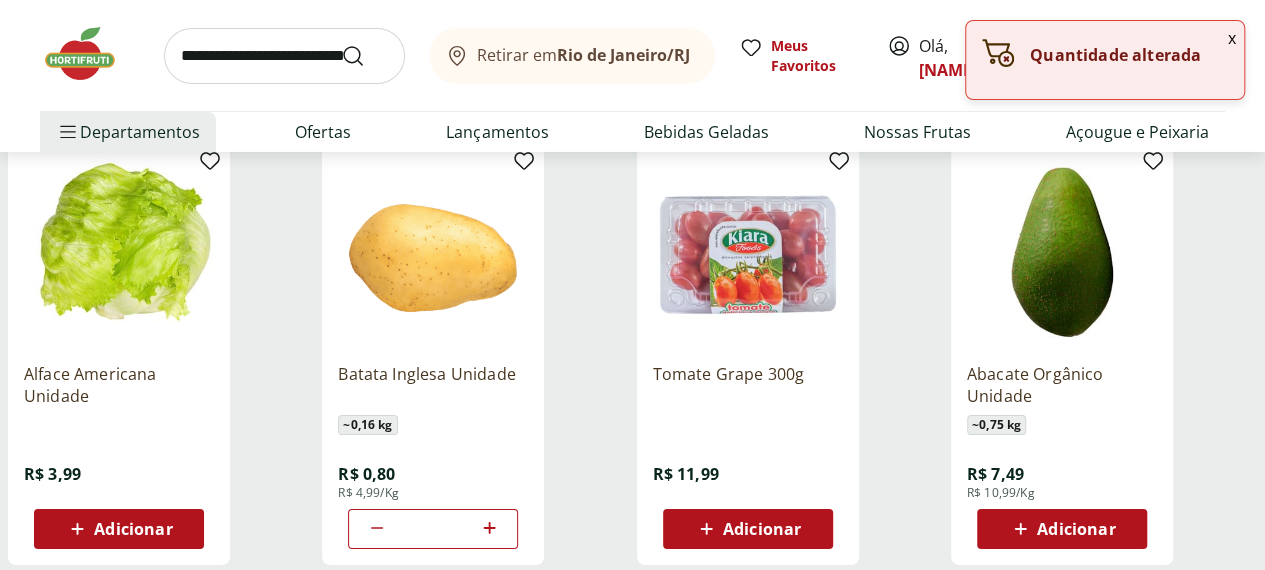 click at bounding box center [748, 684] 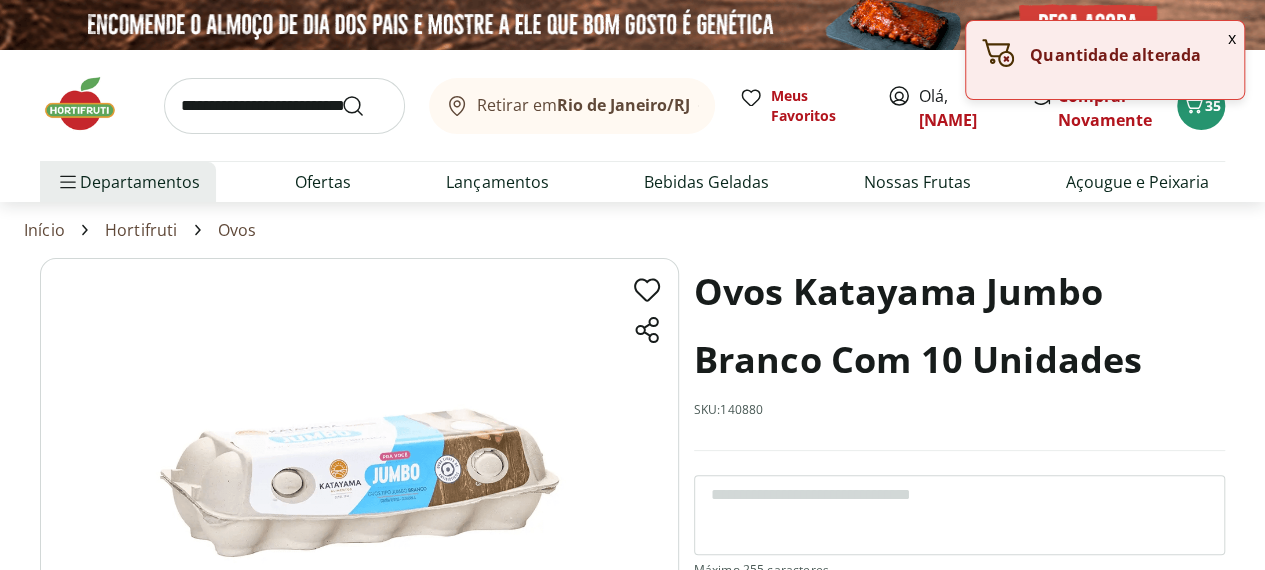 select on "**********" 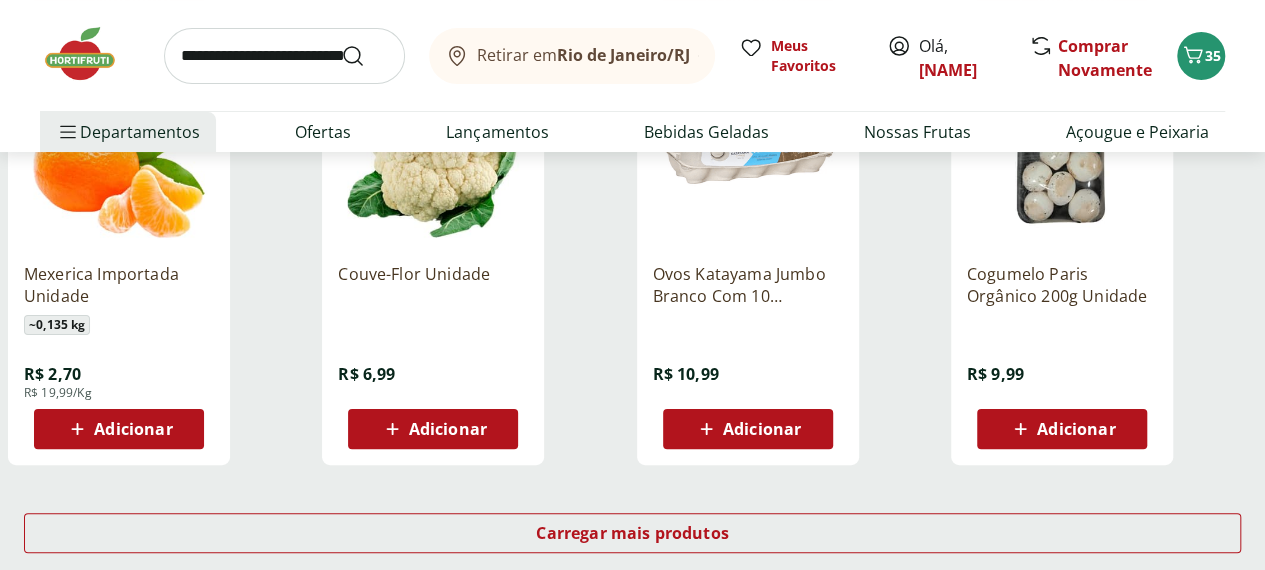 scroll, scrollTop: 3830, scrollLeft: 0, axis: vertical 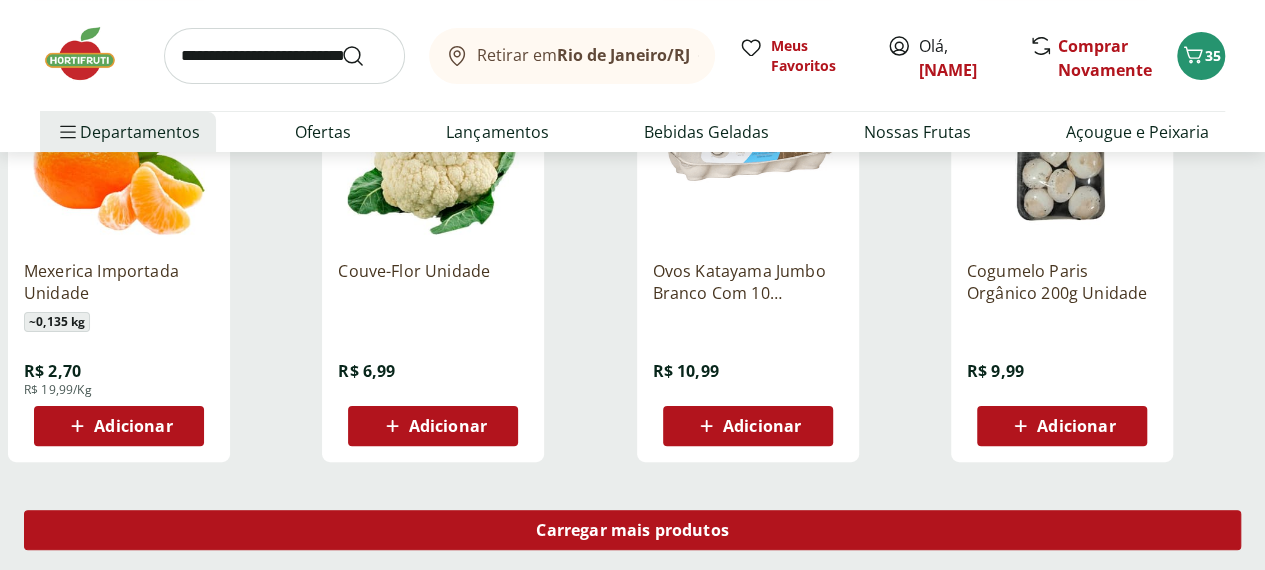 click on "Carregar mais produtos" at bounding box center (632, 530) 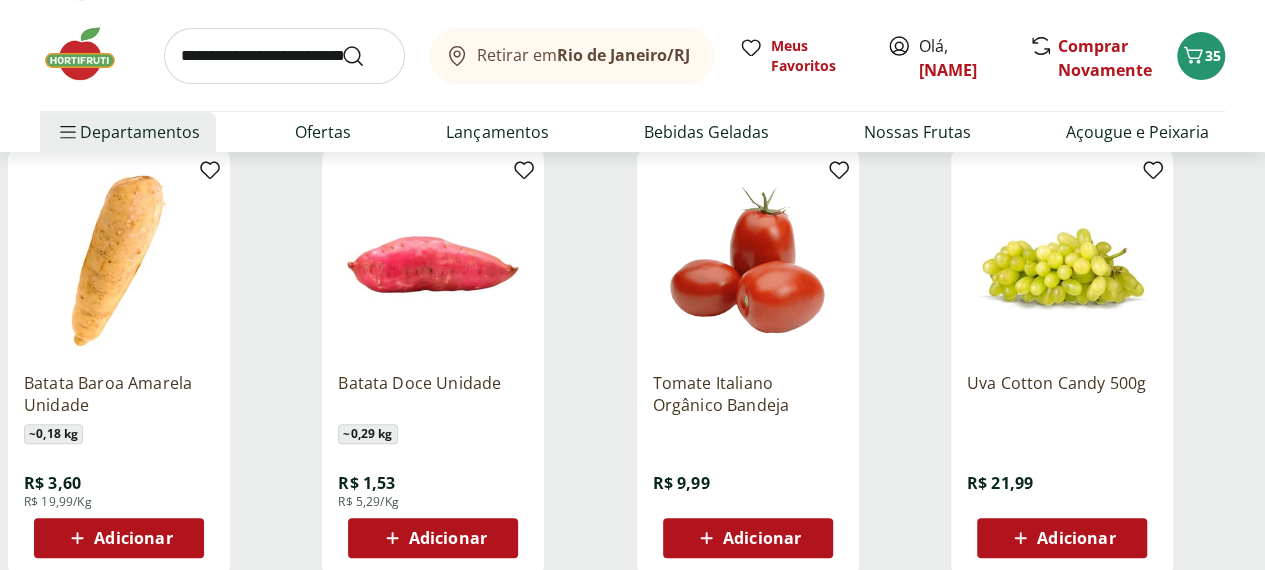 scroll, scrollTop: 4160, scrollLeft: 0, axis: vertical 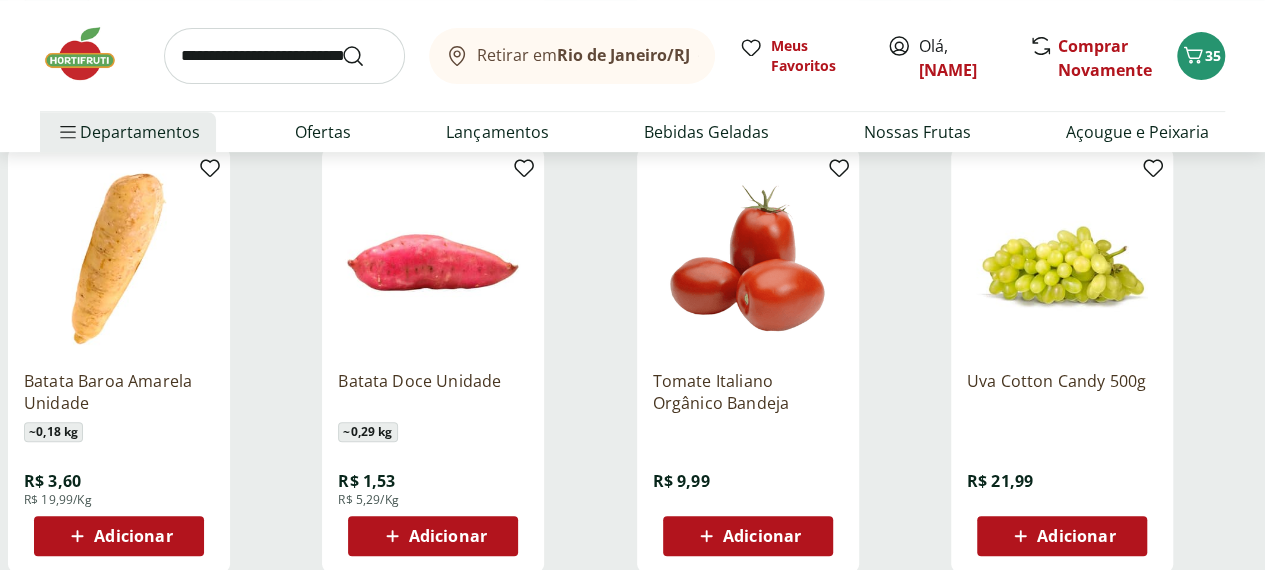 click on "Adicionar" at bounding box center (133, 536) 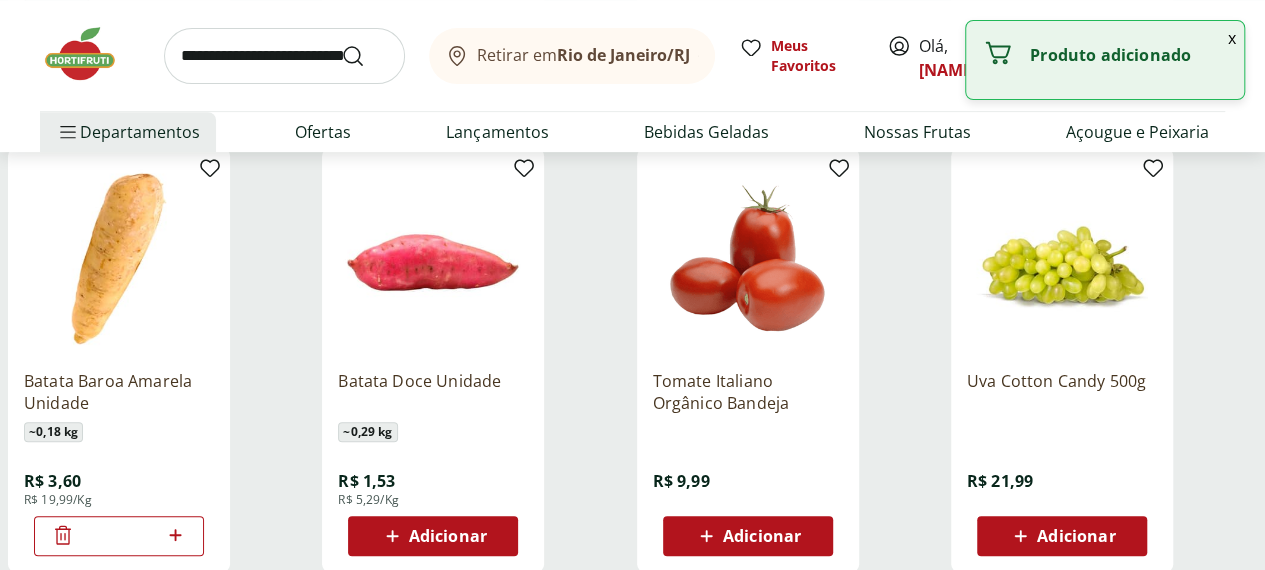 click on "*" at bounding box center [119, 536] 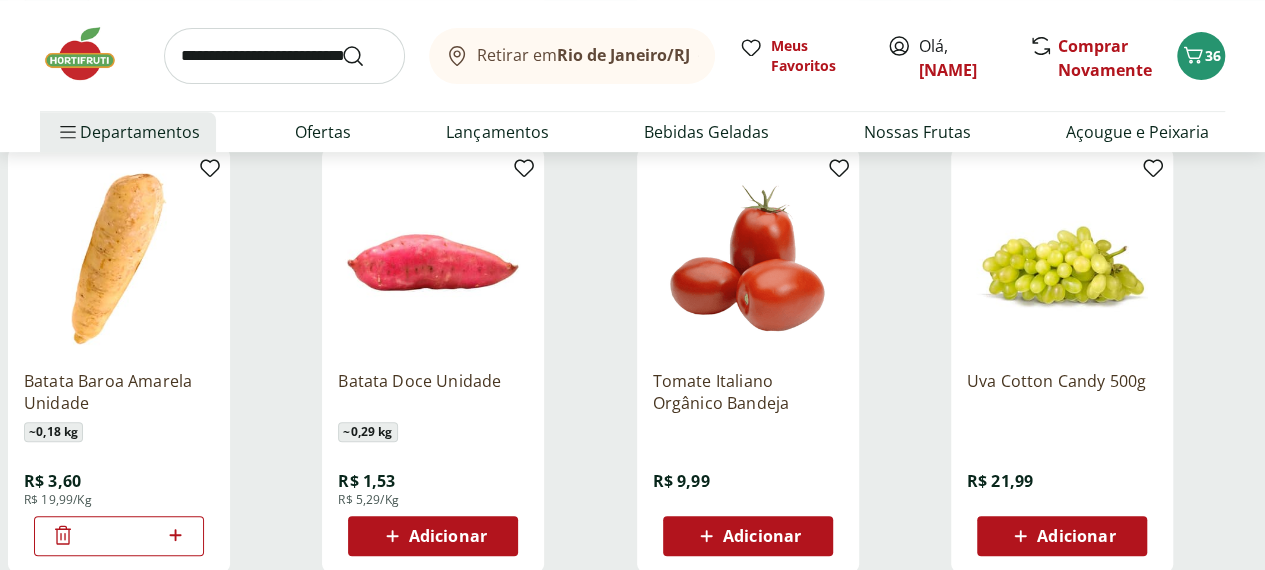 type on "*" 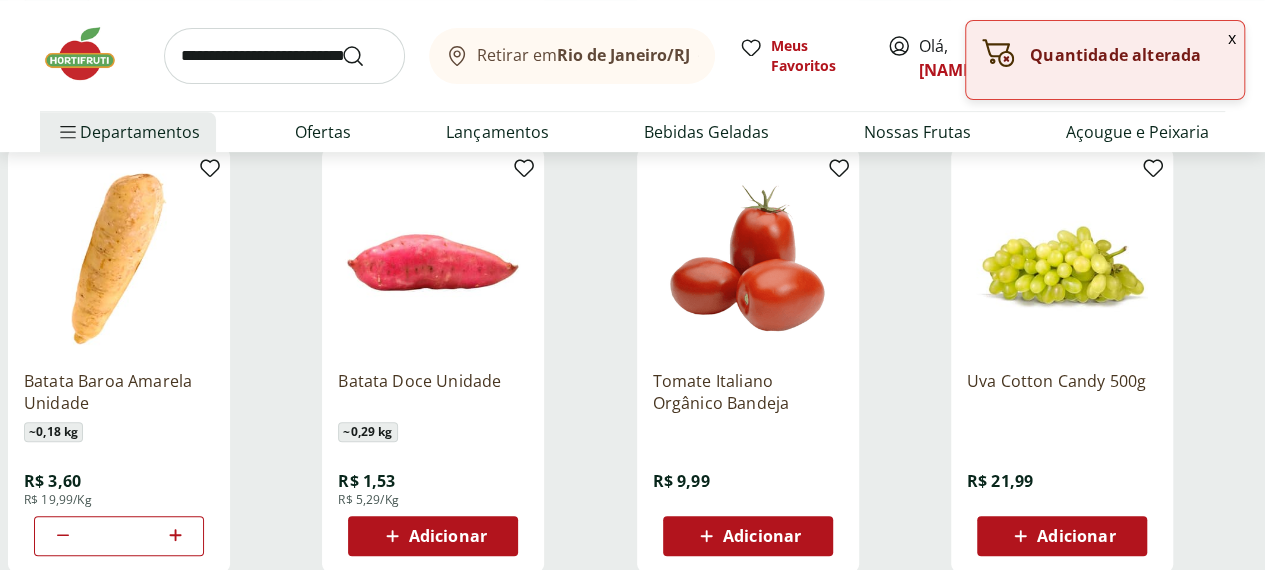 click on "**********" at bounding box center (632, -1161) 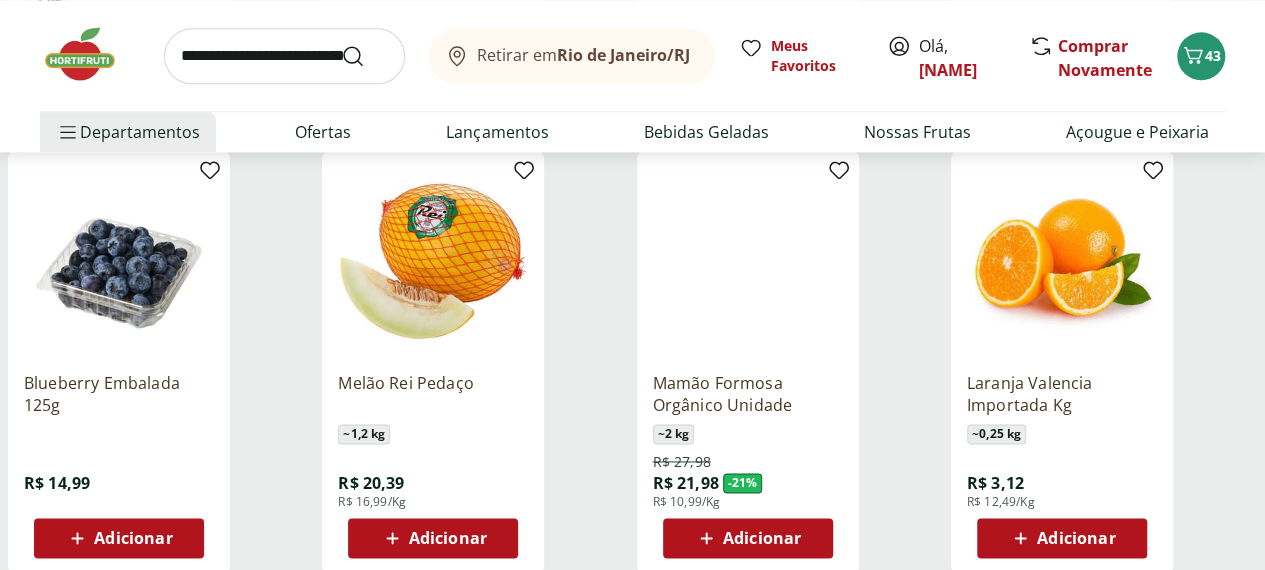 scroll, scrollTop: 5023, scrollLeft: 0, axis: vertical 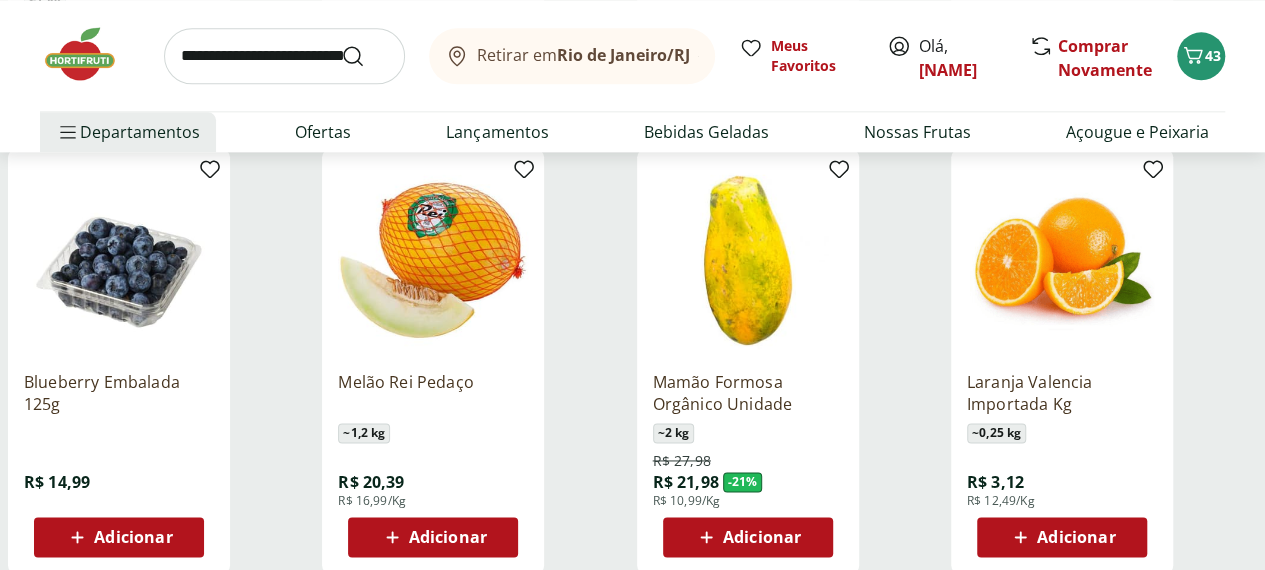 click on "Adicionar" at bounding box center (448, 537) 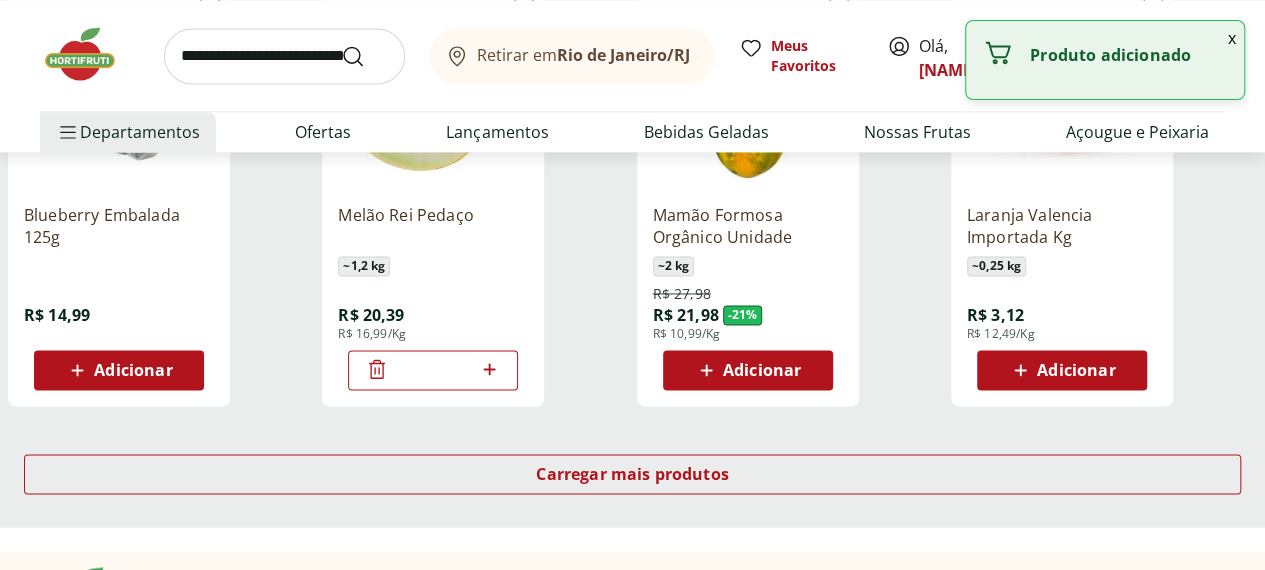 scroll, scrollTop: 5191, scrollLeft: 0, axis: vertical 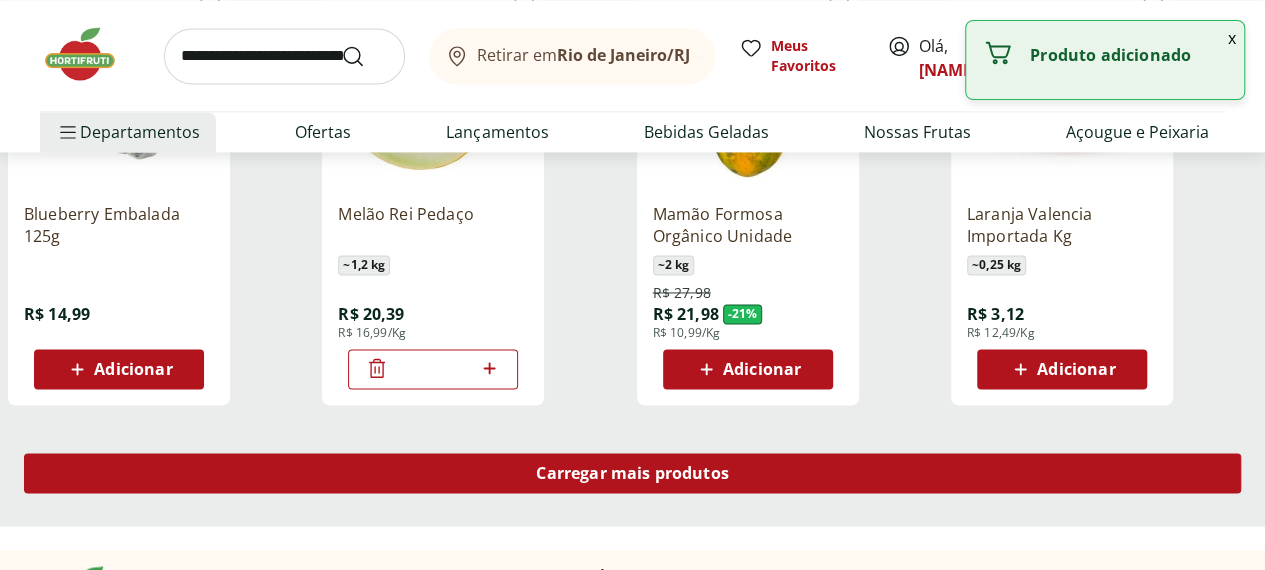 click on "Carregar mais produtos" at bounding box center (632, 473) 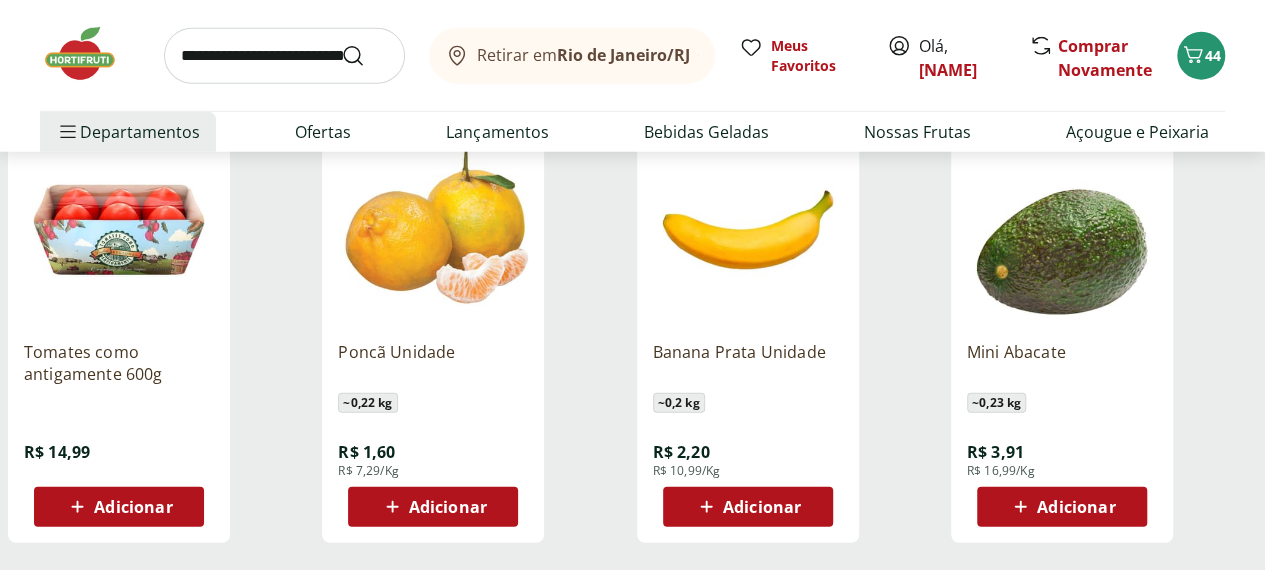 scroll, scrollTop: 6359, scrollLeft: 0, axis: vertical 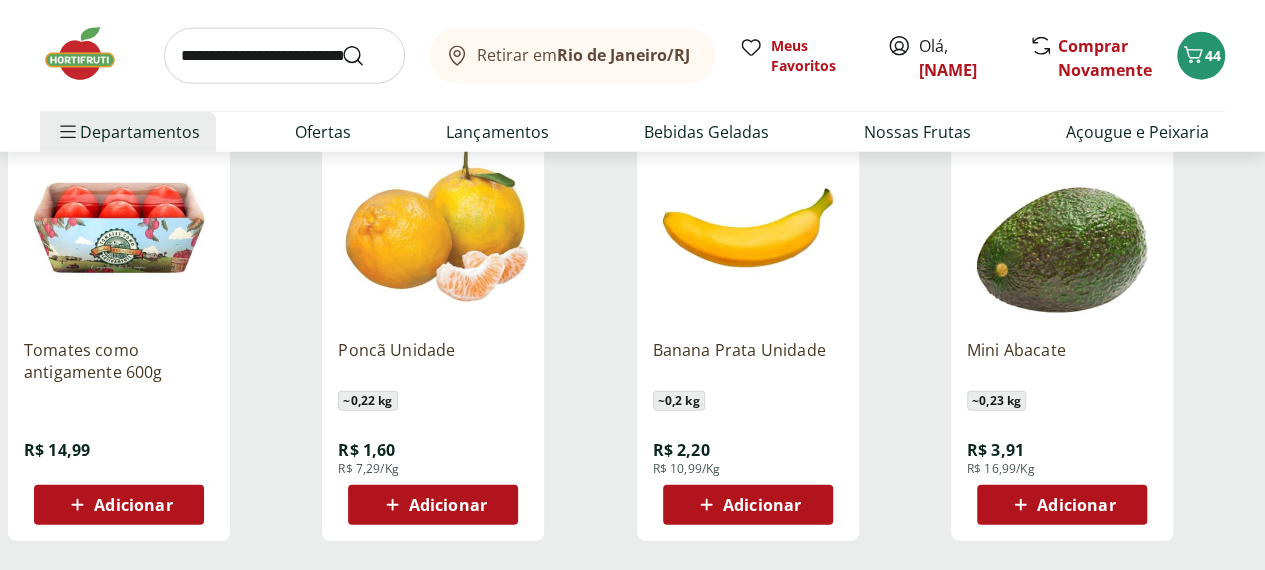 click on "Adicionar" at bounding box center [448, 505] 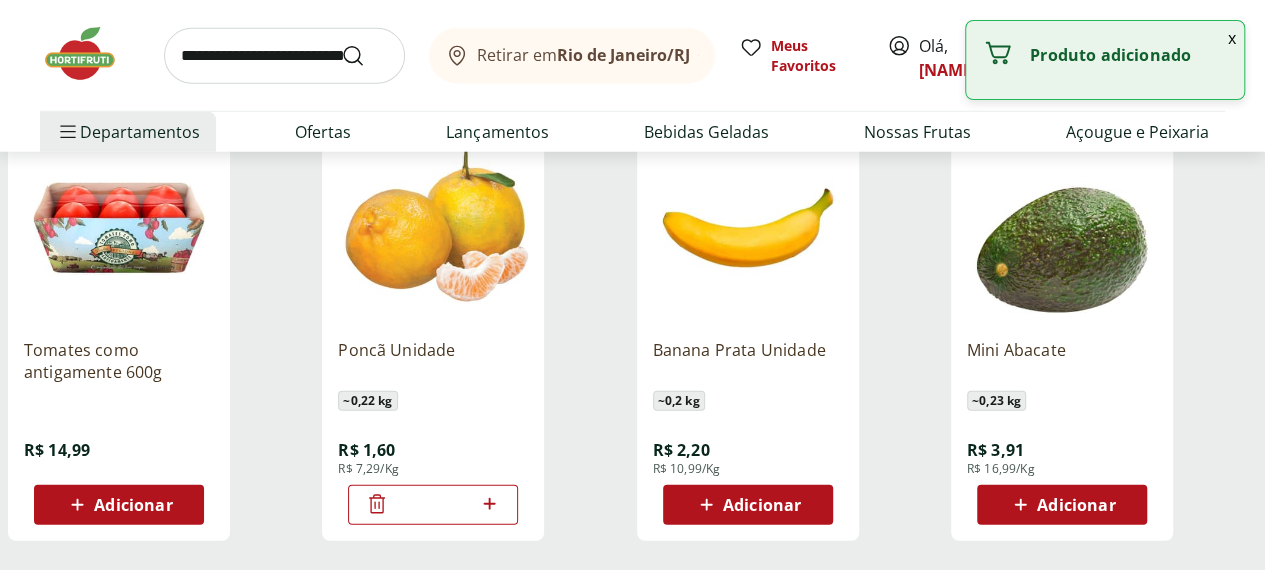 click 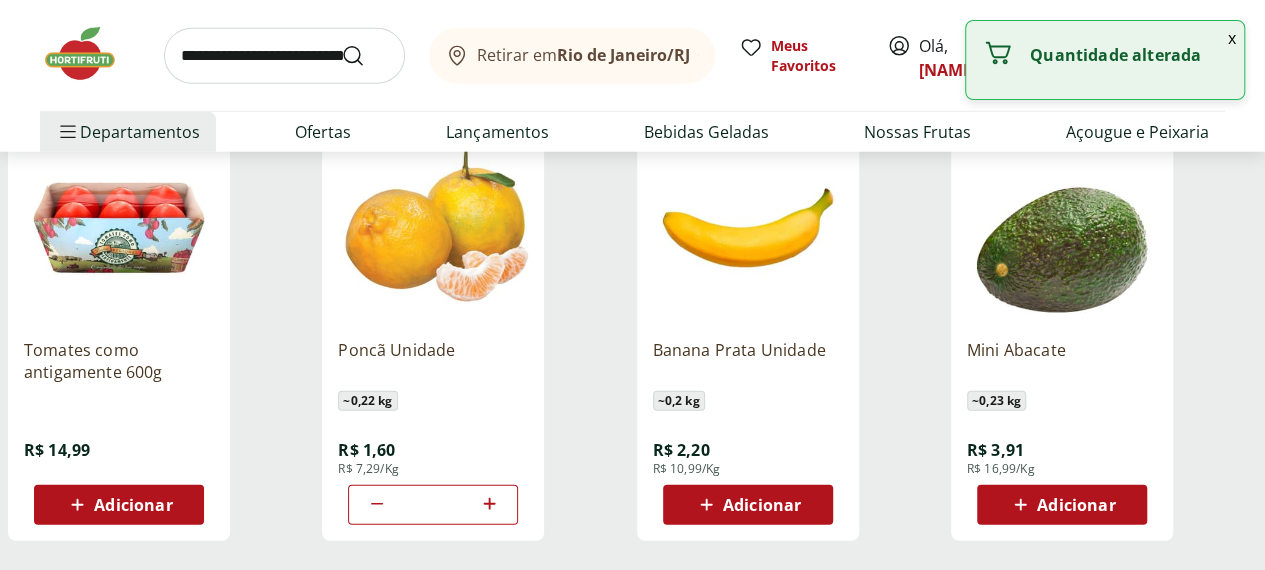 click 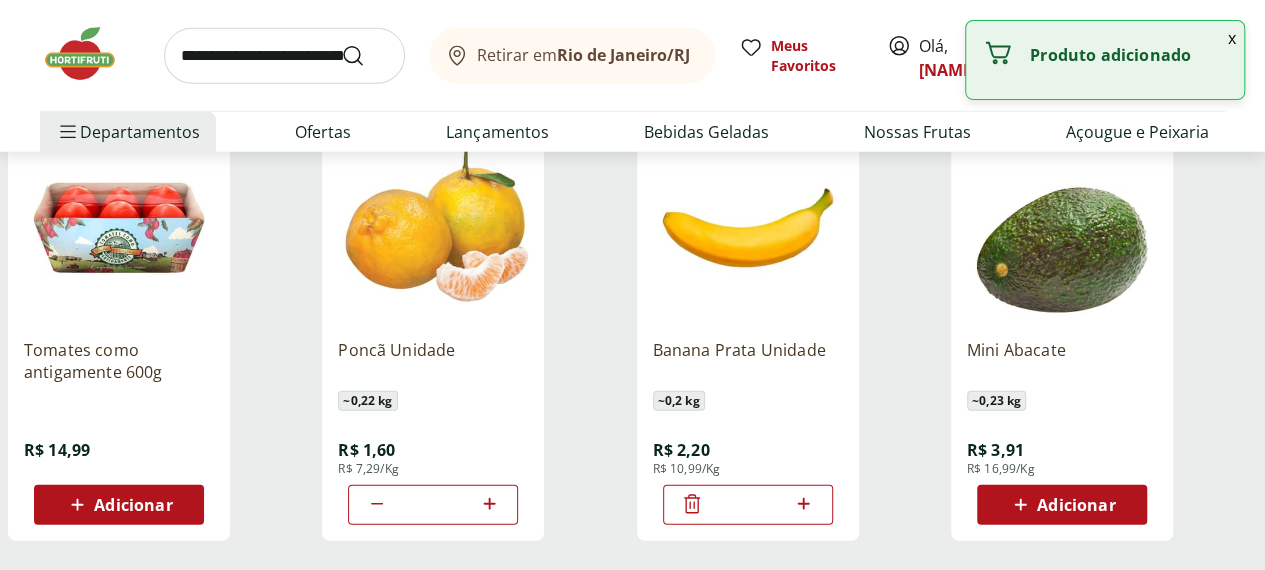click on "*" at bounding box center [748, 505] 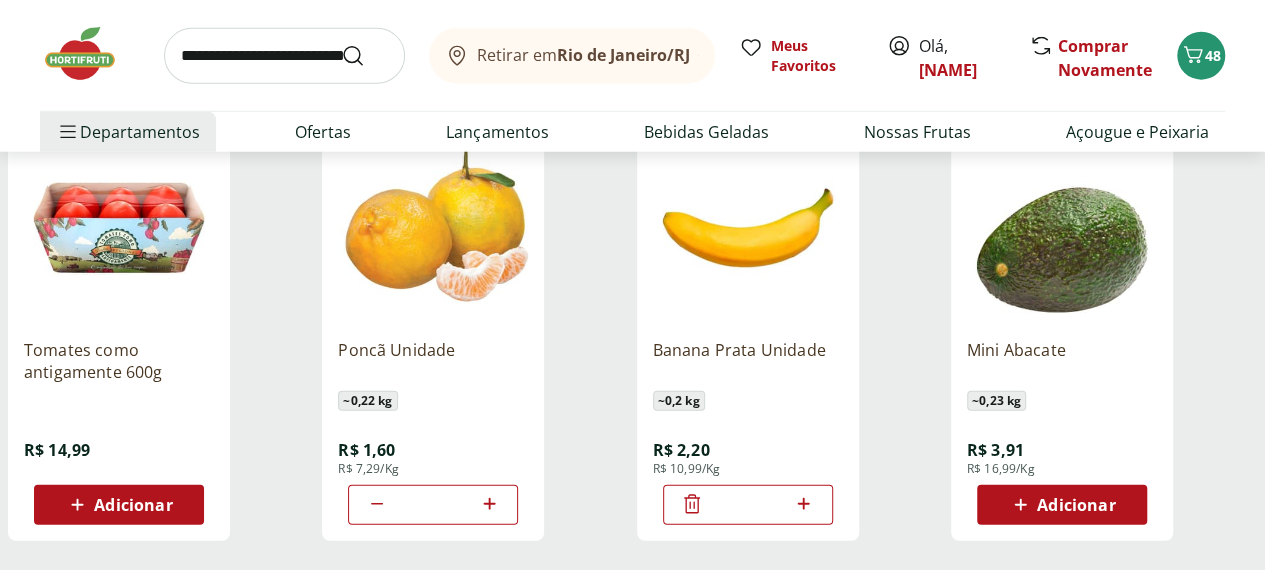 type on "*" 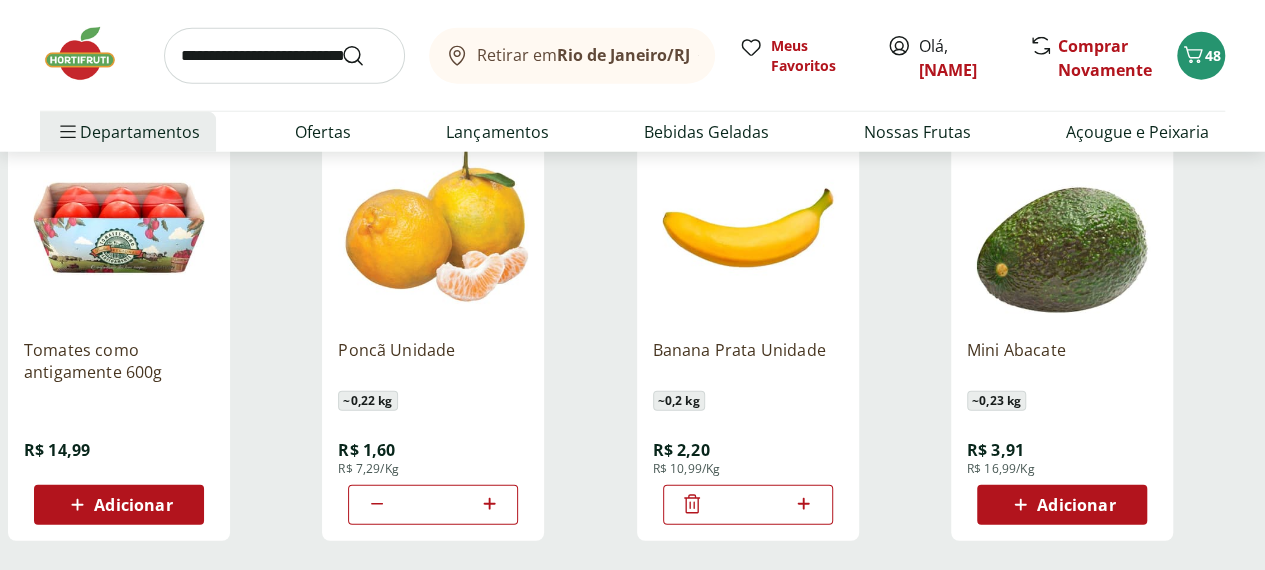 type on "*" 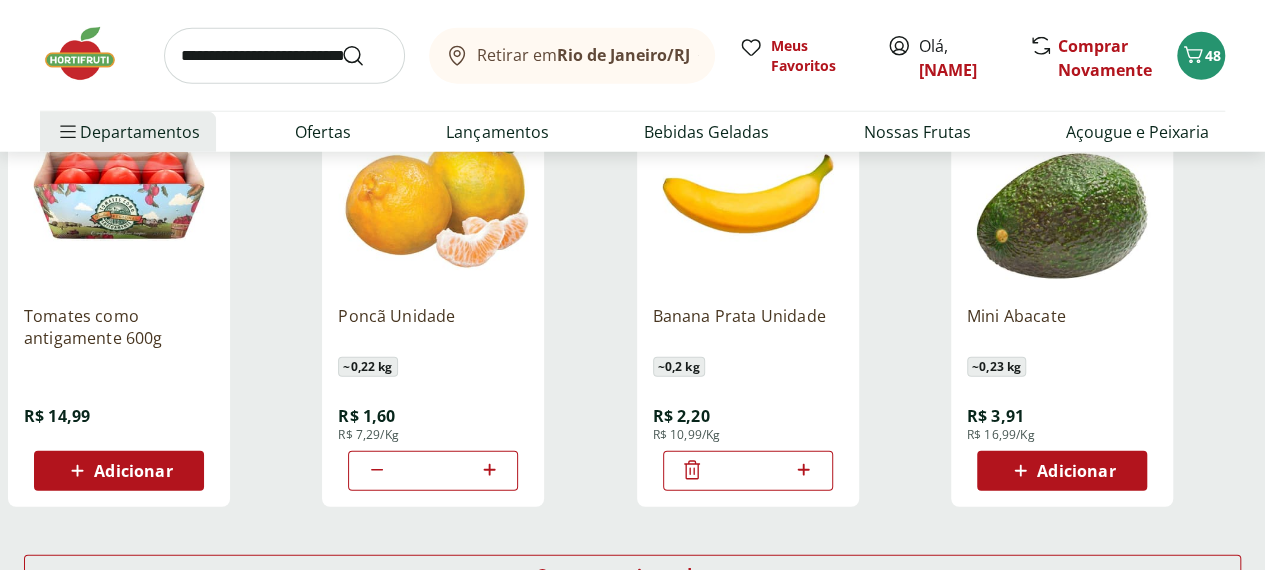 scroll, scrollTop: 6396, scrollLeft: 0, axis: vertical 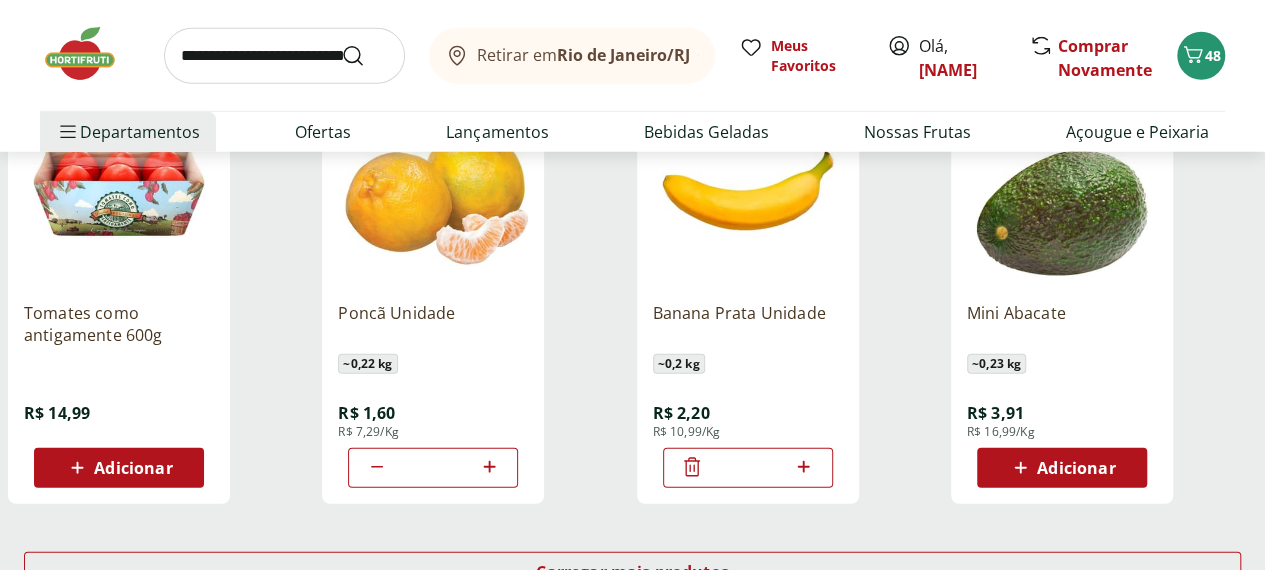 click on "*" at bounding box center [748, 468] 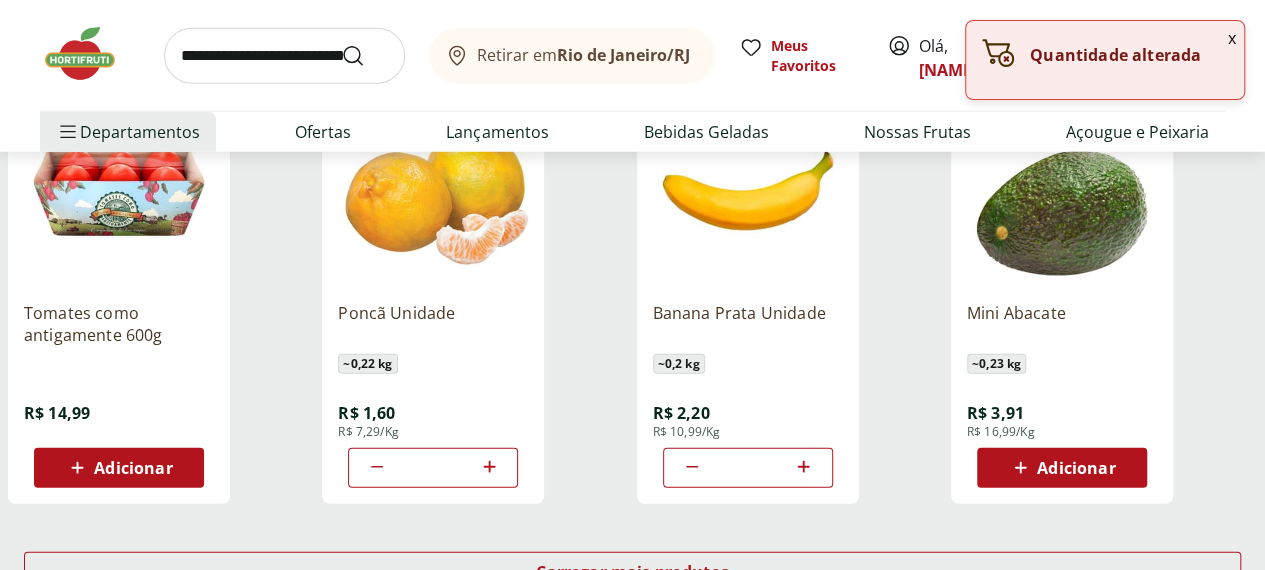 click on "Carregar mais produtos" at bounding box center (632, 576) 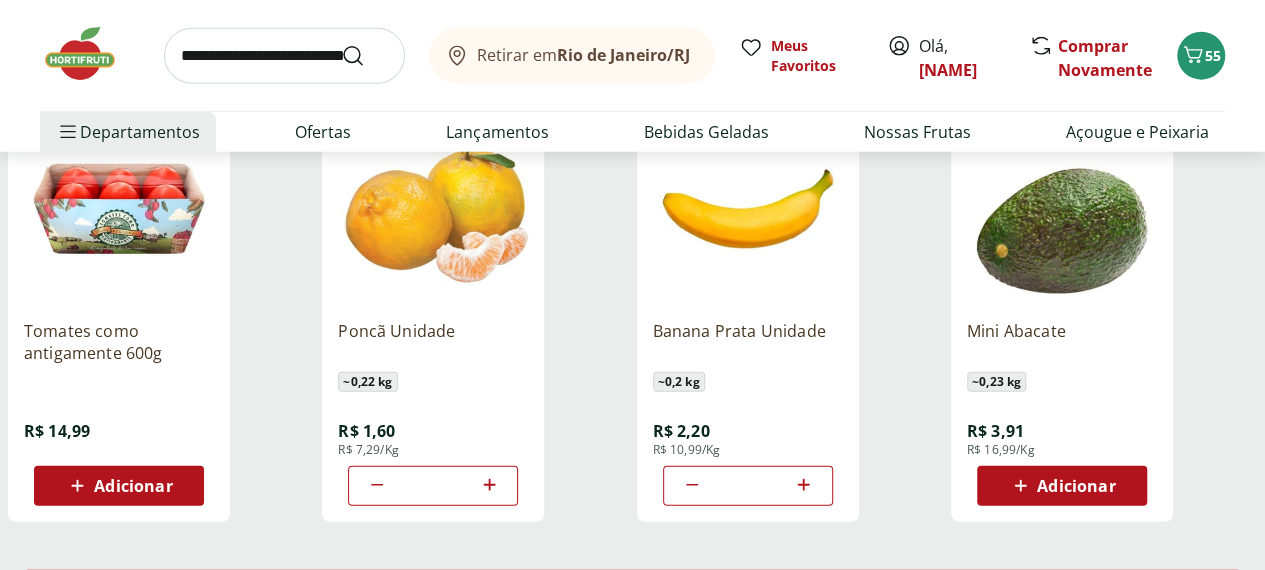 scroll, scrollTop: 6402, scrollLeft: 0, axis: vertical 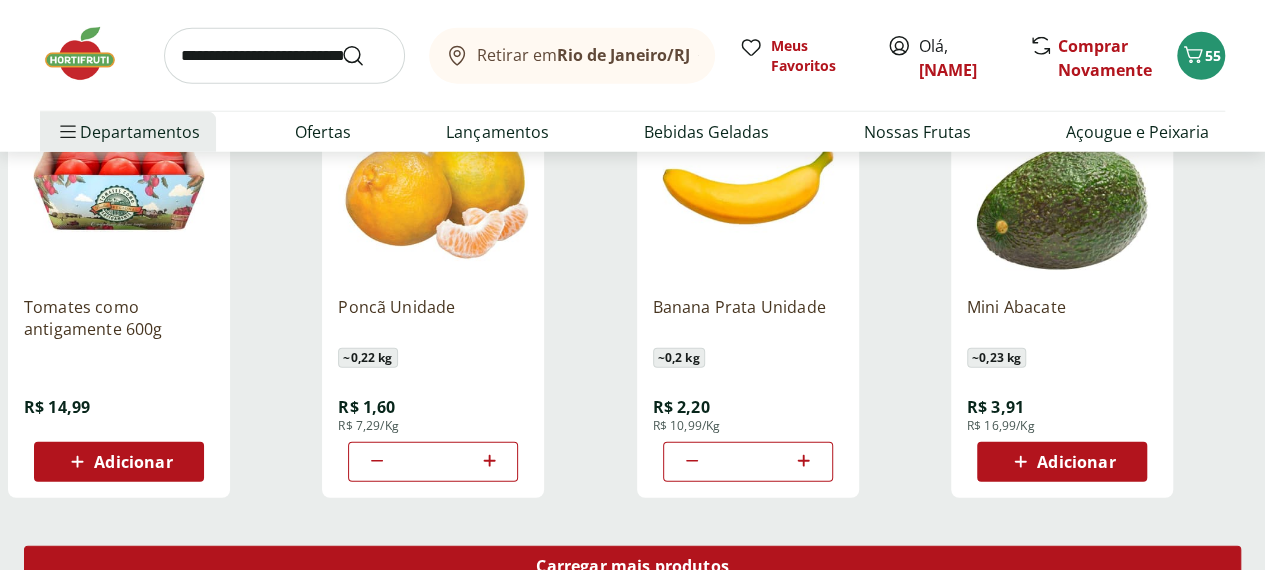 click on "Carregar mais produtos" at bounding box center (632, 566) 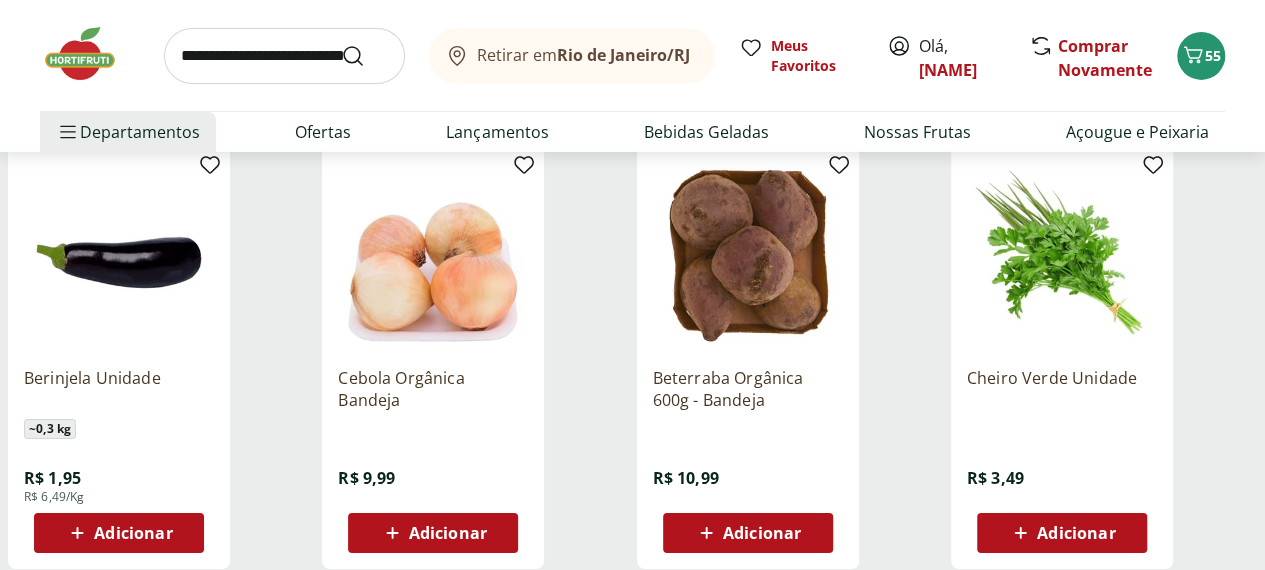 scroll, scrollTop: 7208, scrollLeft: 0, axis: vertical 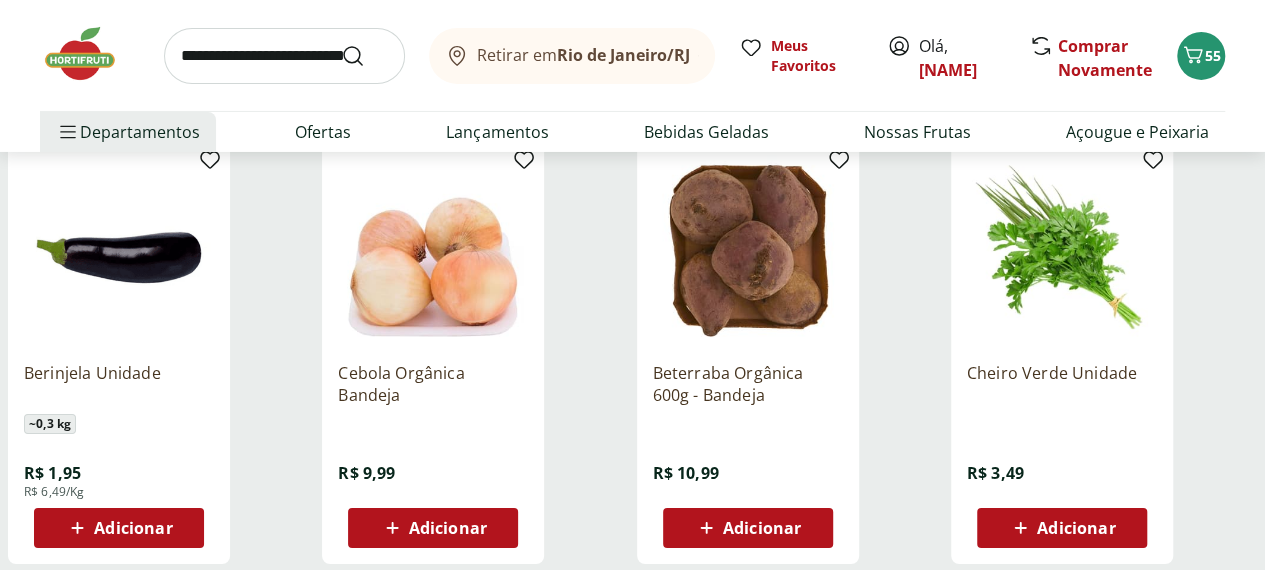 click 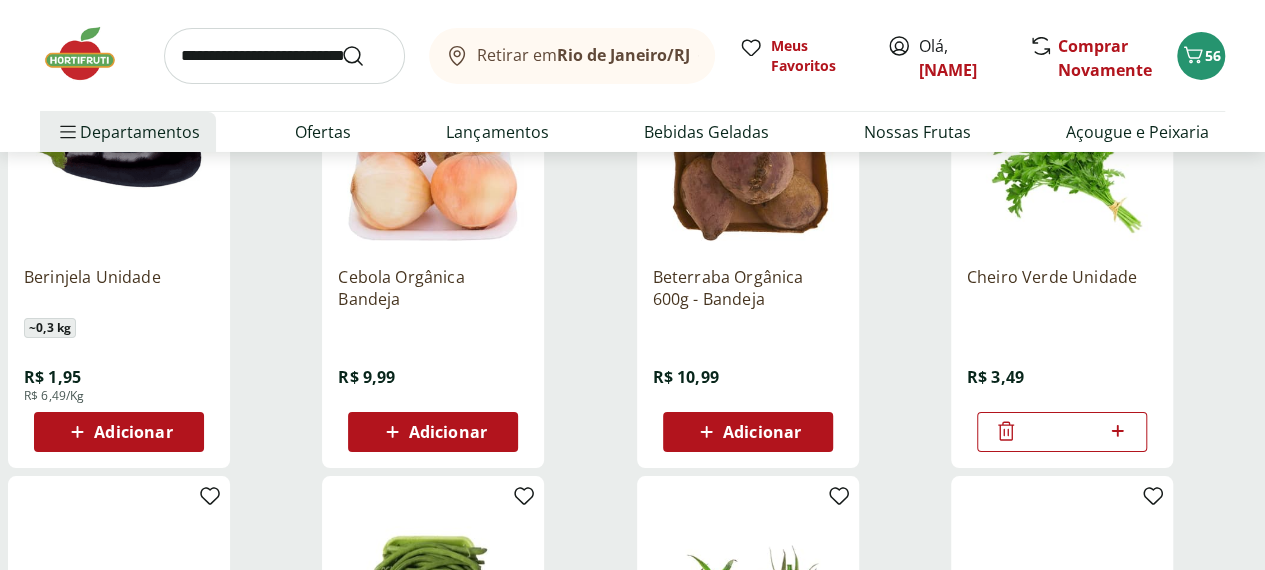 scroll, scrollTop: 7306, scrollLeft: 0, axis: vertical 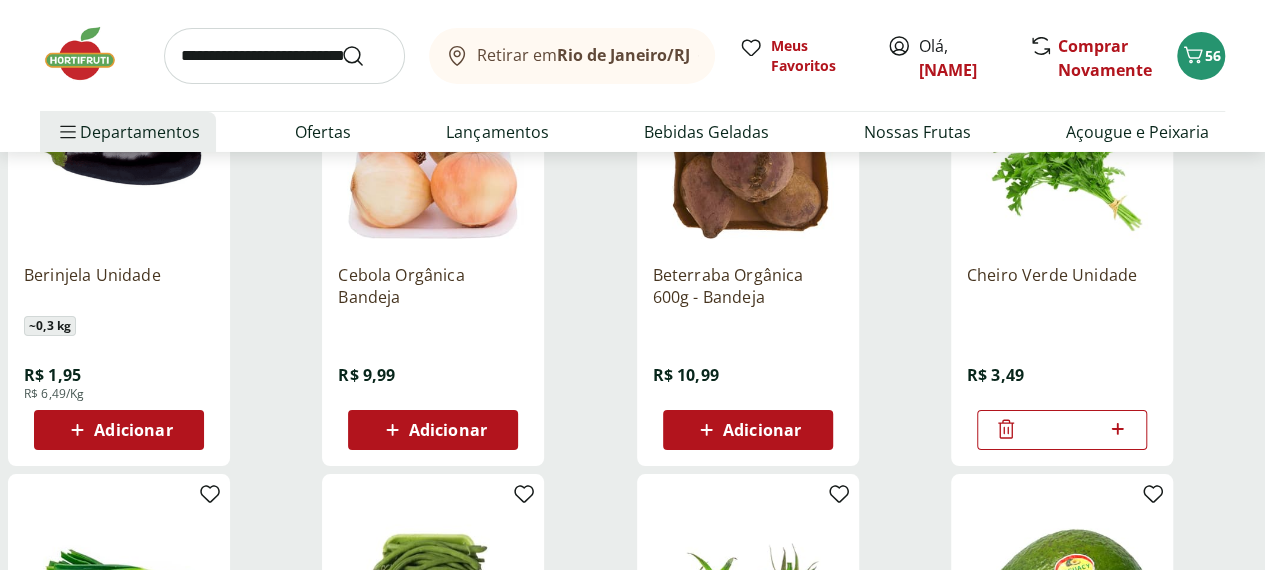 click on "Adicionar" at bounding box center [133, 430] 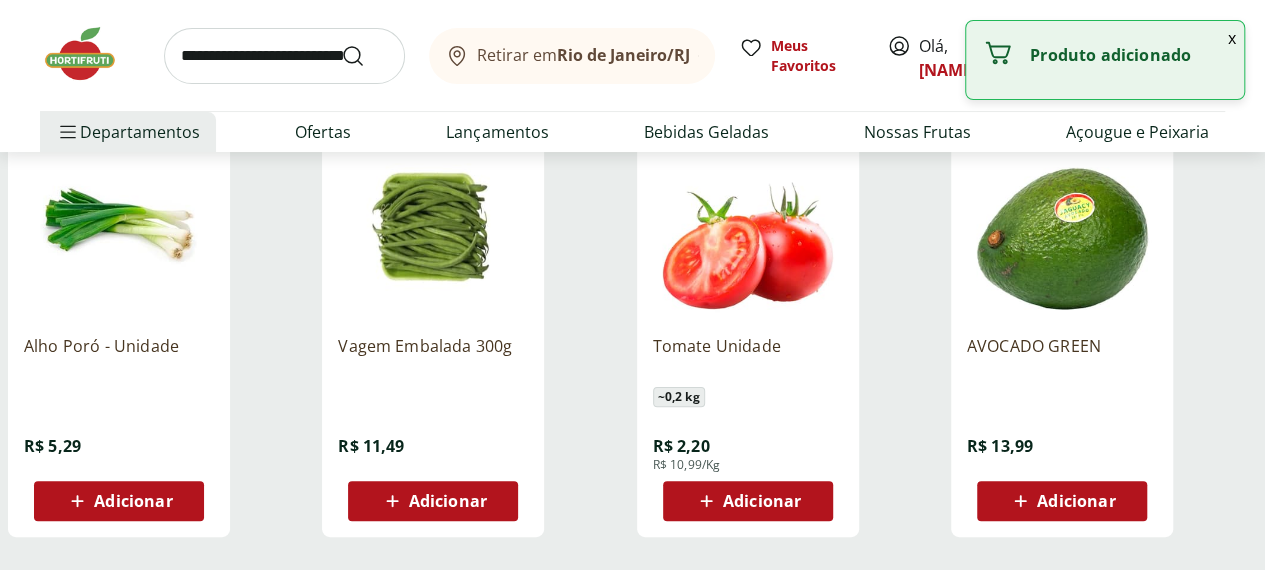 scroll, scrollTop: 7670, scrollLeft: 0, axis: vertical 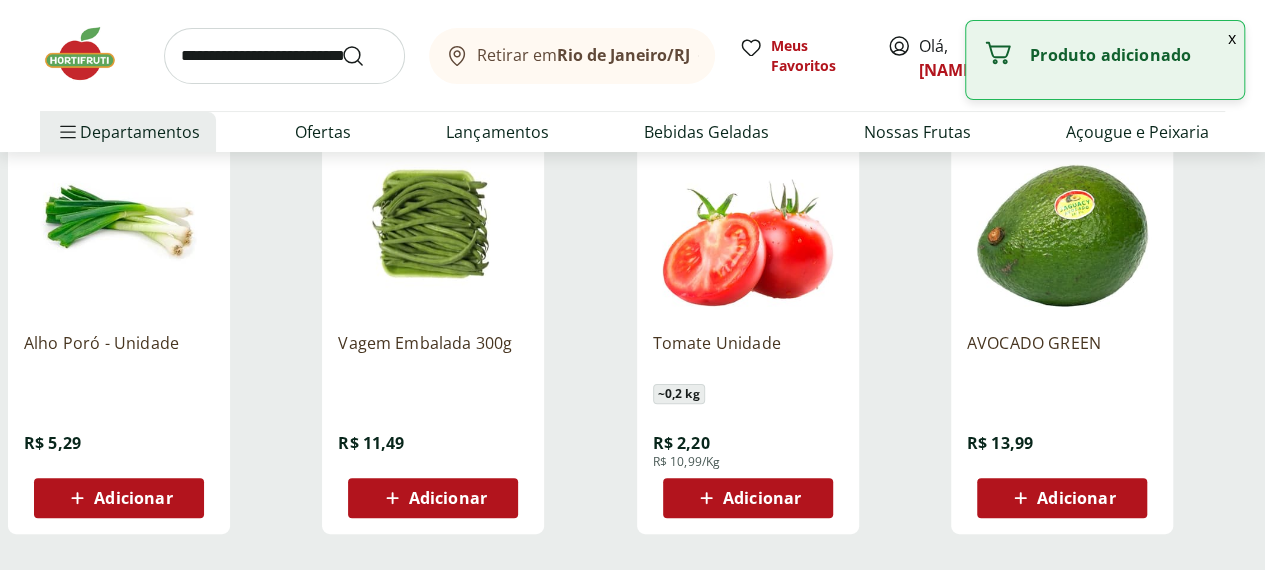 click 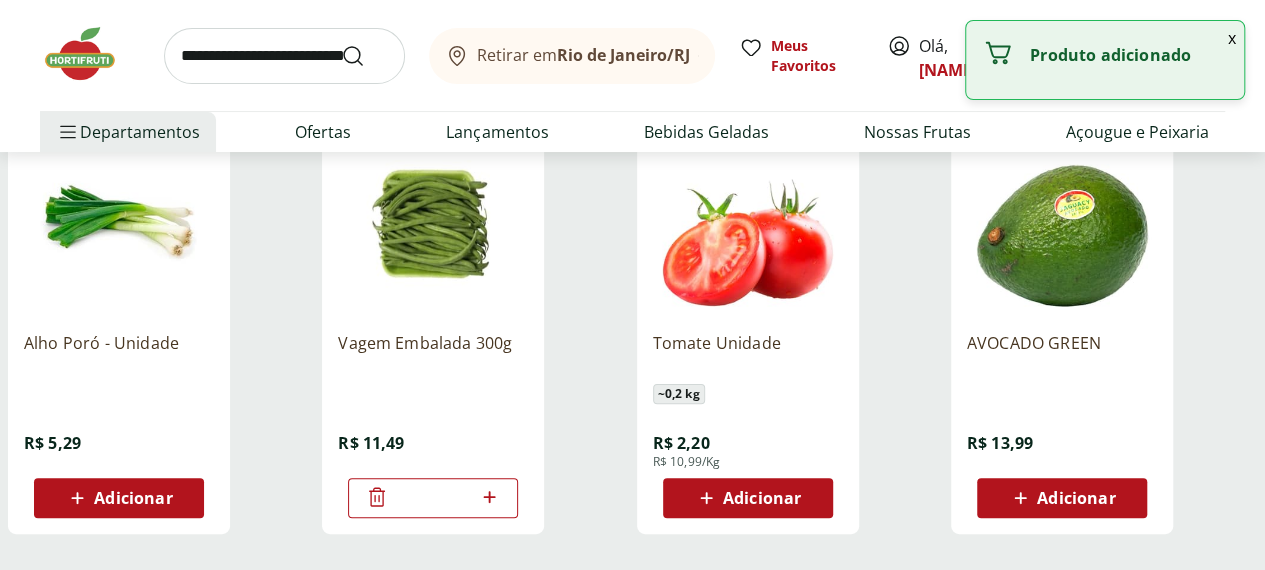 click on "Carregar mais produtos" at bounding box center [632, 602] 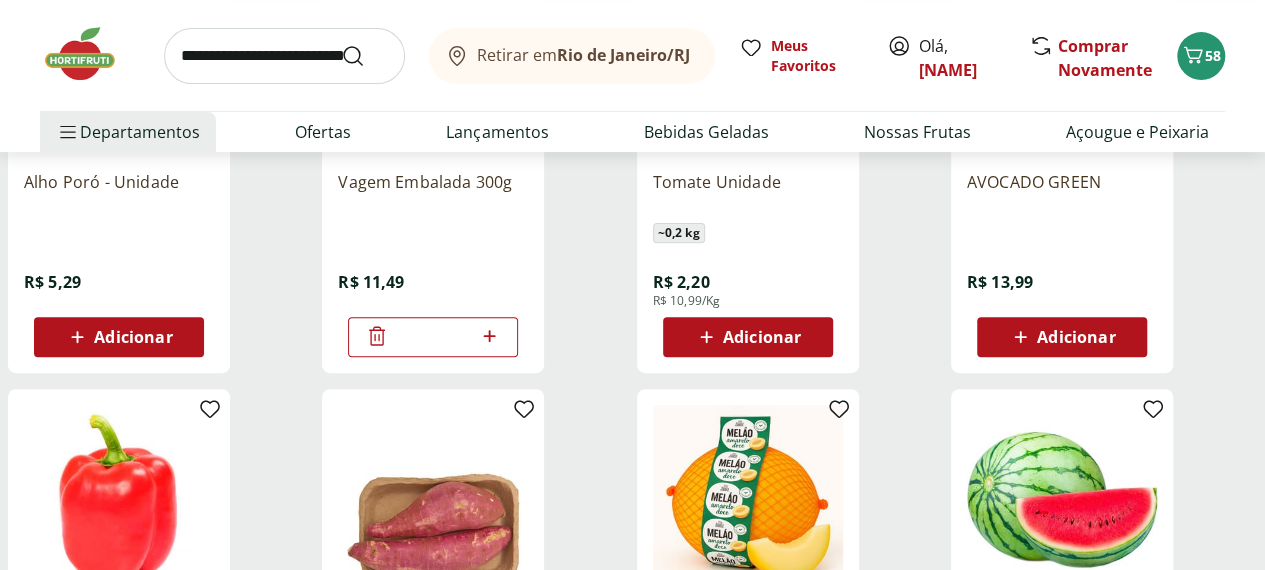scroll, scrollTop: 7832, scrollLeft: 0, axis: vertical 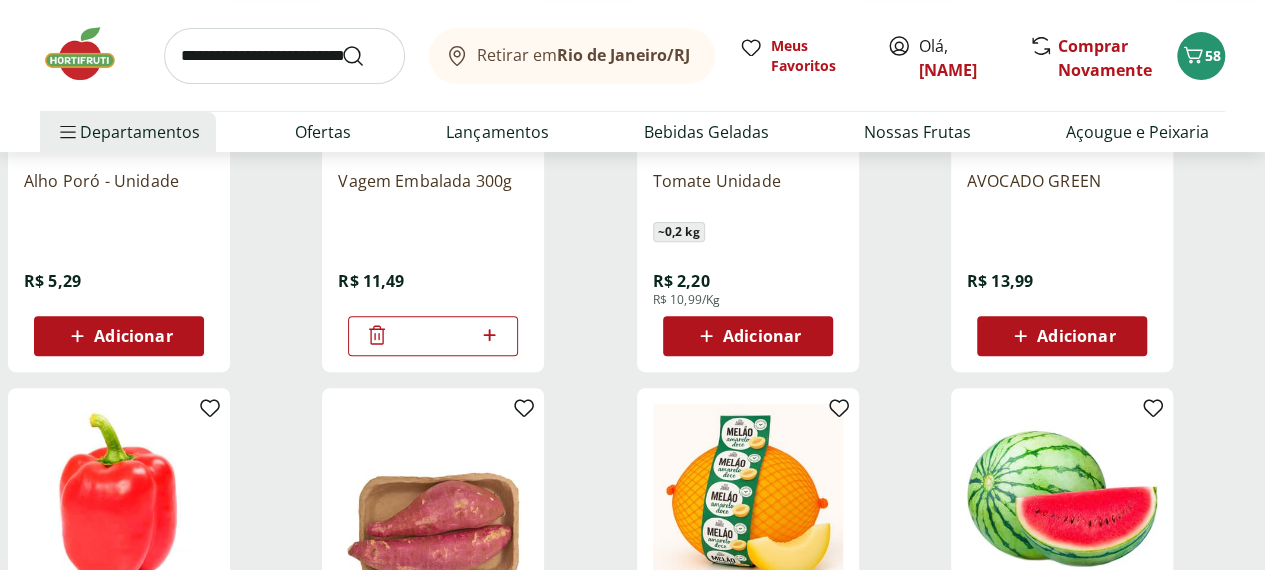 click 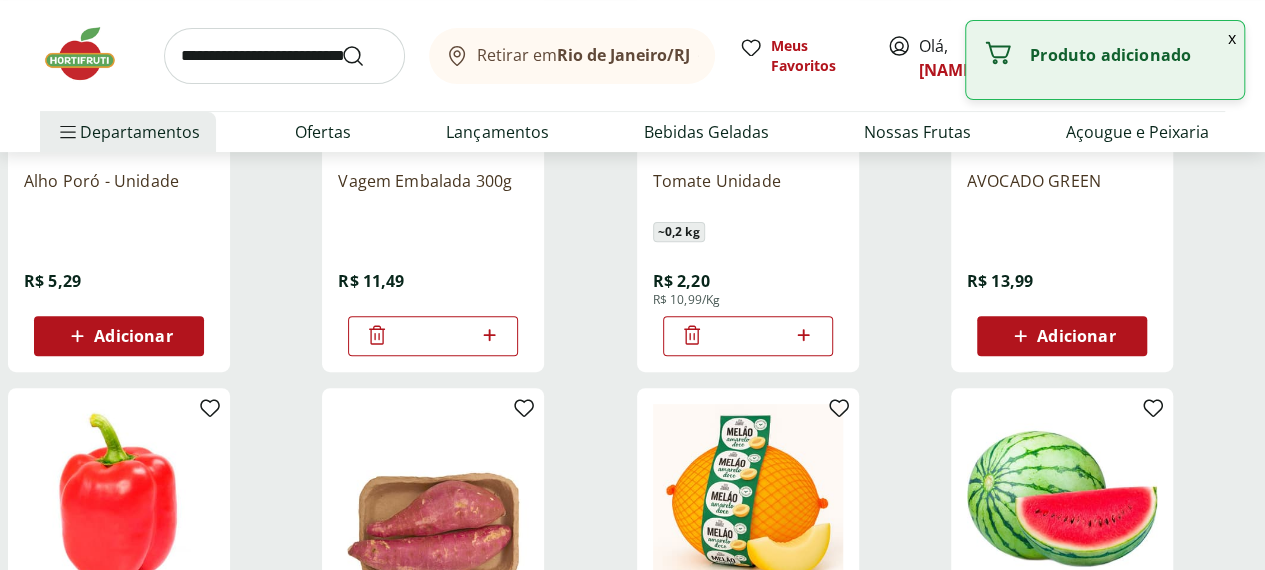 click 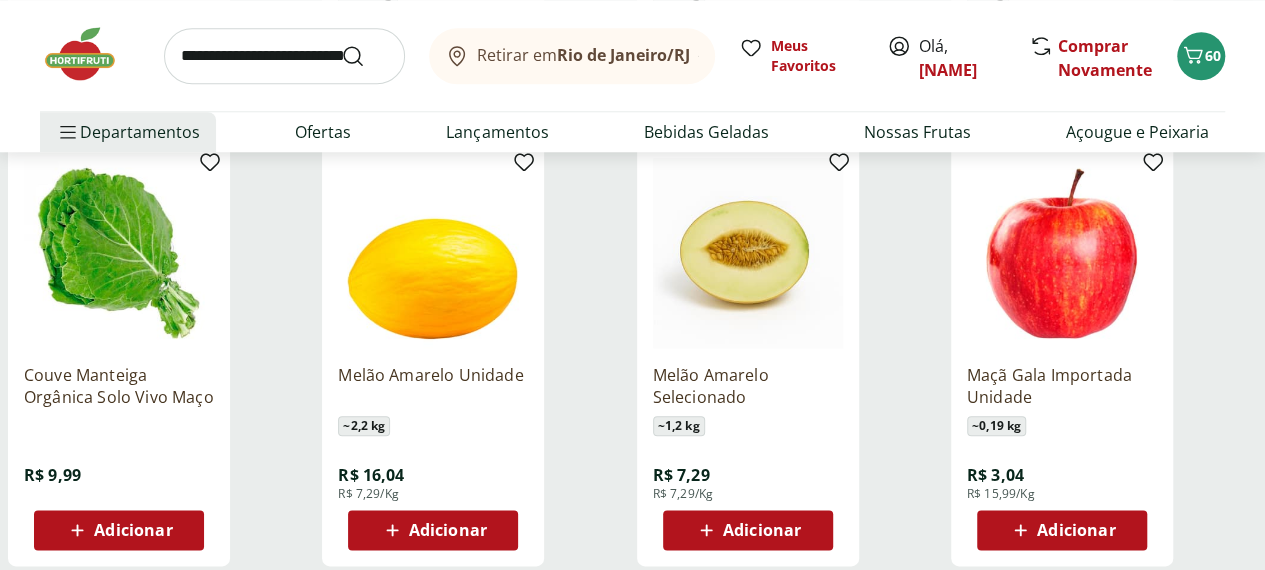 scroll, scrollTop: 8531, scrollLeft: 0, axis: vertical 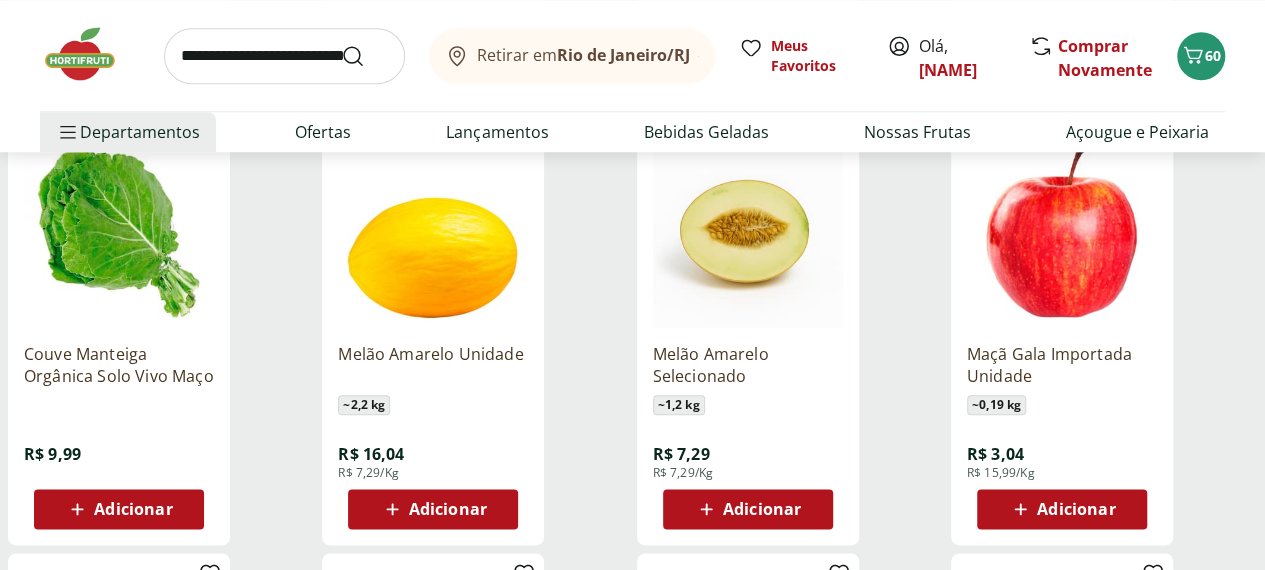 click on "Adicionar" at bounding box center (1062, 509) 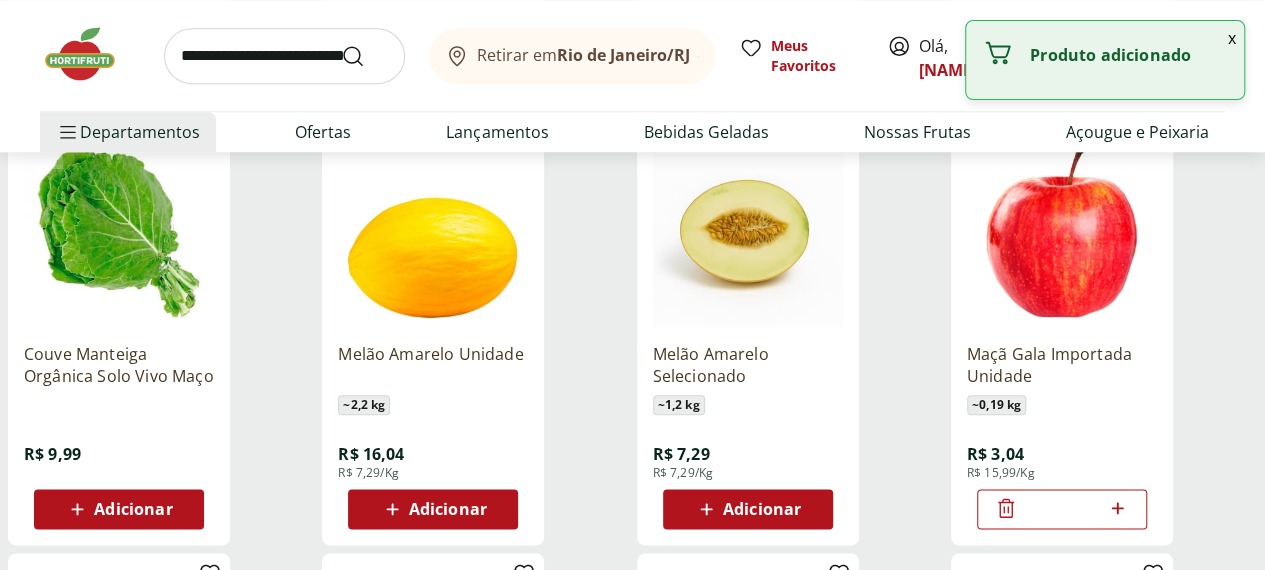 click 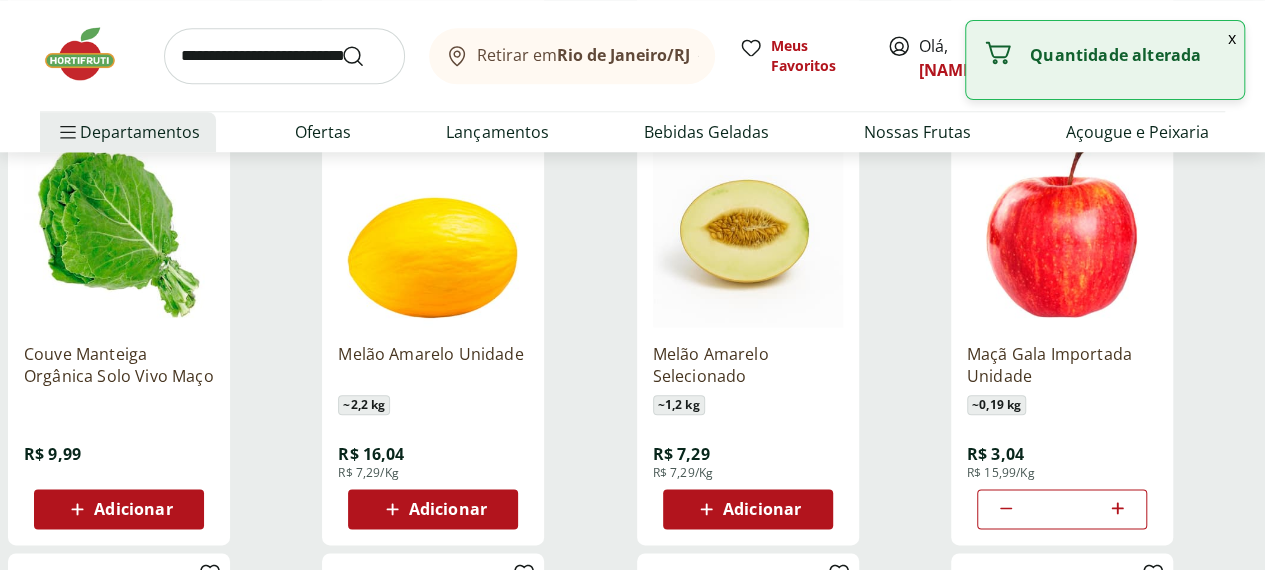 click 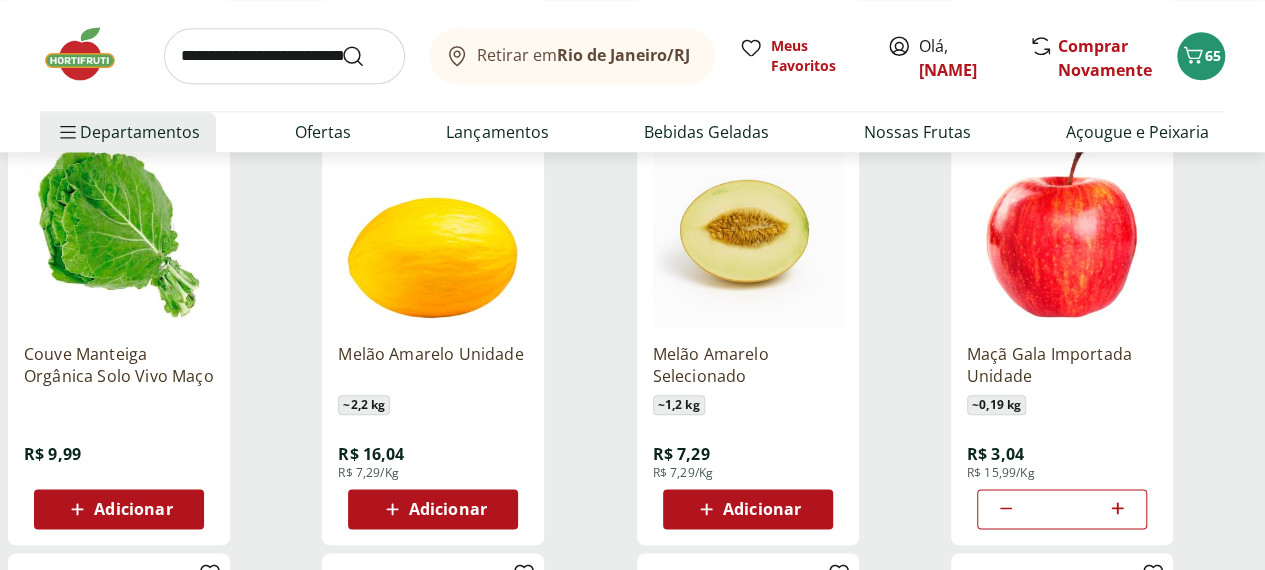 click 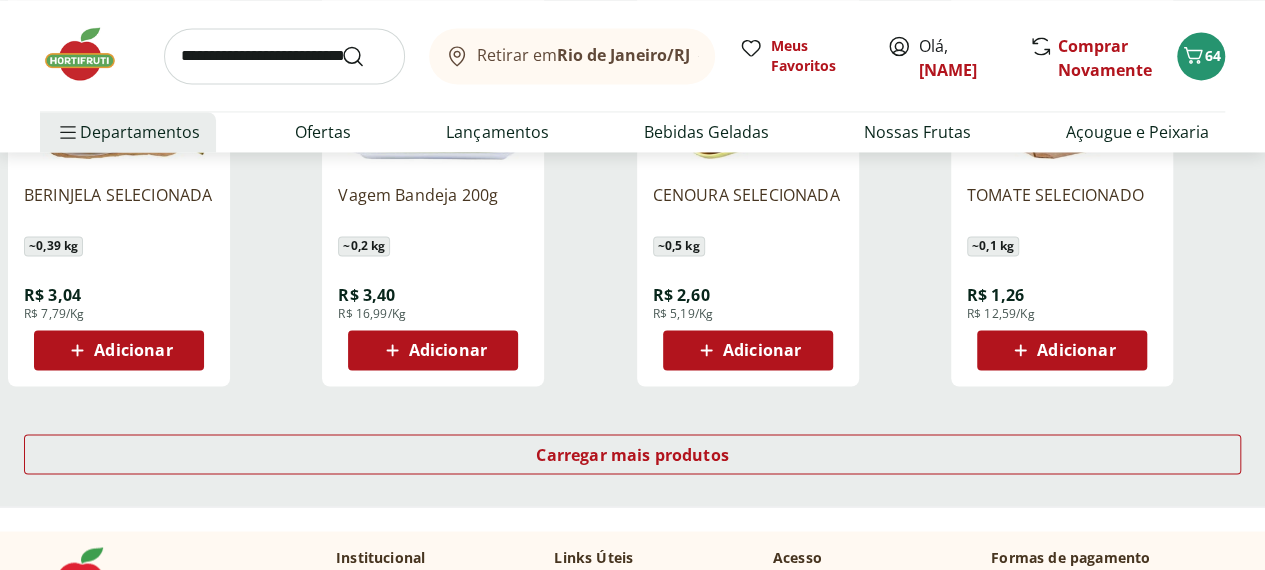 scroll, scrollTop: 9142, scrollLeft: 0, axis: vertical 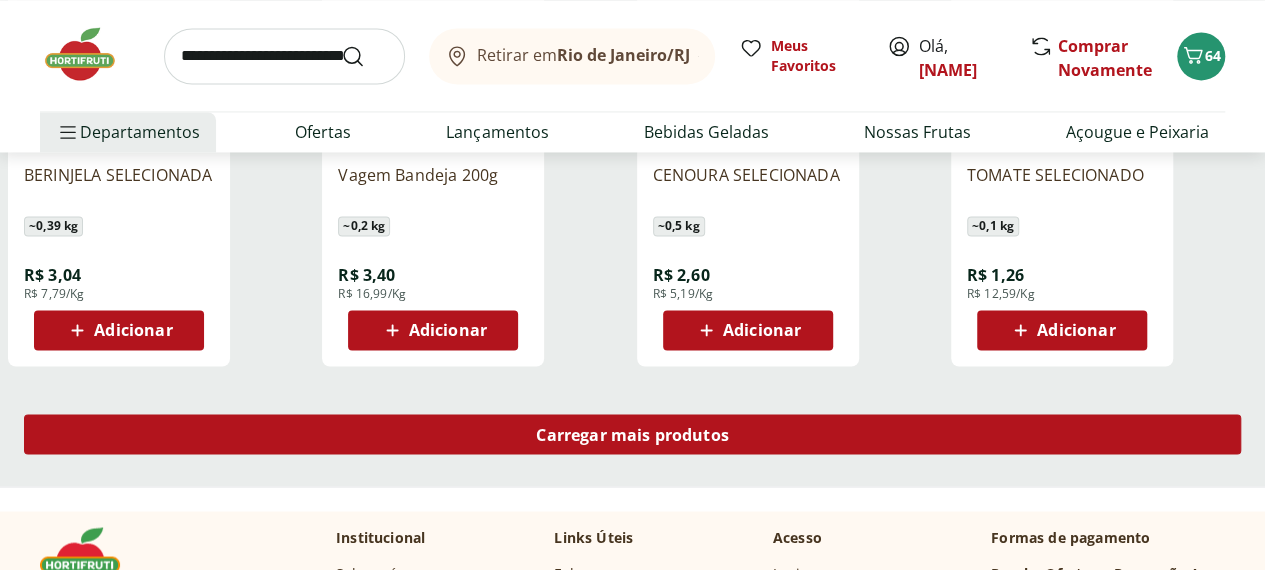click on "Carregar mais produtos" at bounding box center (632, 434) 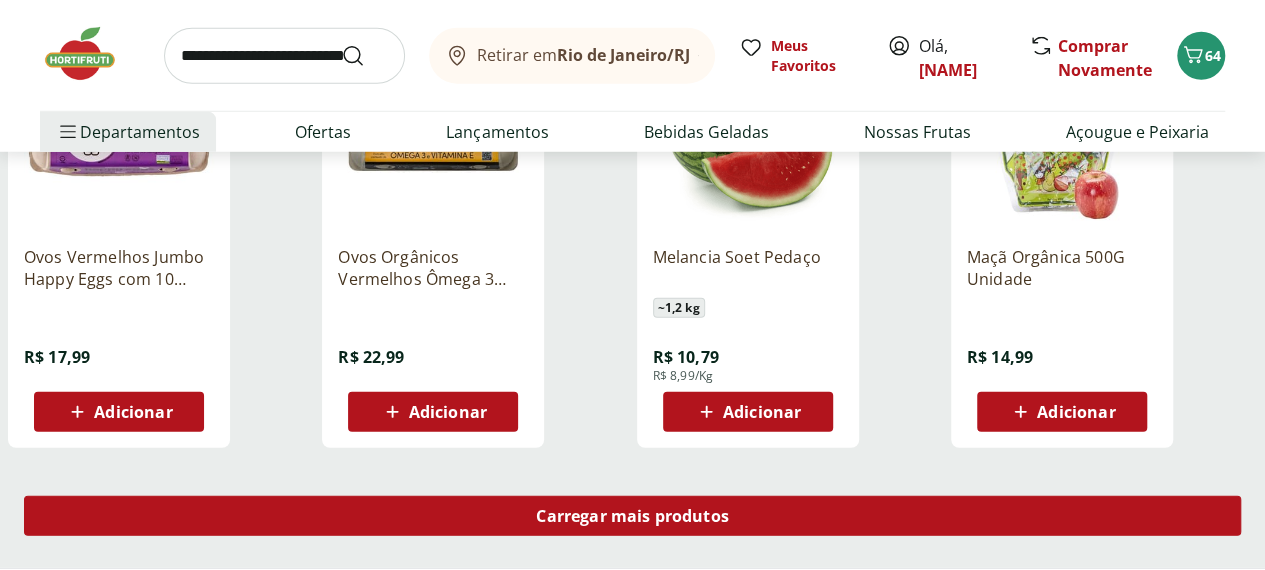 scroll, scrollTop: 10365, scrollLeft: 0, axis: vertical 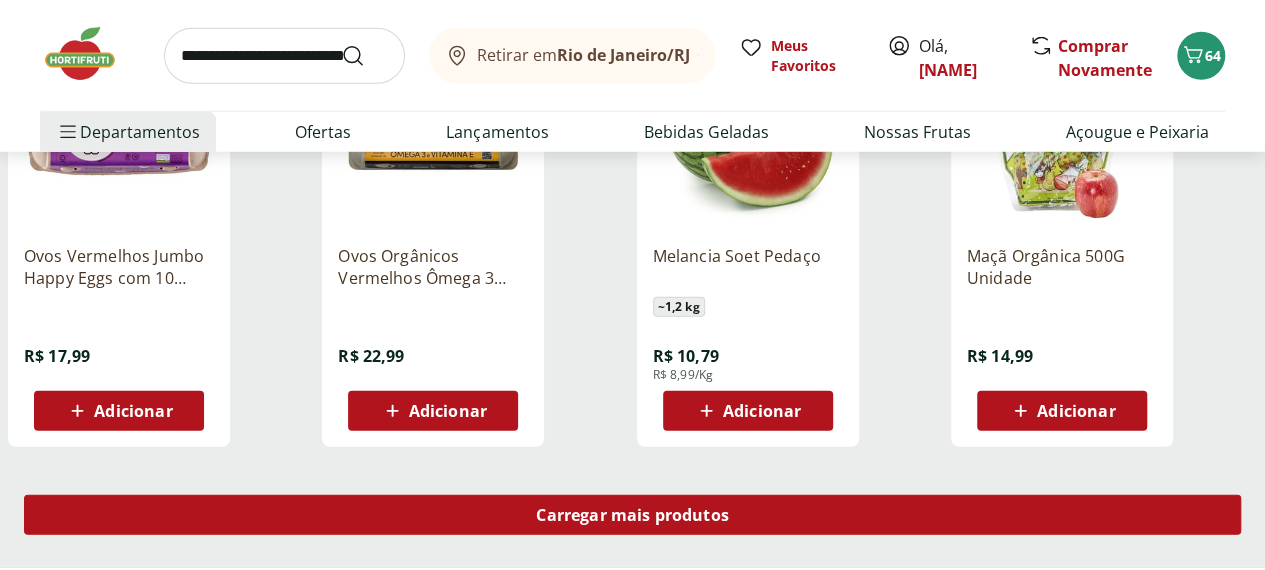 click on "Carregar mais produtos" at bounding box center (632, 515) 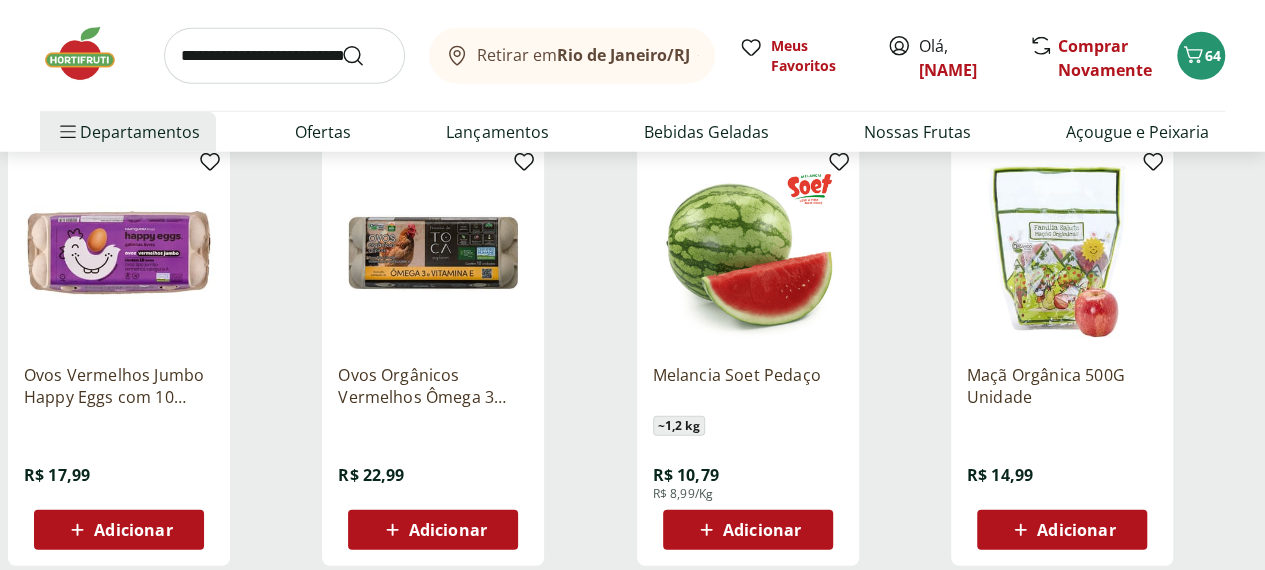 scroll, scrollTop: 10245, scrollLeft: 0, axis: vertical 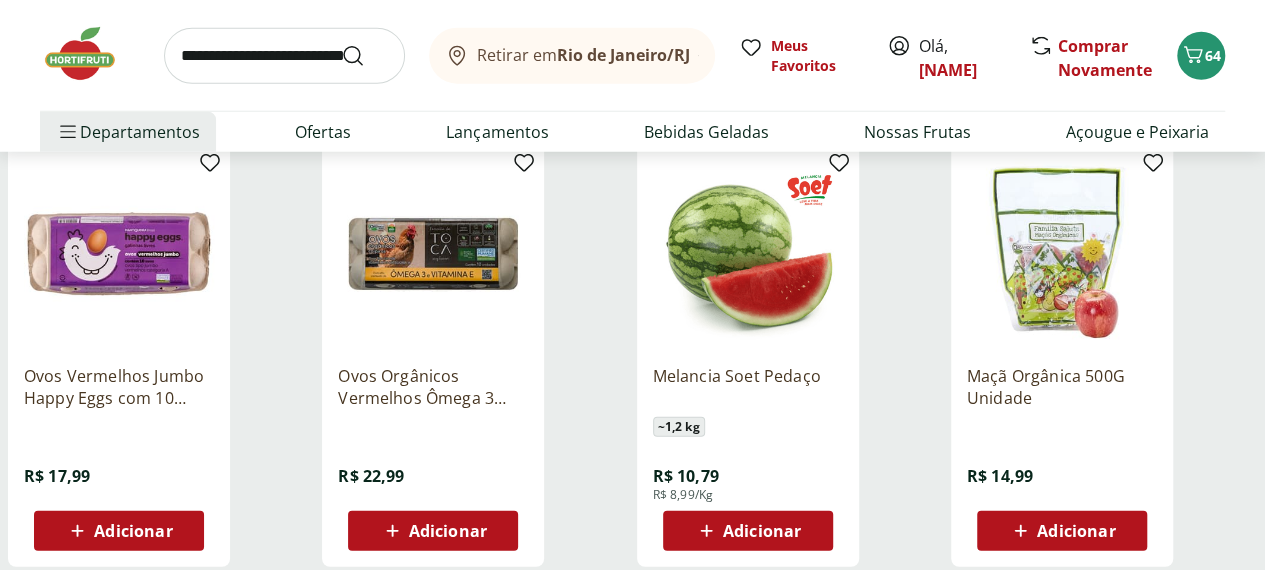 click 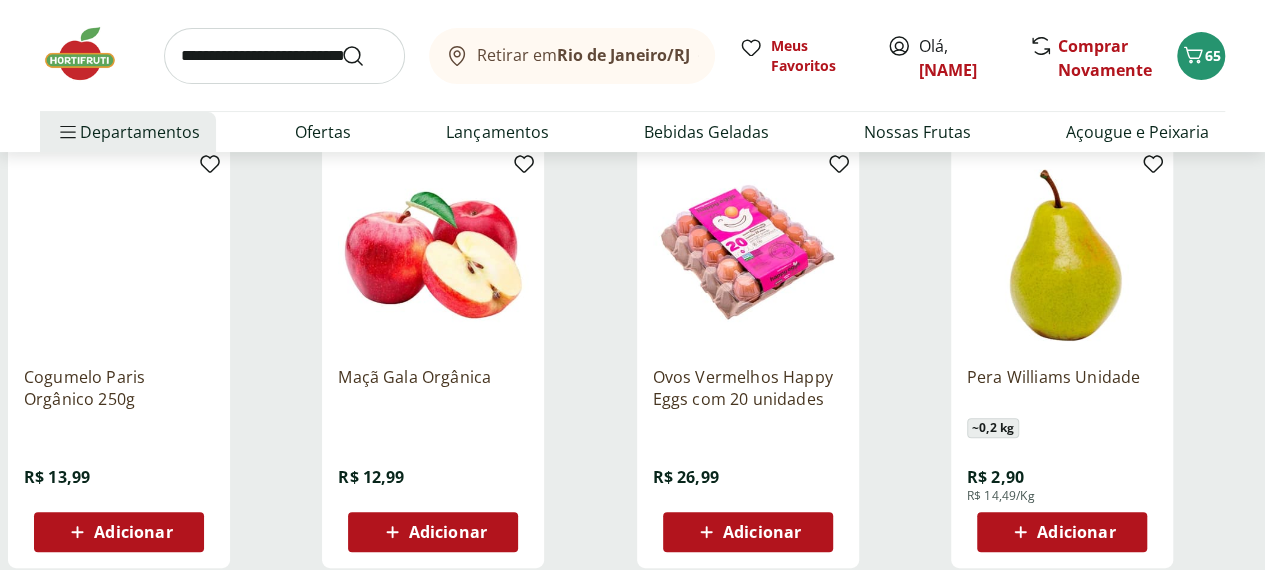 scroll, scrollTop: 11550, scrollLeft: 0, axis: vertical 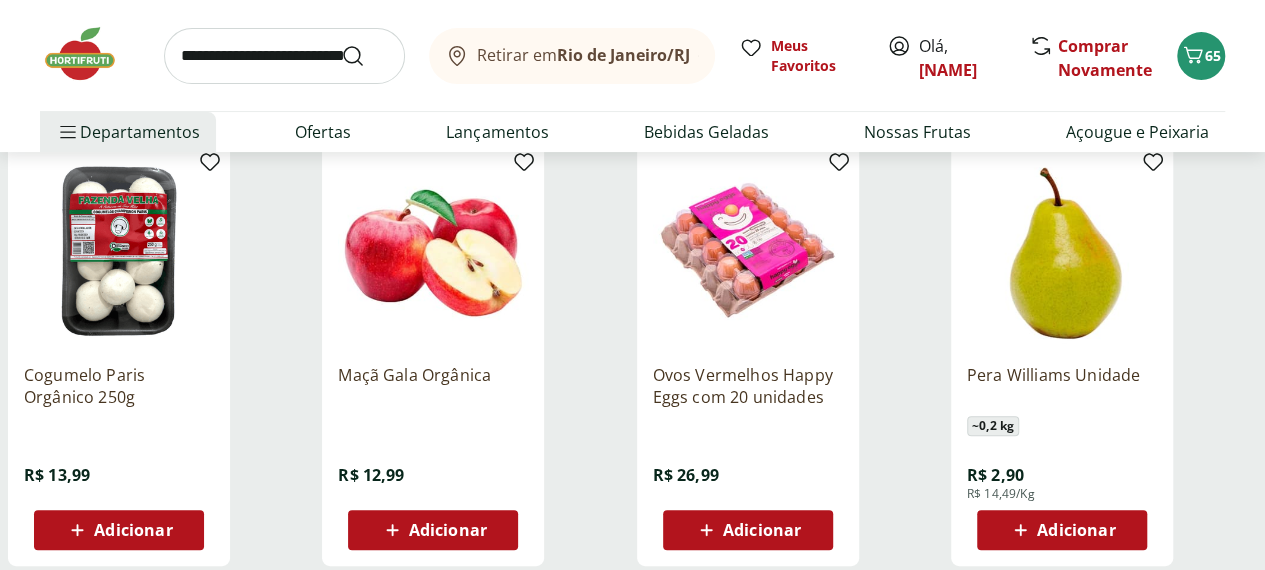 click 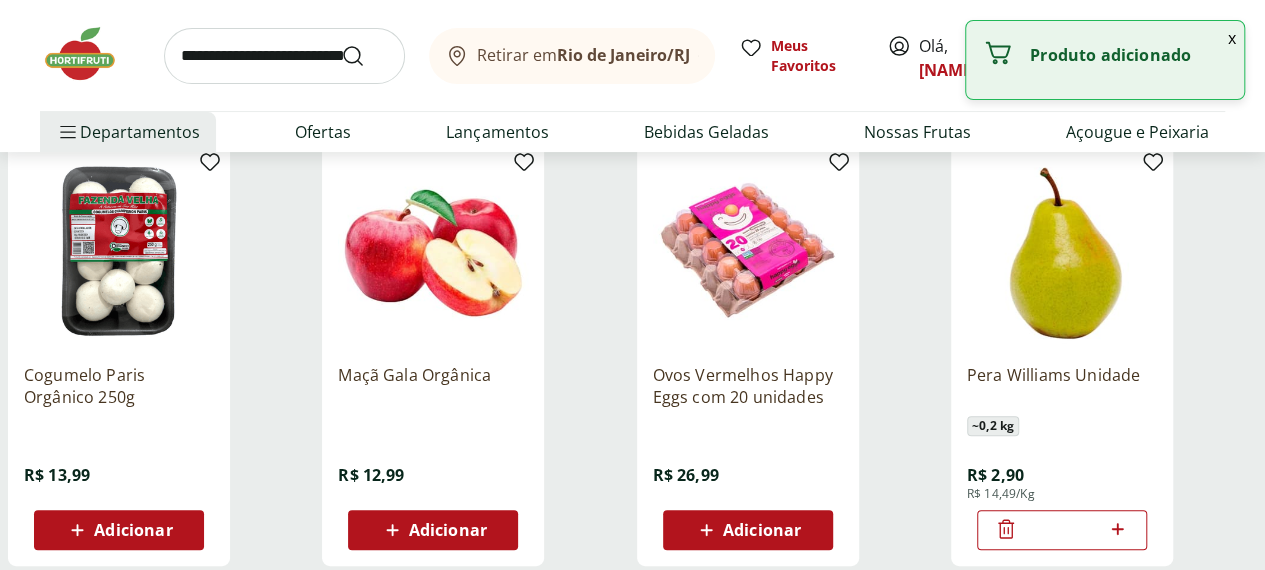 click 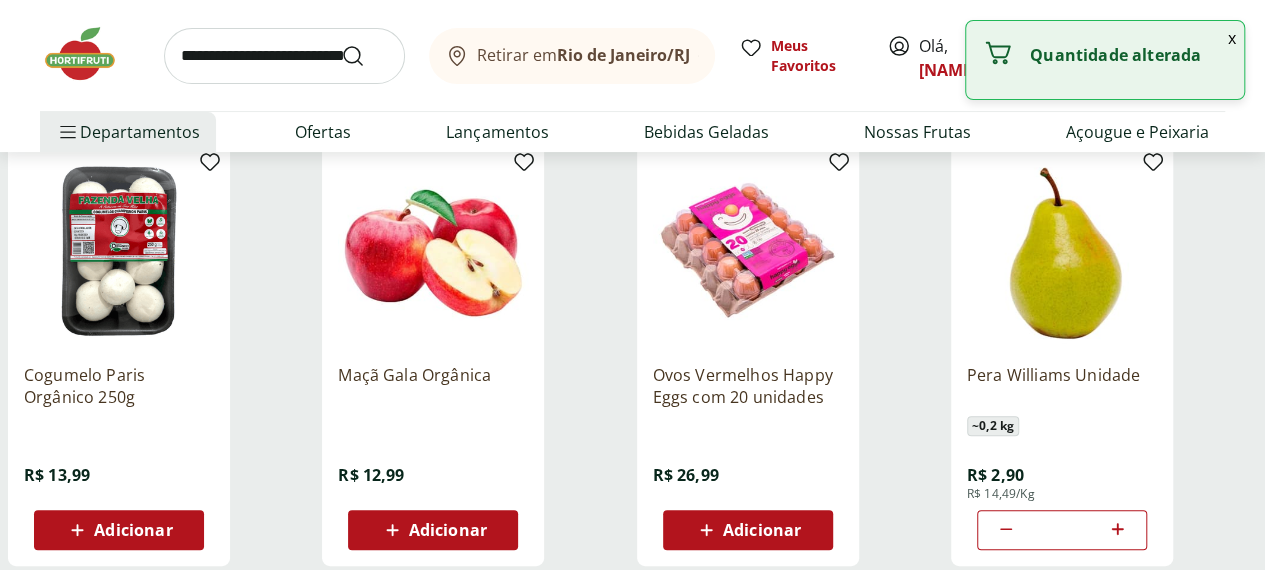 click 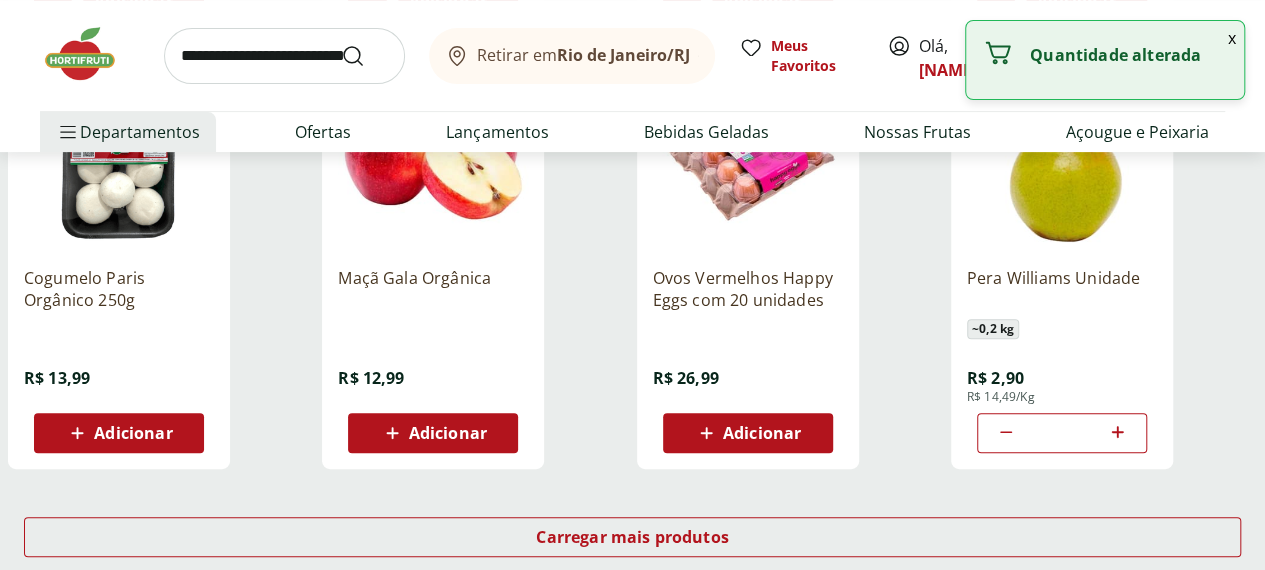 scroll, scrollTop: 11656, scrollLeft: 0, axis: vertical 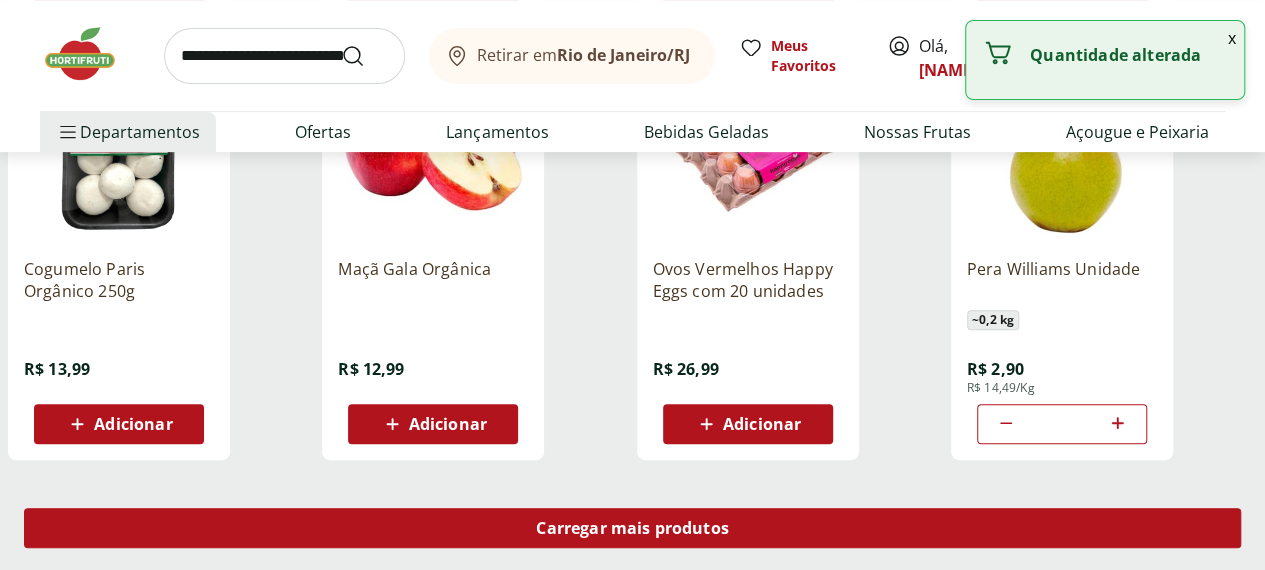 click on "Carregar mais produtos" at bounding box center [632, 528] 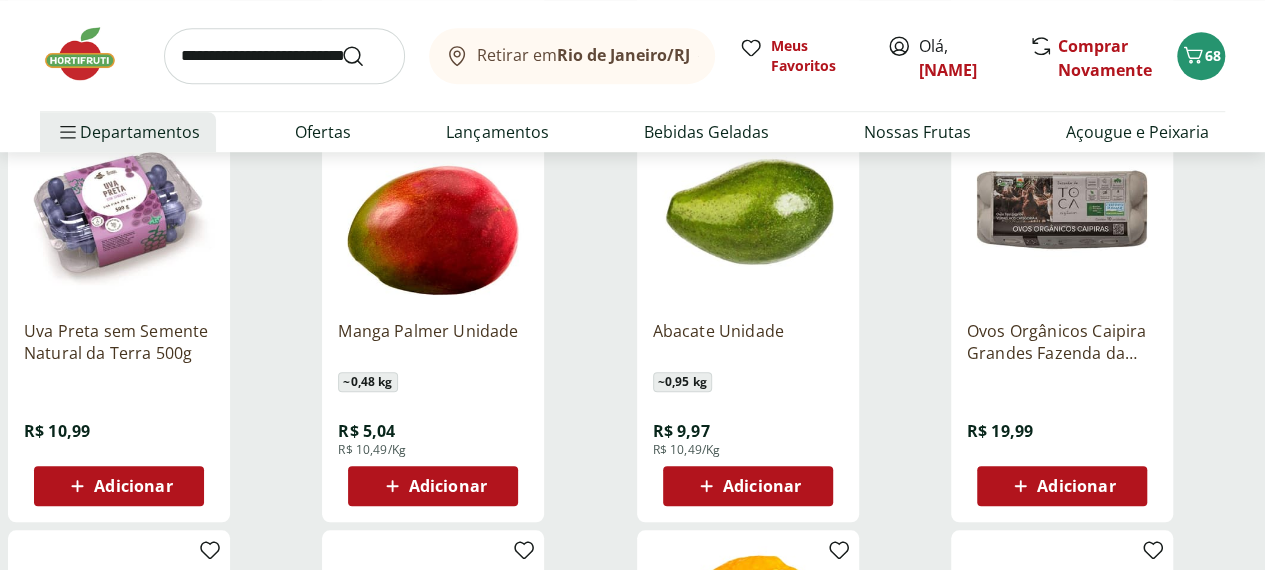 scroll, scrollTop: 12035, scrollLeft: 0, axis: vertical 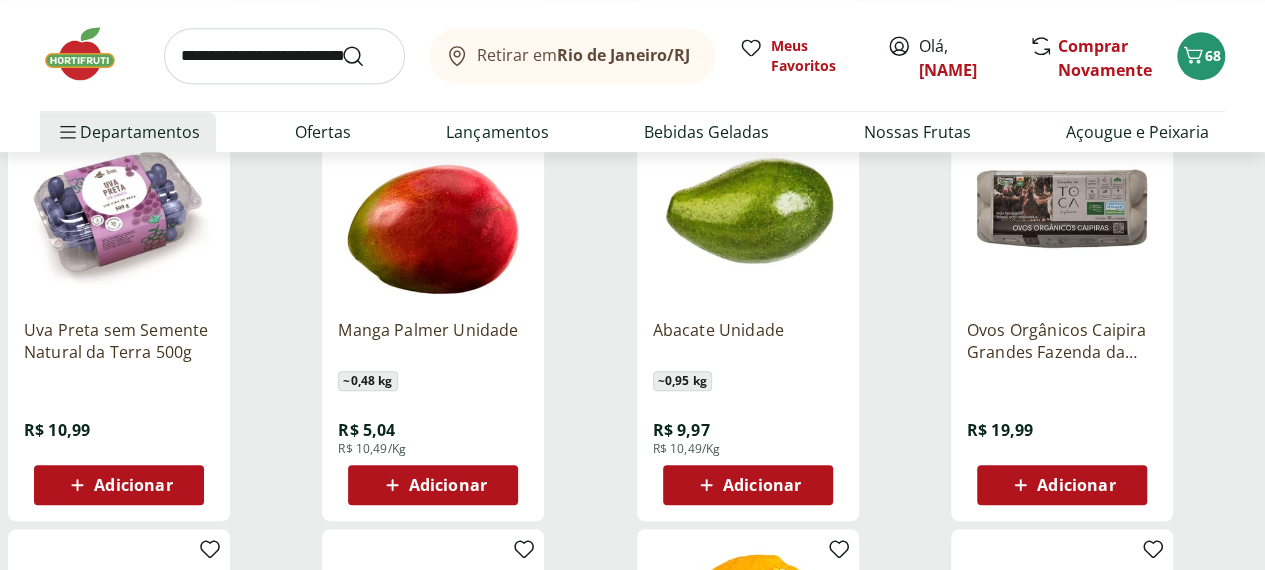 click on "Adicionar" at bounding box center [448, 485] 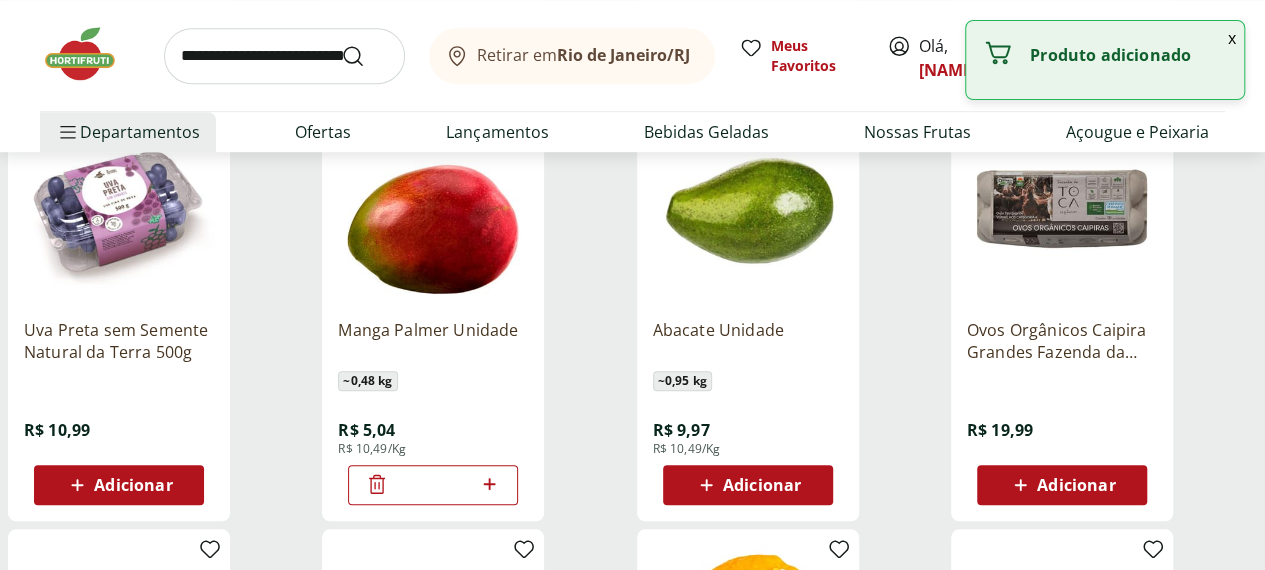 click 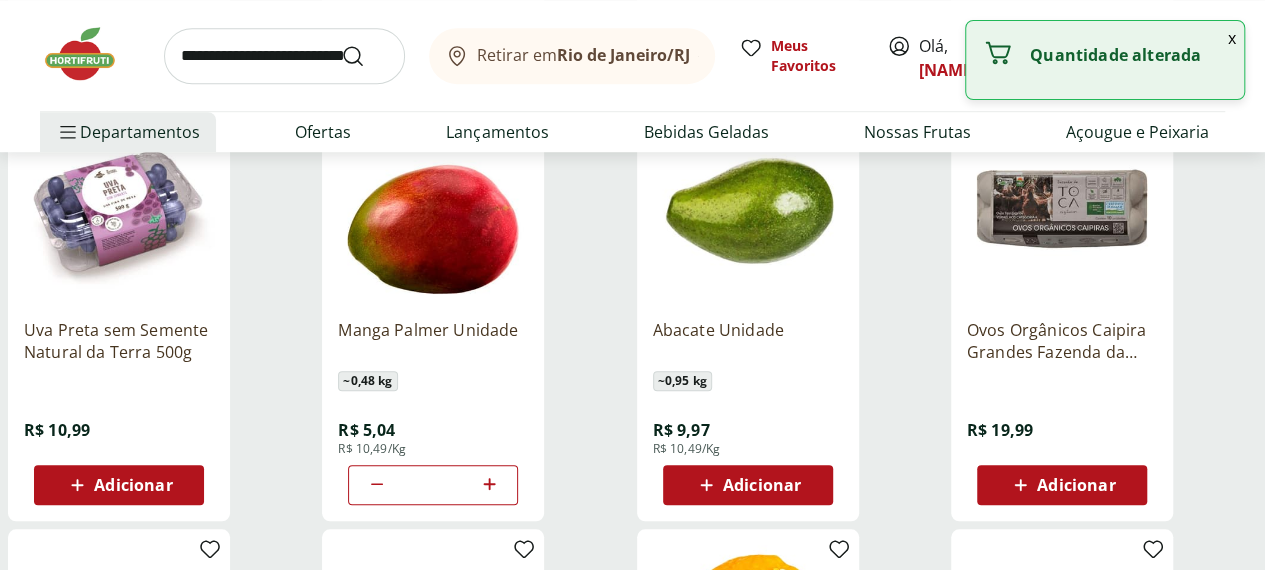 click 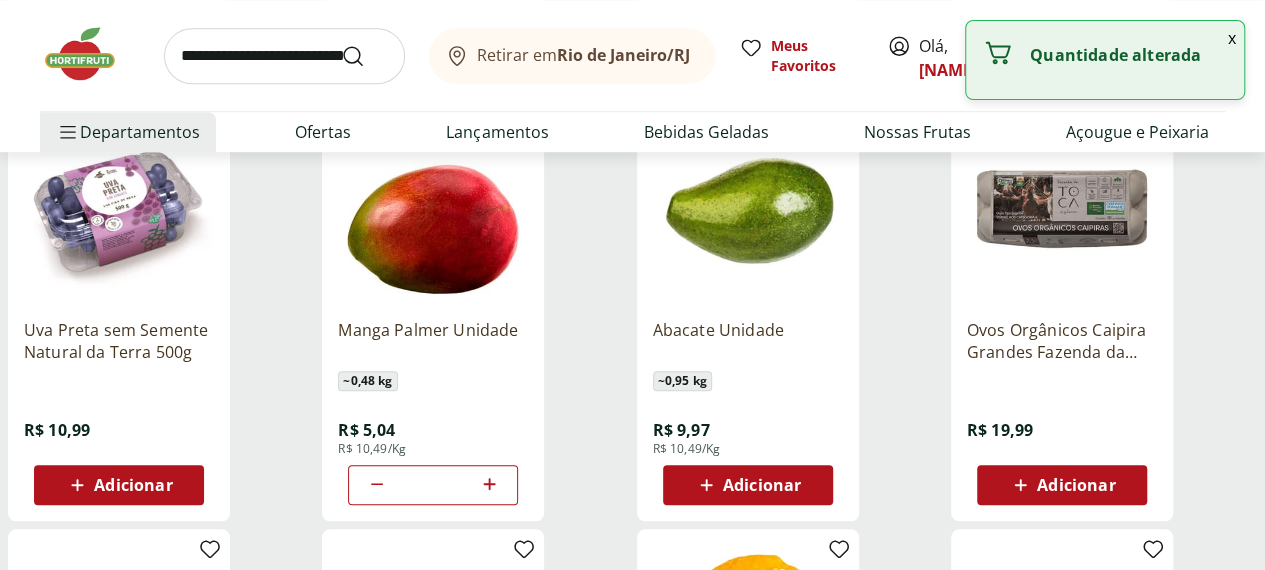 type on "*" 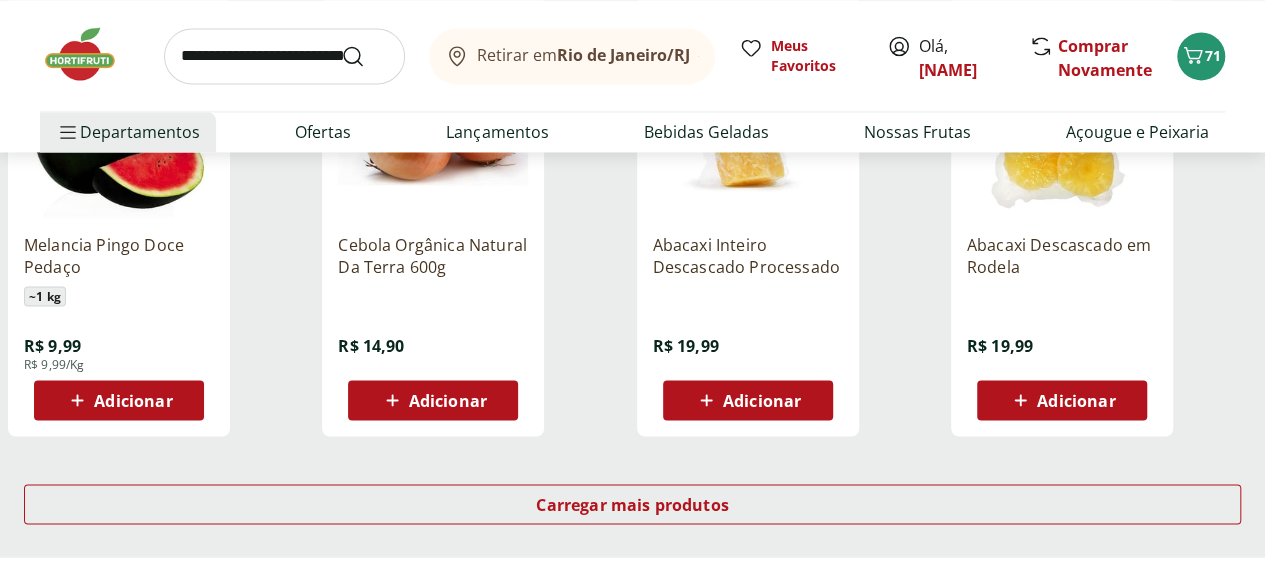 scroll, scrollTop: 12985, scrollLeft: 0, axis: vertical 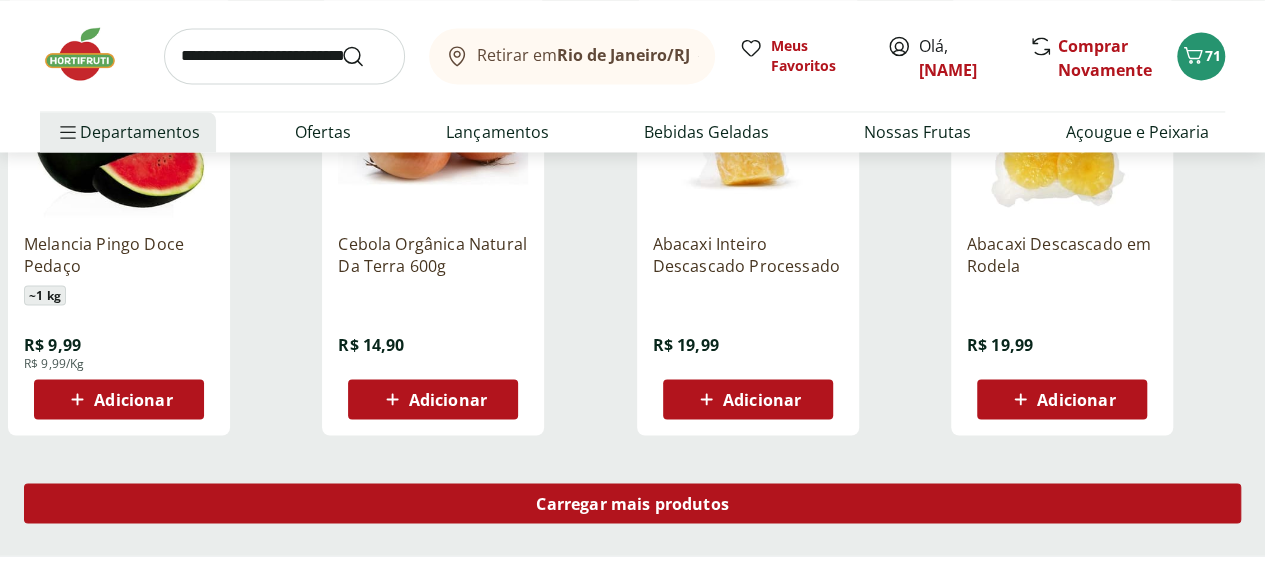 click on "Carregar mais produtos" at bounding box center (632, 503) 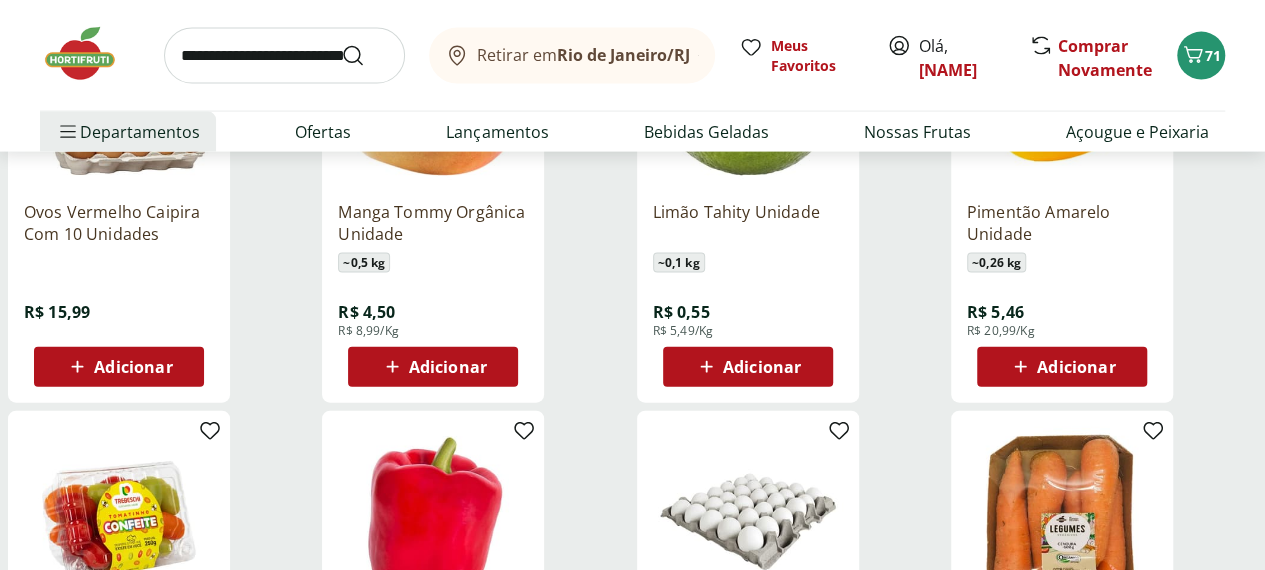 scroll, scrollTop: 13465, scrollLeft: 0, axis: vertical 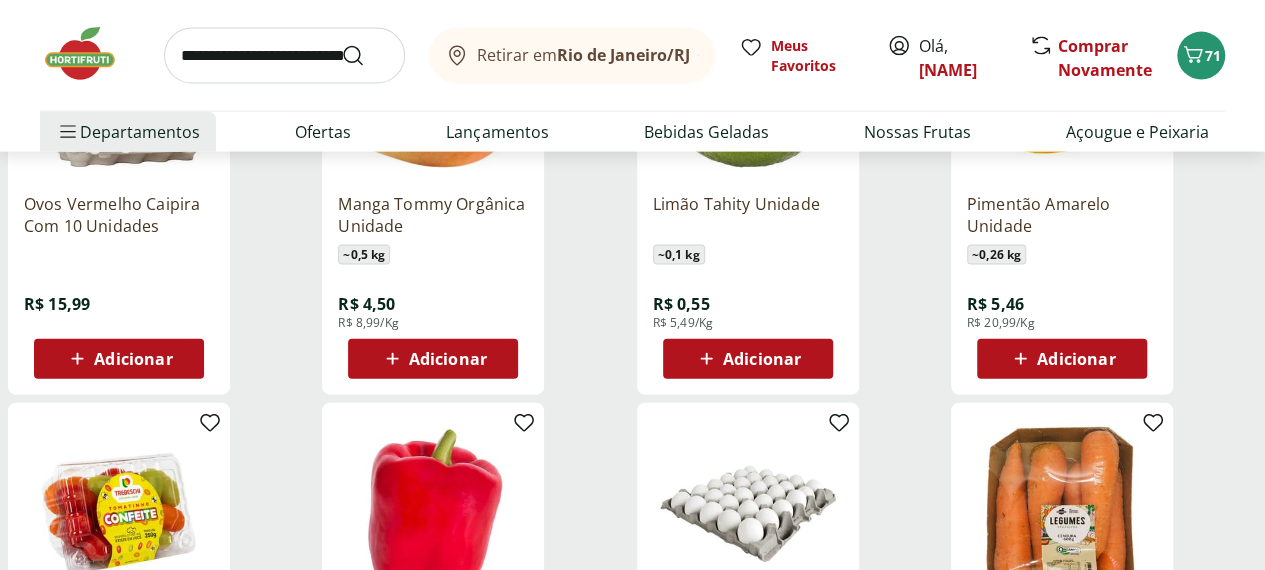 click on "Adicionar" at bounding box center (762, 359) 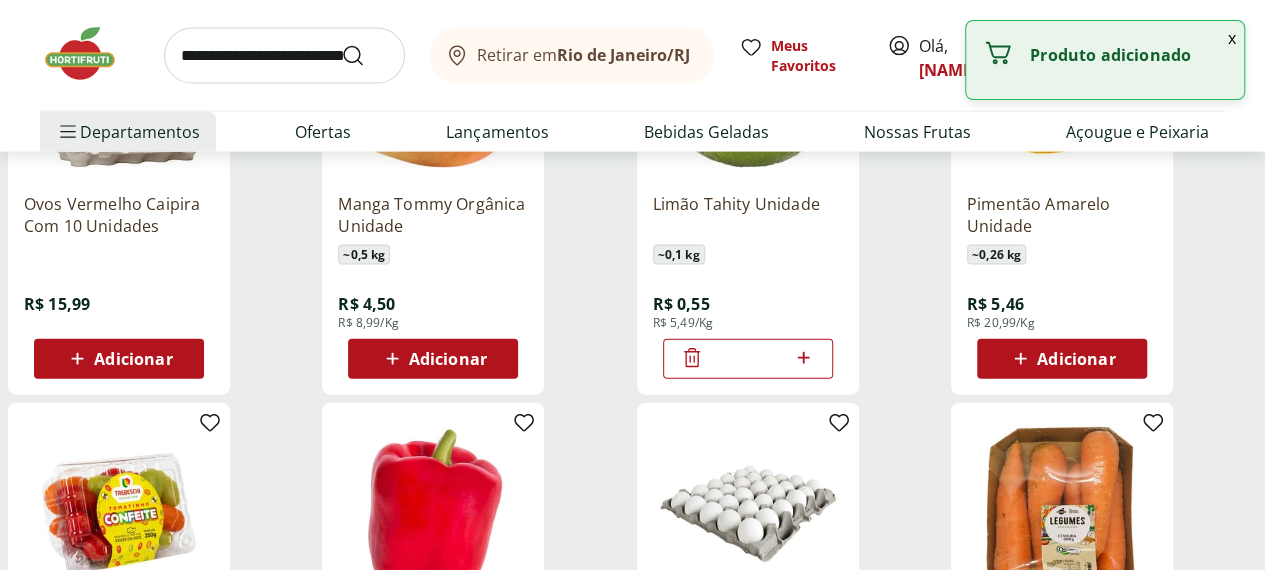 click on "*" at bounding box center (748, 359) 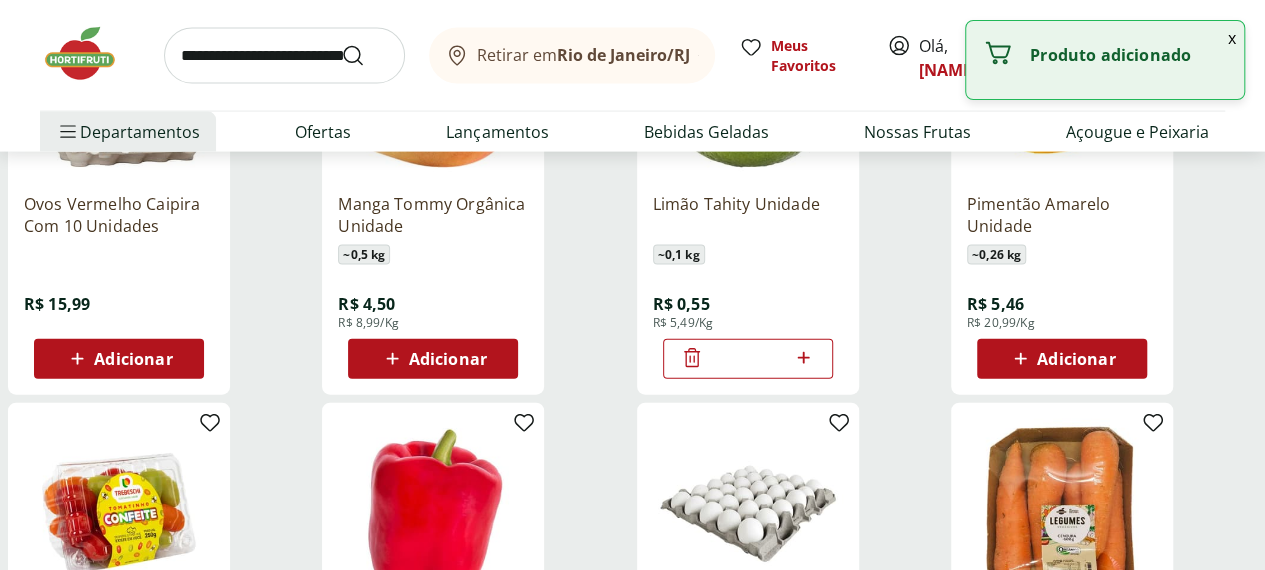 type on "*" 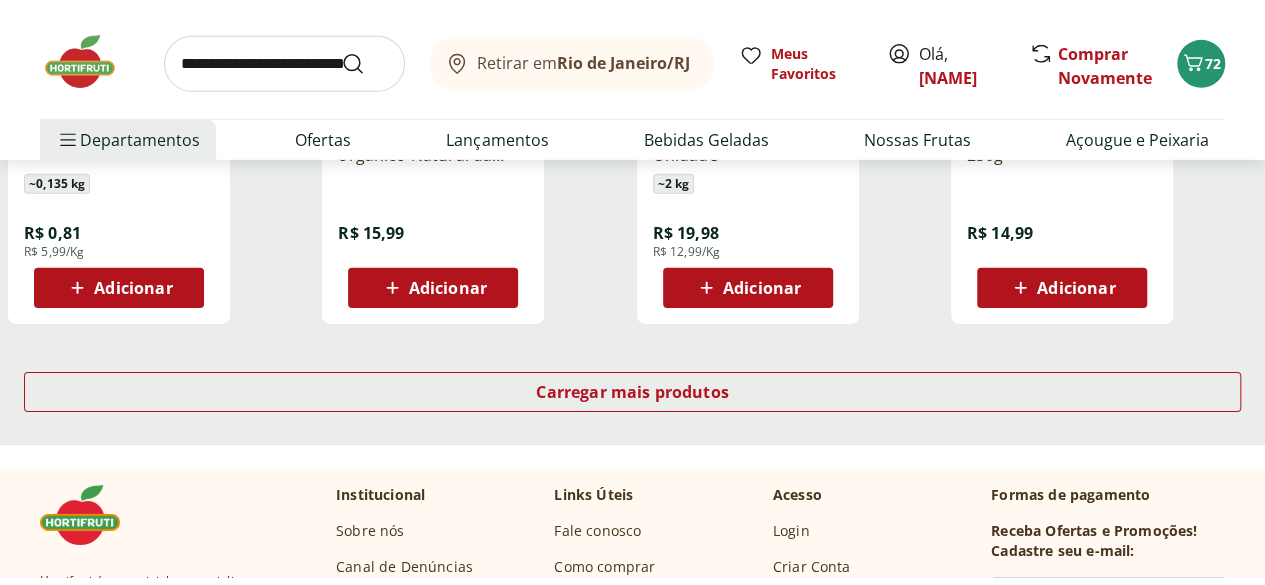 scroll, scrollTop: 14424, scrollLeft: 0, axis: vertical 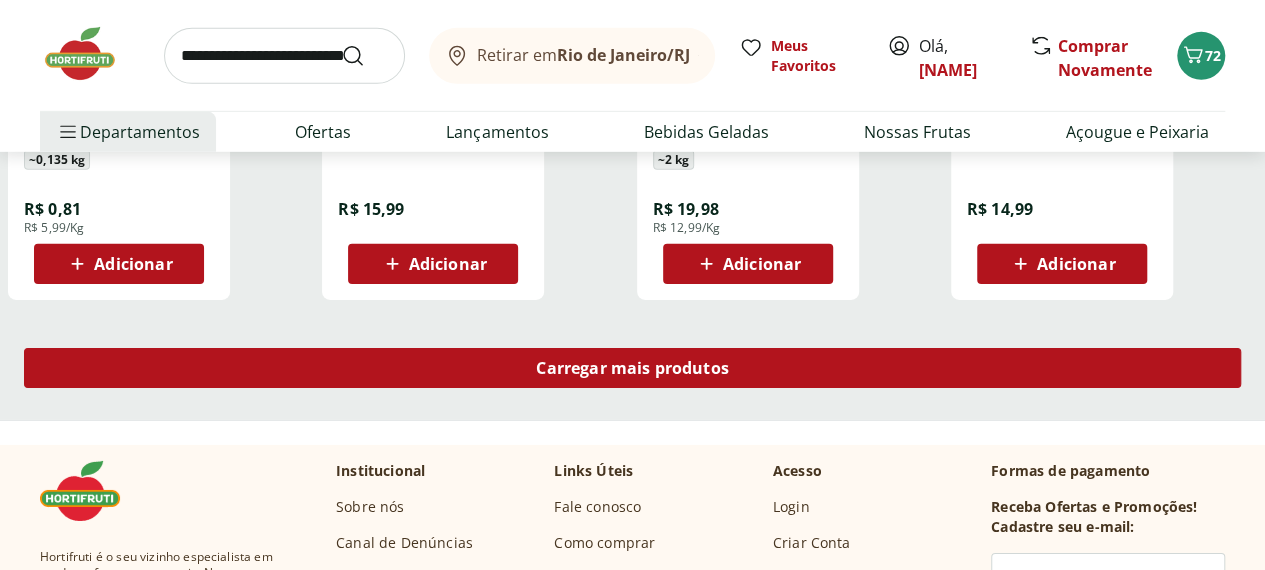 type on "*" 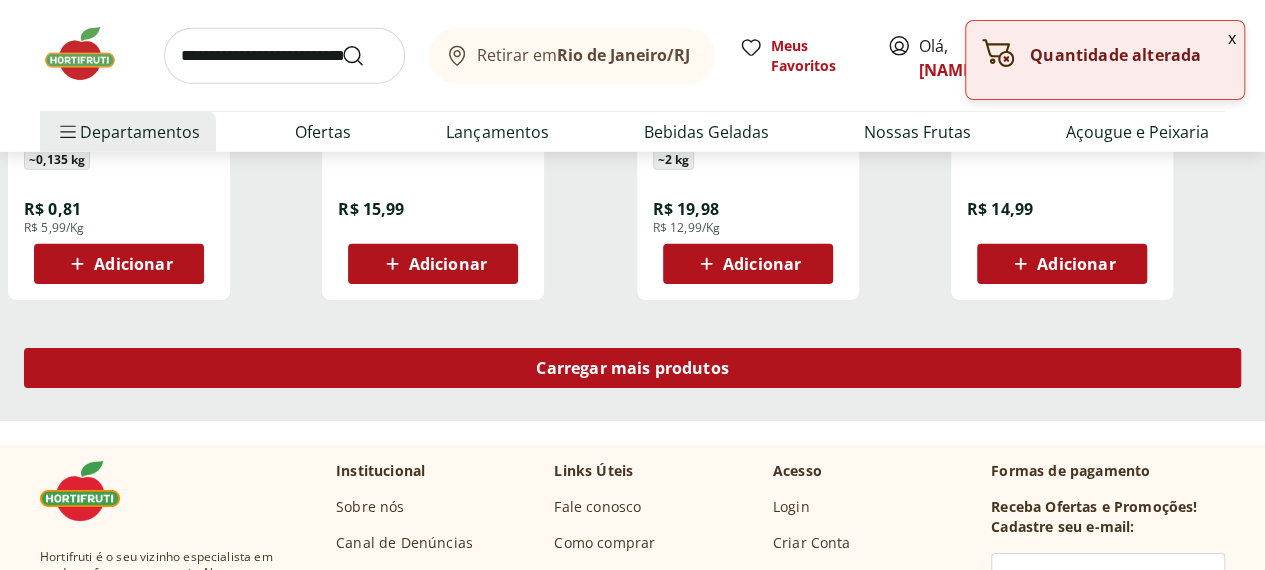 click on "Carregar mais produtos" at bounding box center [632, 368] 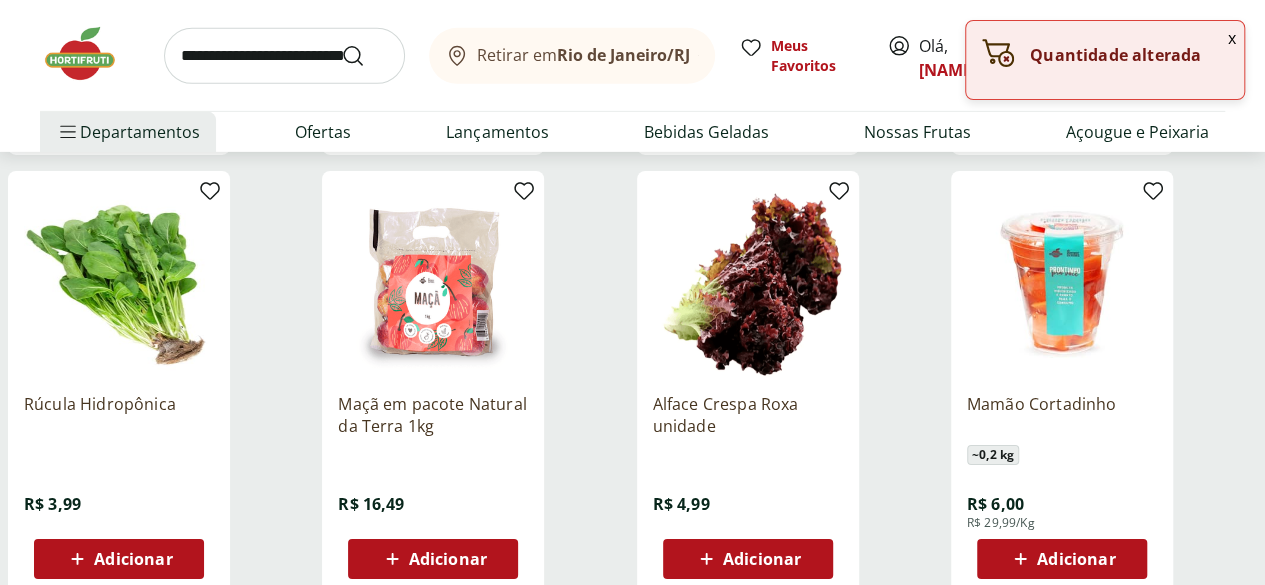 scroll, scrollTop: 14573, scrollLeft: 0, axis: vertical 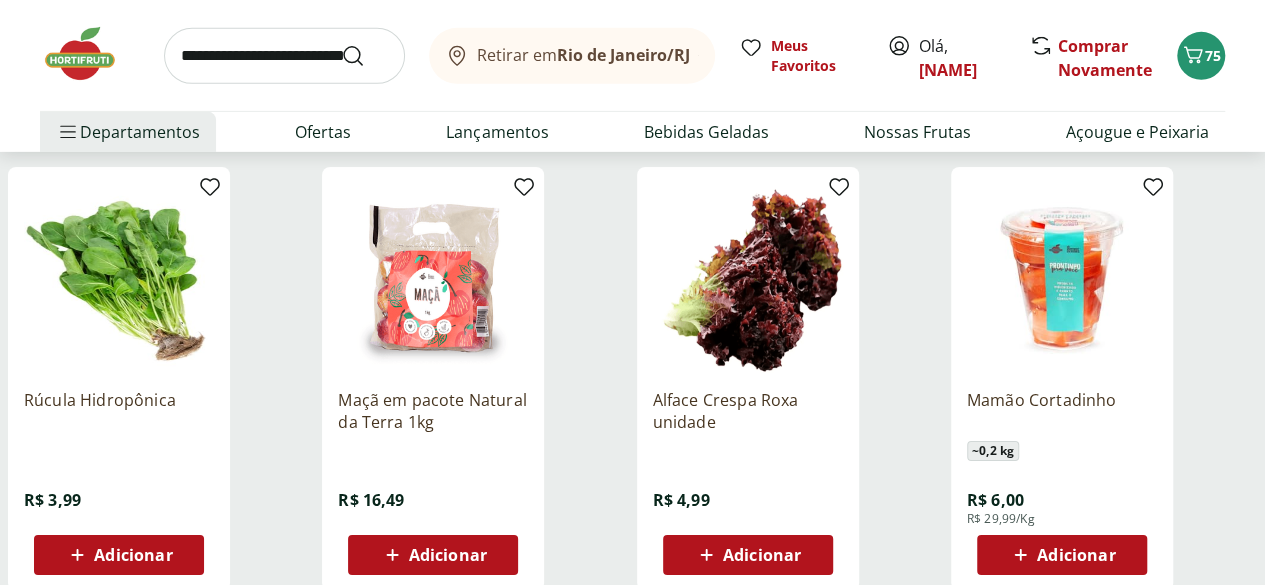 click on "Adicionar" at bounding box center [133, 555] 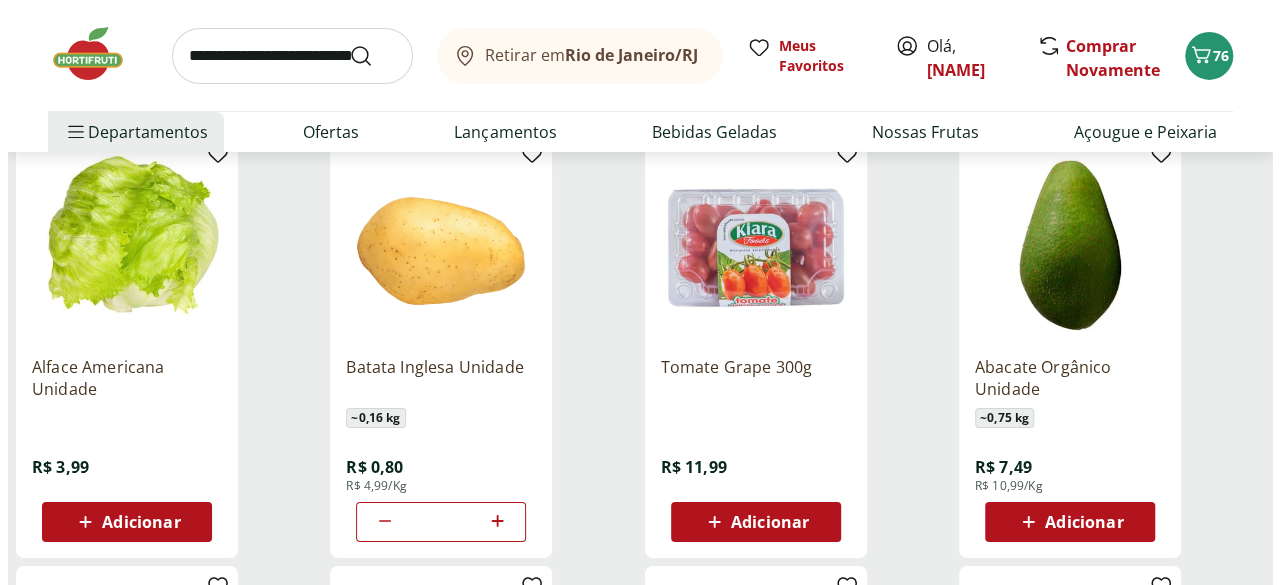 scroll, scrollTop: 3248, scrollLeft: 0, axis: vertical 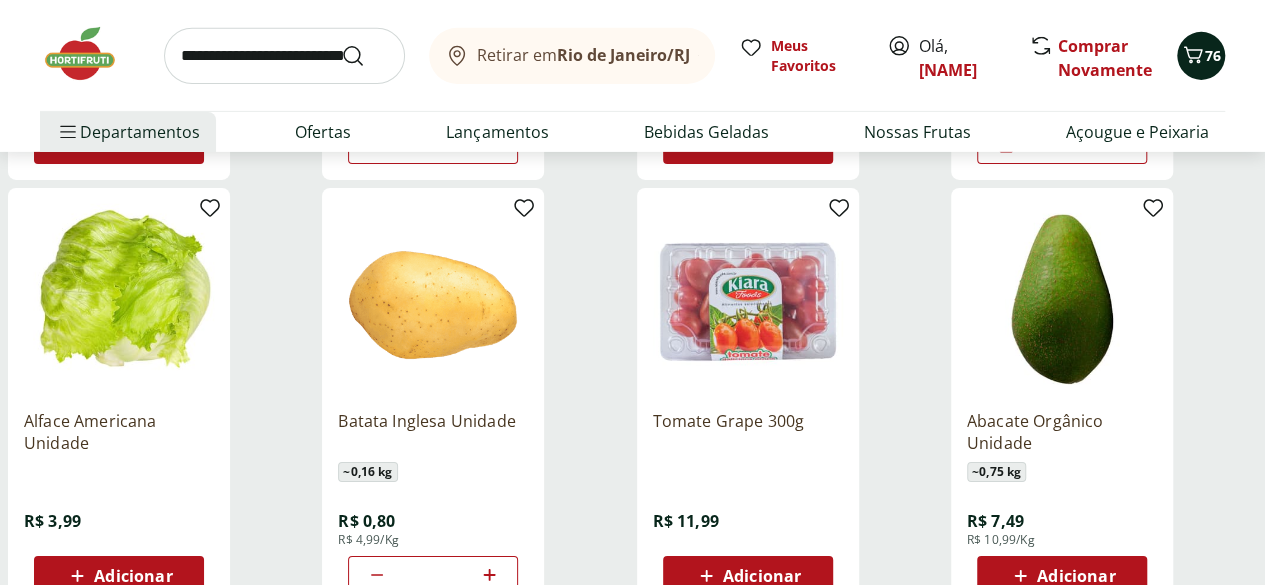 click 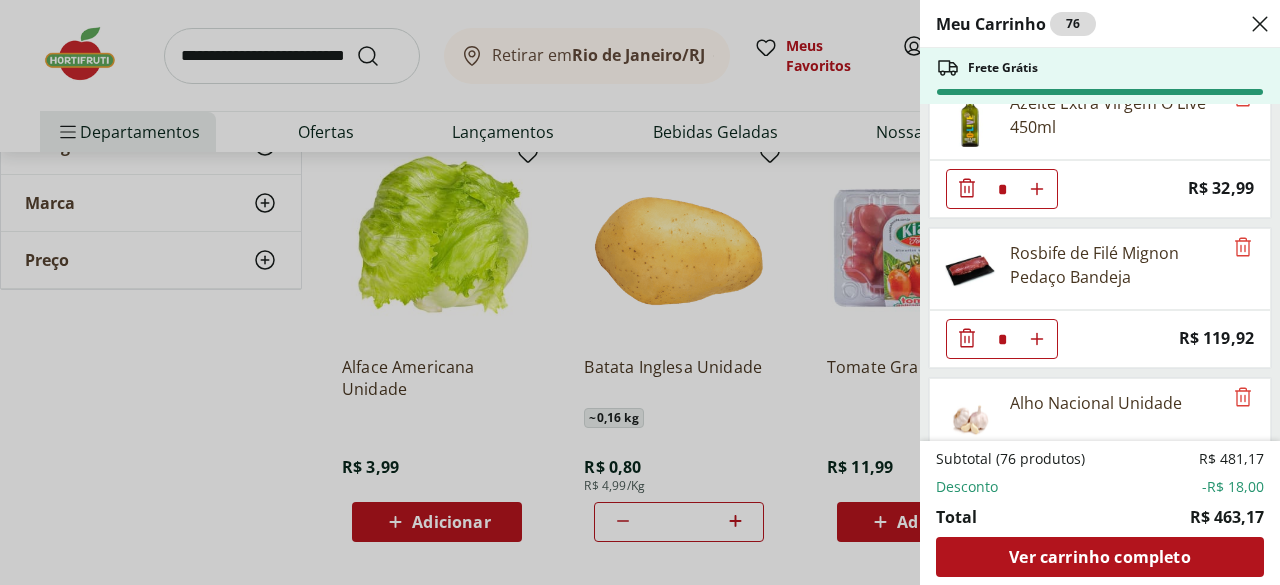 scroll, scrollTop: 183, scrollLeft: 0, axis: vertical 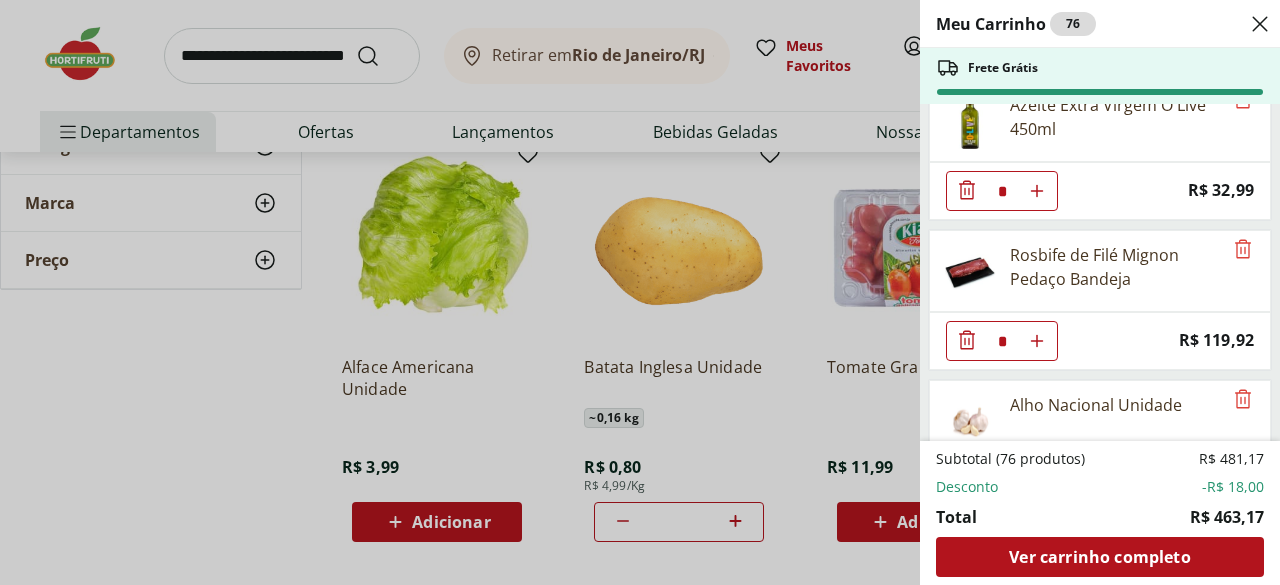 click on "Rosbife de Filé Mignon Pedaço Bandeja" at bounding box center (1116, 267) 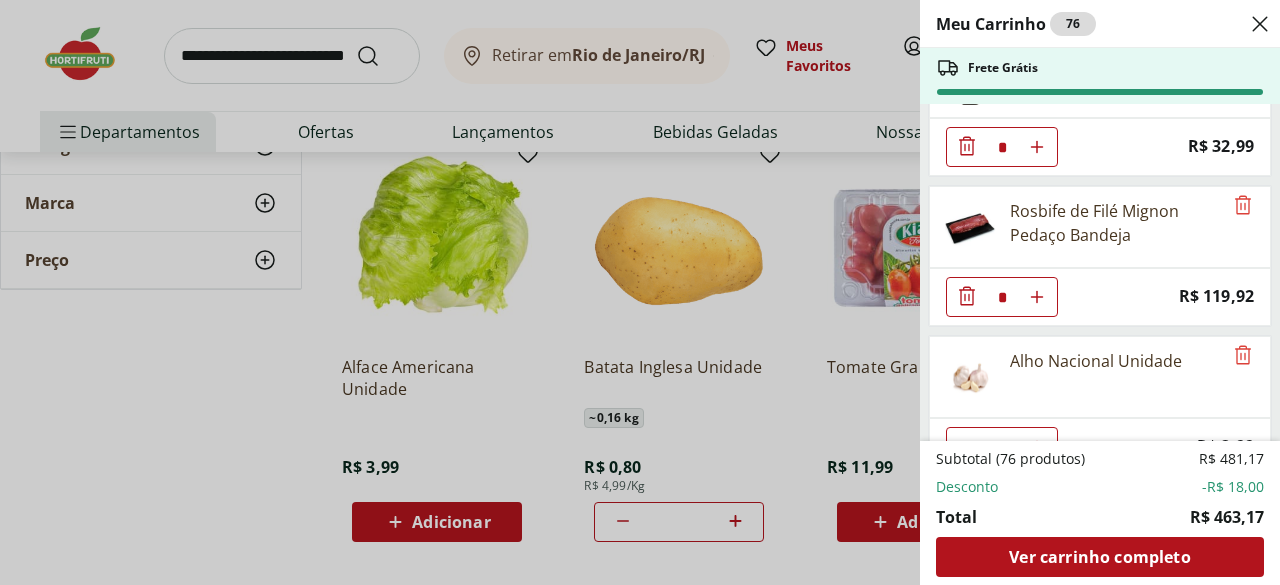 scroll, scrollTop: 226, scrollLeft: 0, axis: vertical 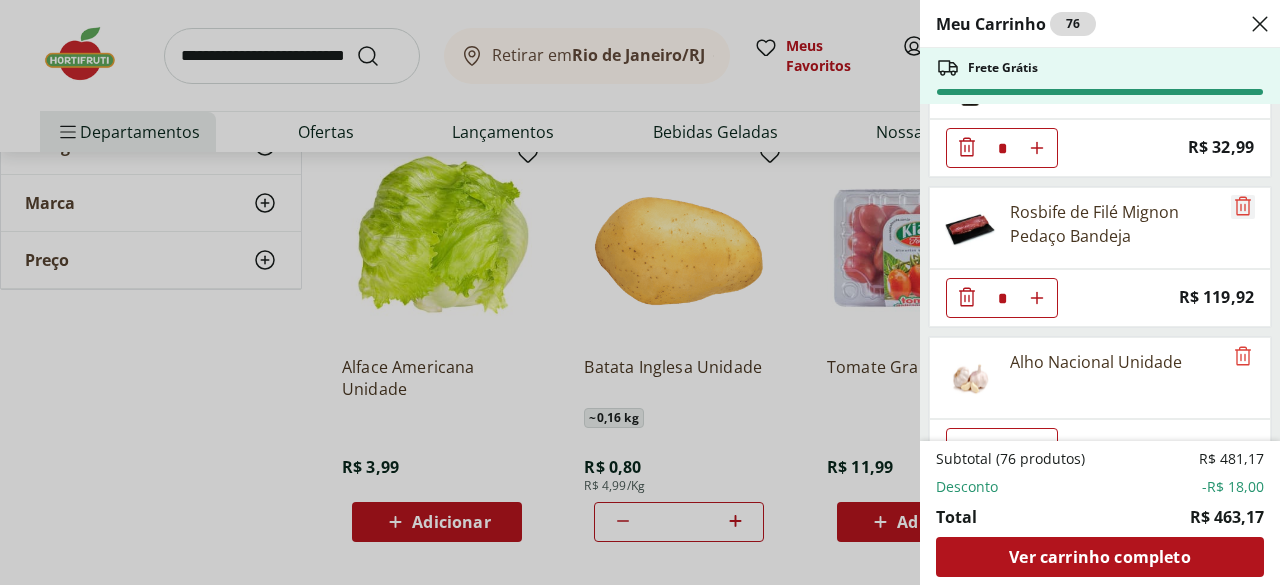 click 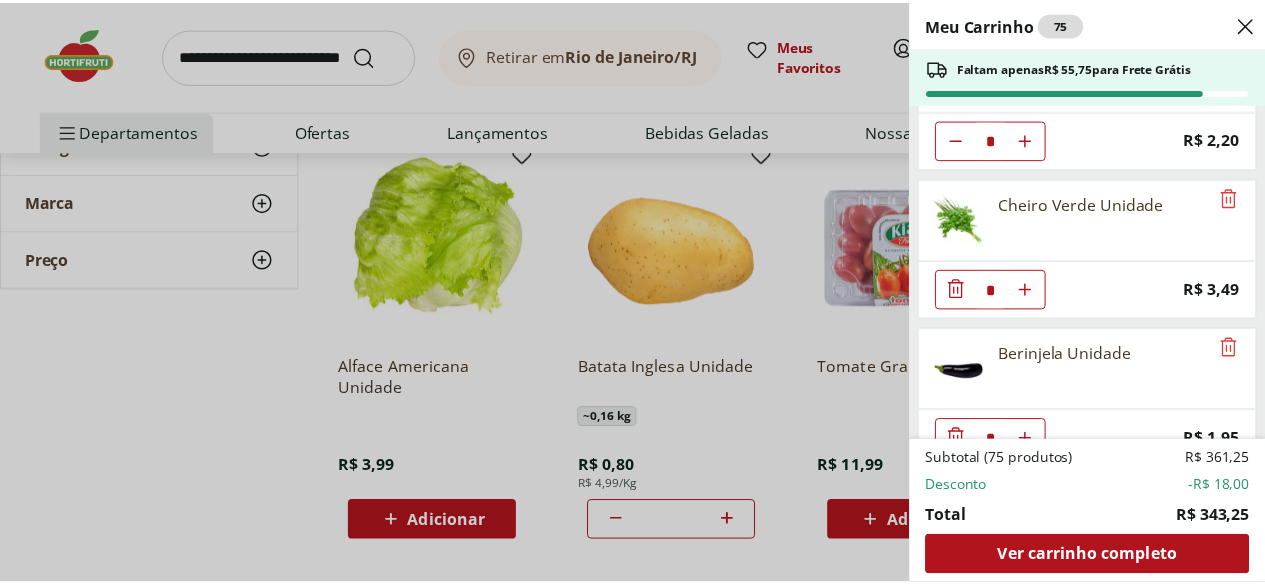 scroll, scrollTop: 2190, scrollLeft: 0, axis: vertical 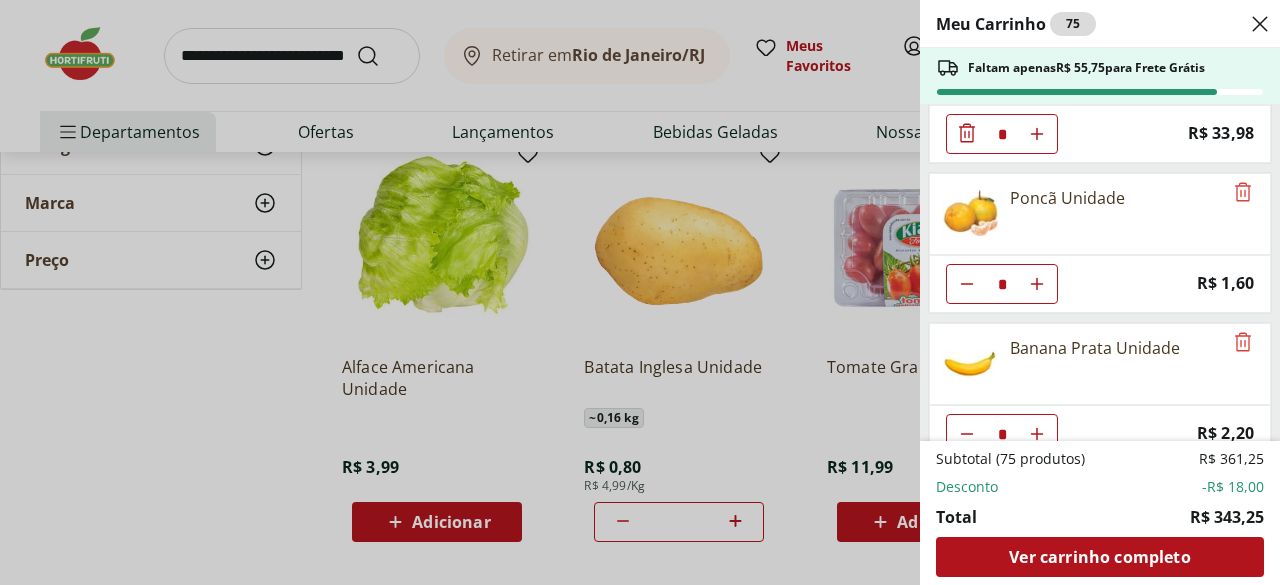 click on "Meu Carrinho 75 Faltam apenas  R$ 55,75  para Frete Grátis Carne Moída Patinho Resfriada Natural da Terra 500g * Original price: R$ 29,99 Price: R$ 20,99 Azeite Extra Virgem O Live 450ml * Price: R$ 32,99 Alho Nacional Unidade * Price: R$ 2,99 Cebola Nacional Unidade * Price: R$ 1,12 Alface Crespa Verde Hidropônica Unidade * Price: R$ 5,99 Brócolis Ninja Unidade * Price: R$ 7,49 Cenoura Unidade * Price: R$ 0,69 Beterraba Unidade * Price: R$ 0,90 Ovo caipira vermelho HNT 20 unidades * Price: R$ 26,99 Tomate Grape Fiorello 300g * Price: R$ 7,99 Mamão Papaia Unidade * Price: R$ 5,52 Melancia Pedaço * Price: R$ 17,97 Batata Inglesa Unidade ** Price: R$ 0,80 Batata Baroa Amarela Unidade * Price: R$ 3,60 Melão Rei Pedaço * Price: R$ 33,98 Poncã Unidade * Price: R$ 1,60 Banana Prata Unidade * Price: R$ 2,20 Cheiro Verde Unidade * Price: R$ 3,49 Berinjela Unidade * Price: R$ 1,95 Vagem Embalada 300g * Price: R$ 11,49 Tomate Unidade * Price: R$ 2,20 Maçã Gala Importada Unidade * * * *" at bounding box center [640, 292] 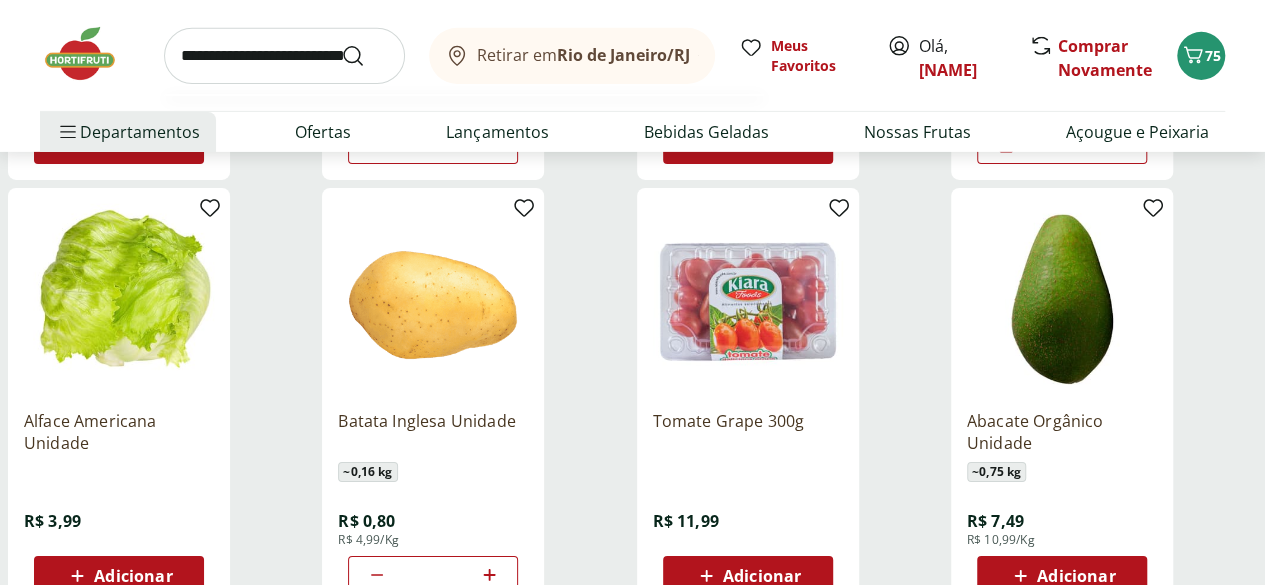 click at bounding box center [284, 56] 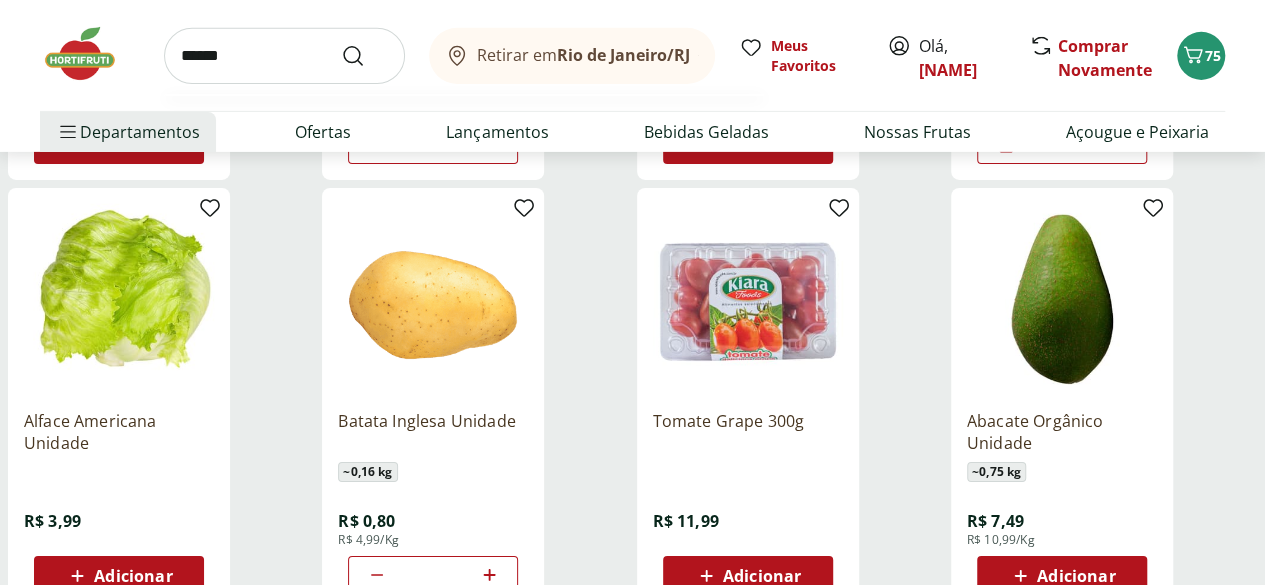 type on "******" 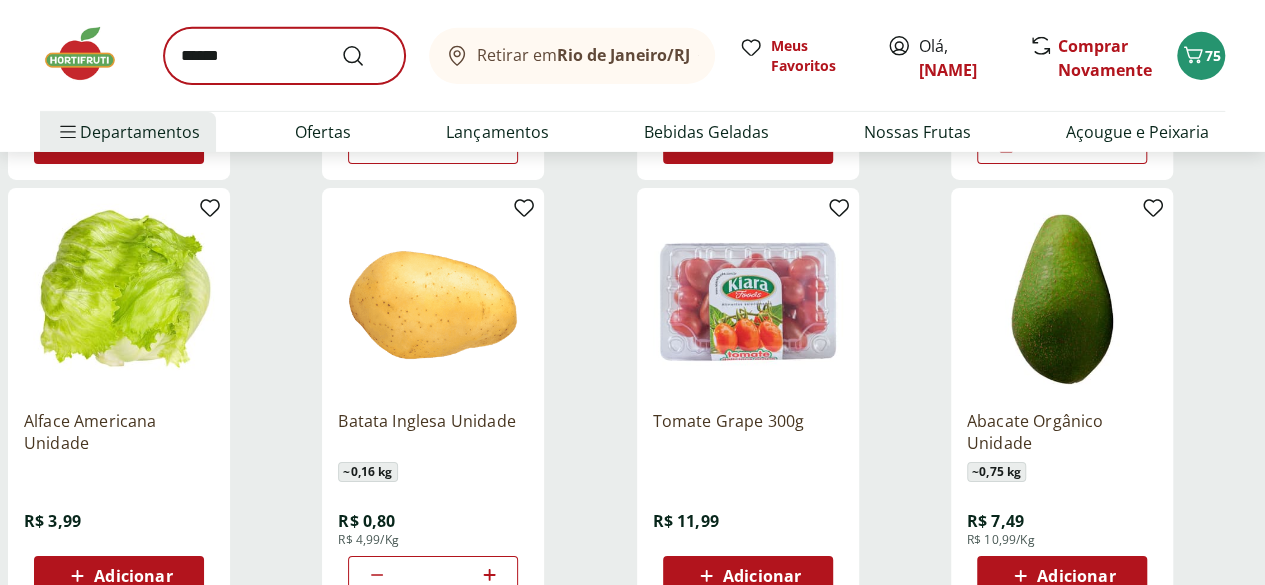 scroll, scrollTop: 0, scrollLeft: 0, axis: both 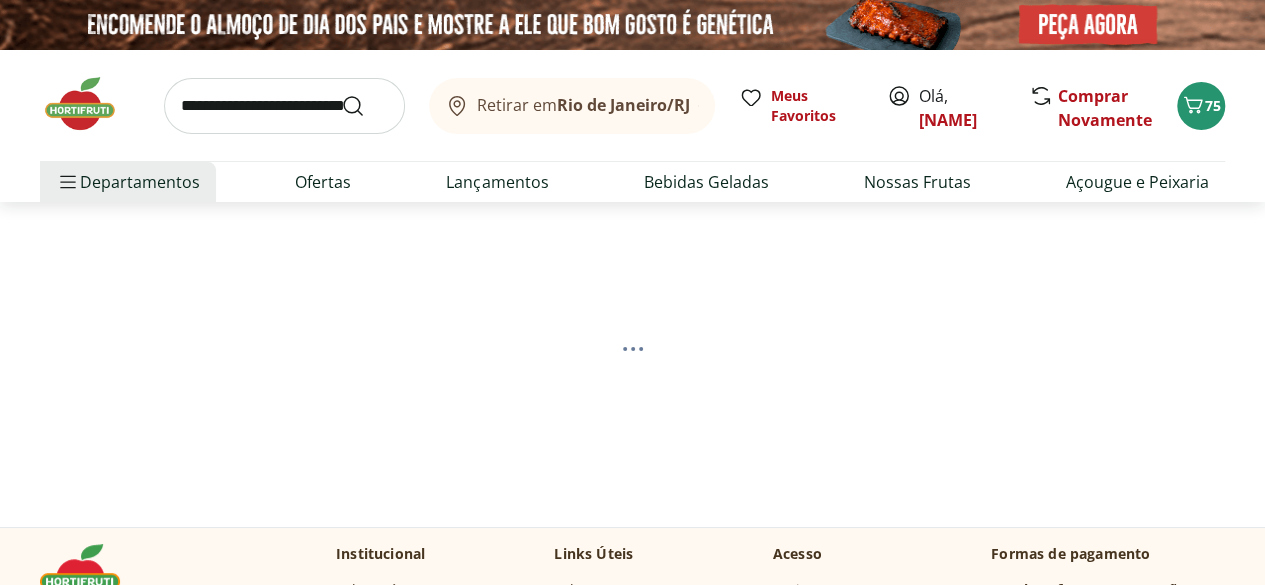 select on "**********" 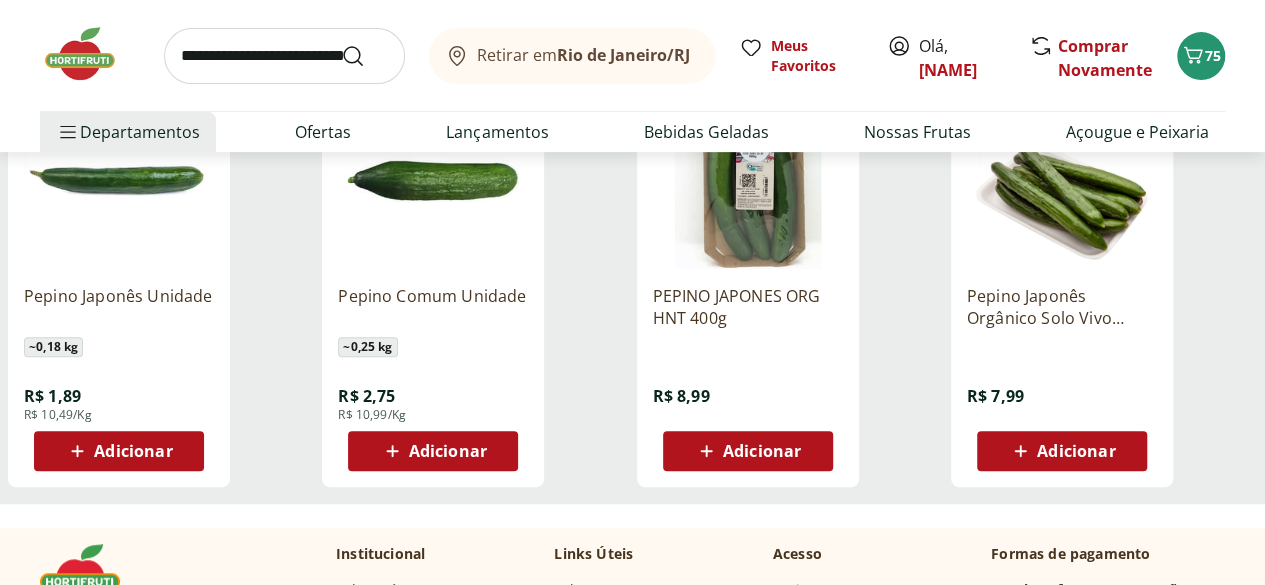 scroll, scrollTop: 339, scrollLeft: 0, axis: vertical 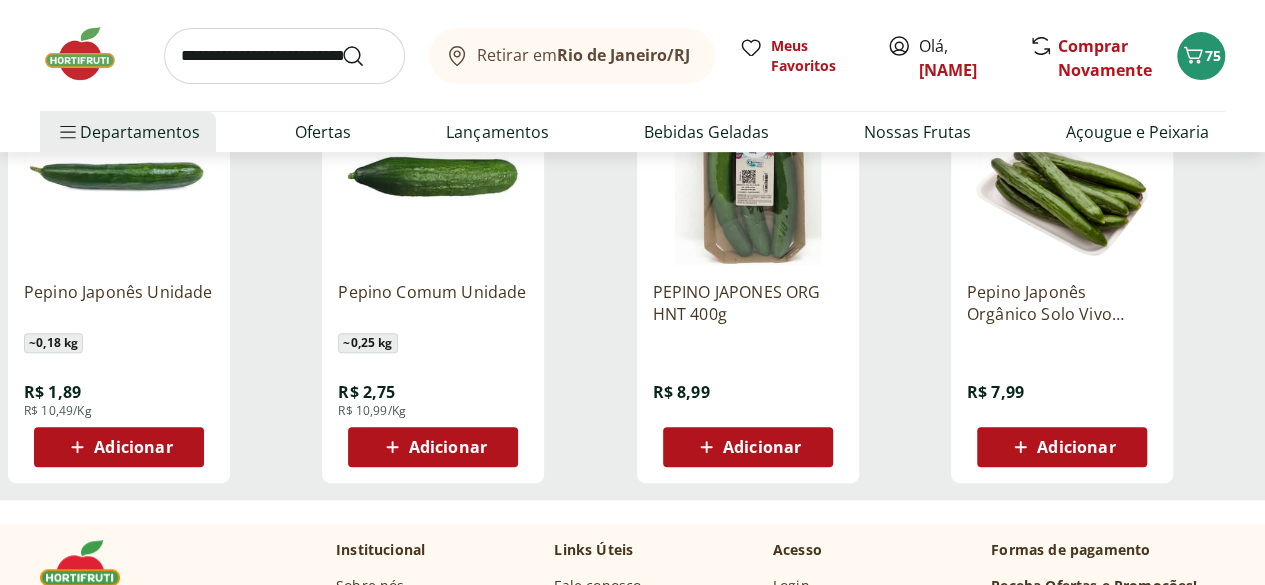 click on "Adicionar" at bounding box center (119, 447) 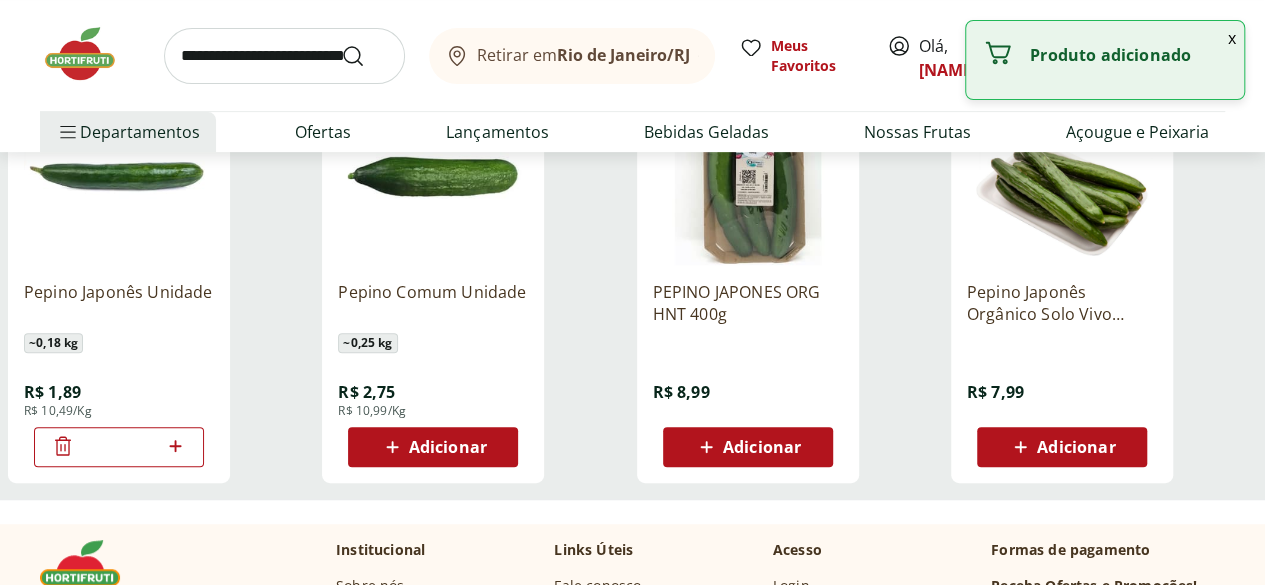 click 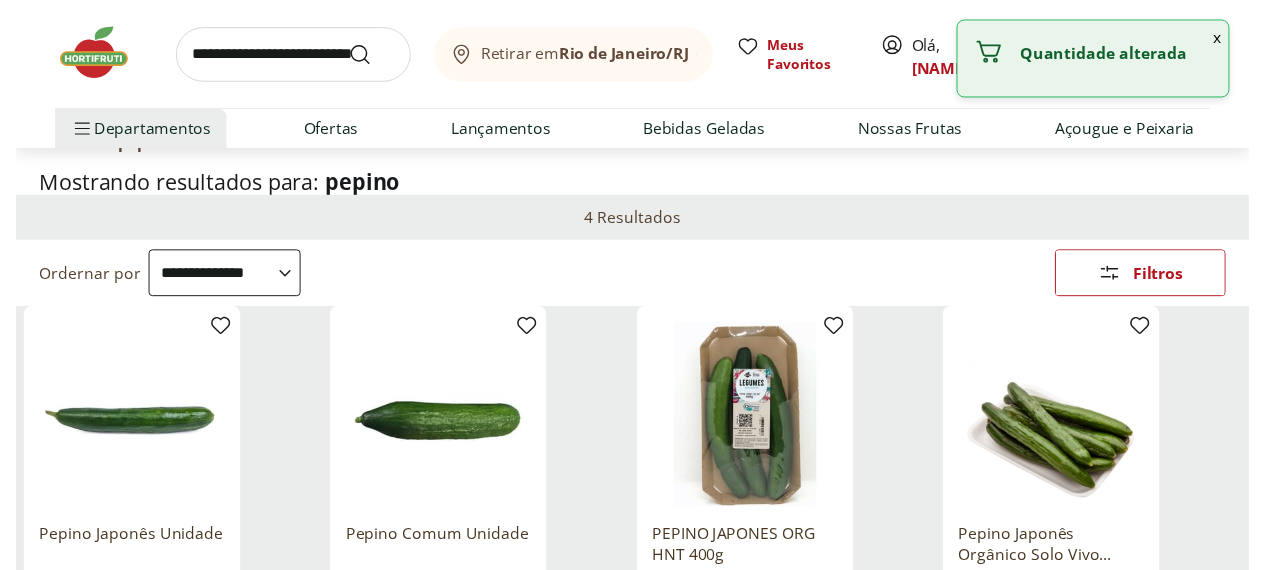 scroll, scrollTop: 0, scrollLeft: 0, axis: both 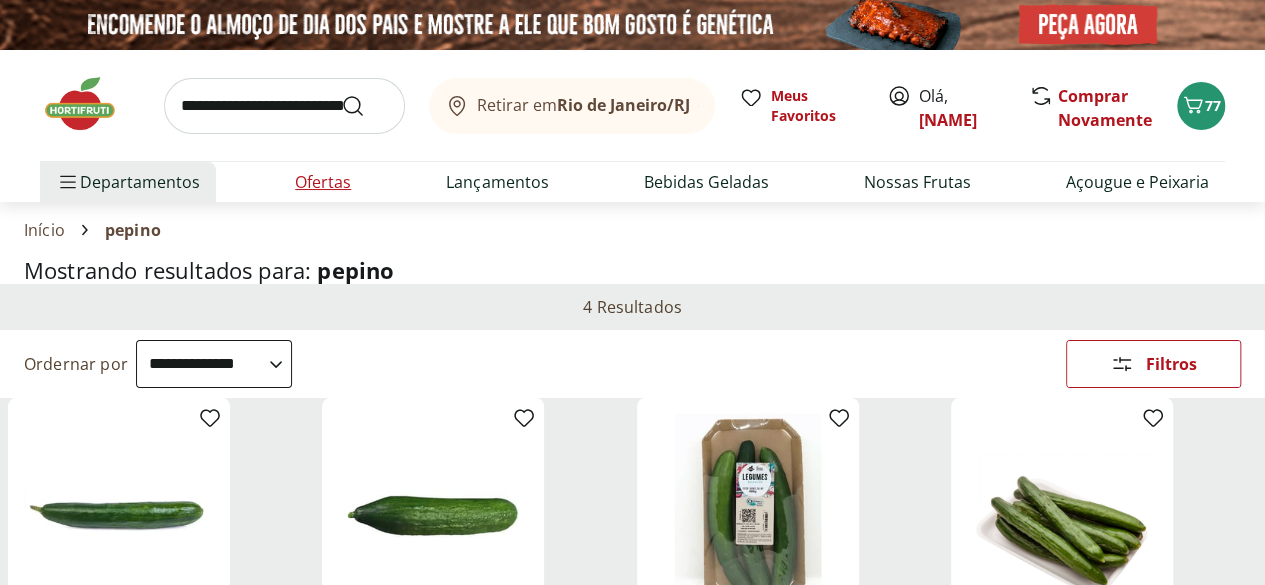 click on "Ofertas" at bounding box center [323, 182] 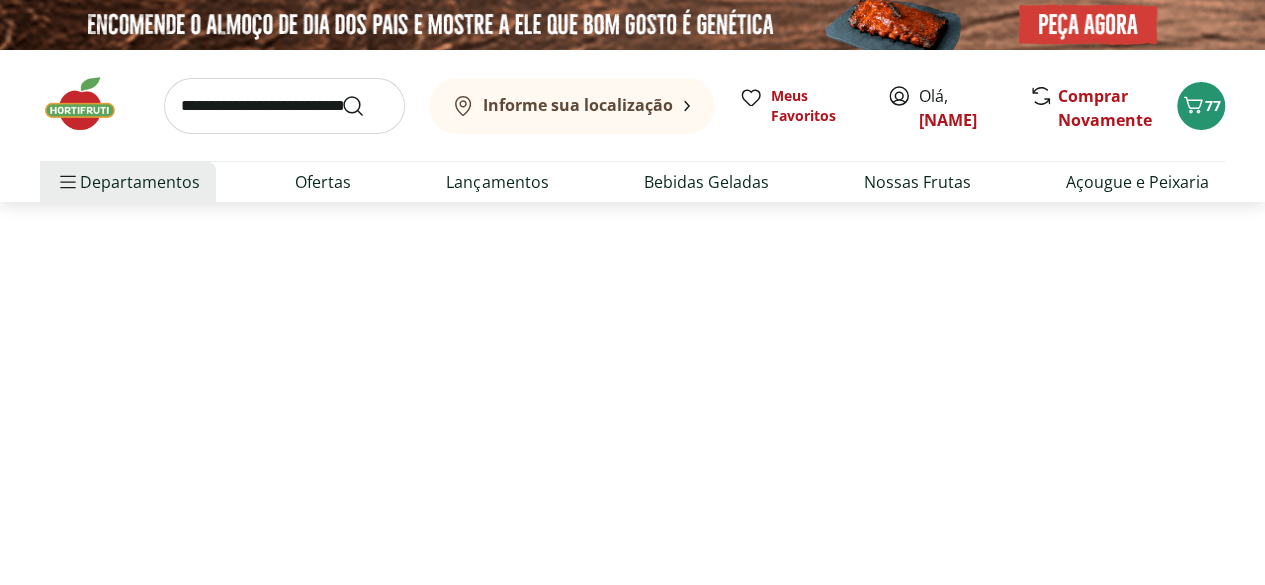 select on "**********" 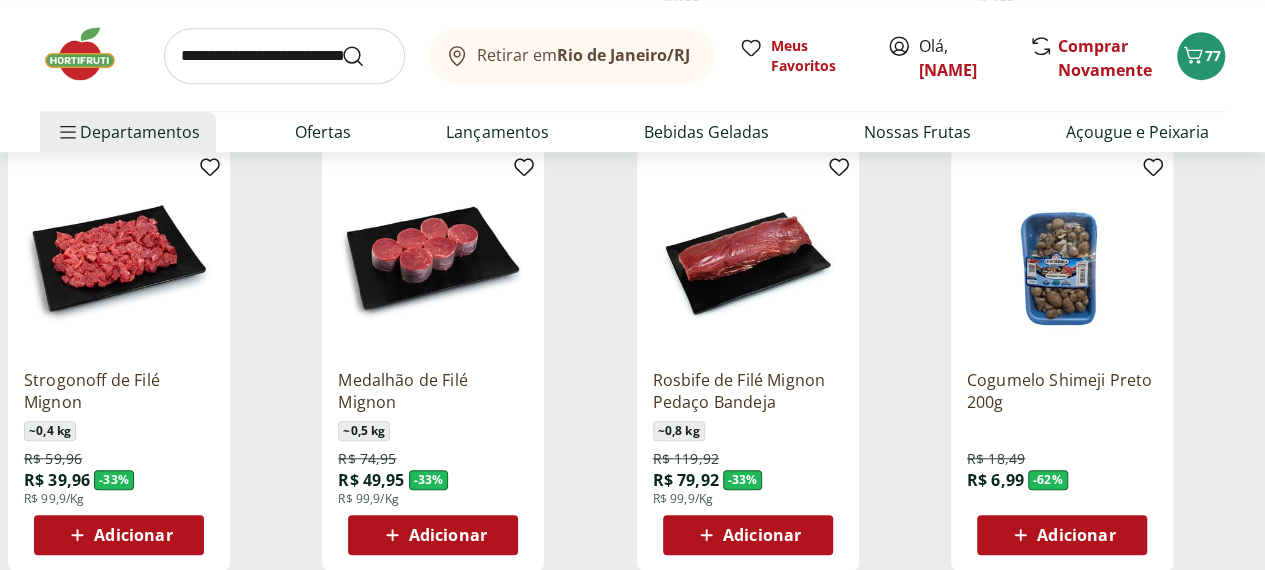 scroll, scrollTop: 682, scrollLeft: 0, axis: vertical 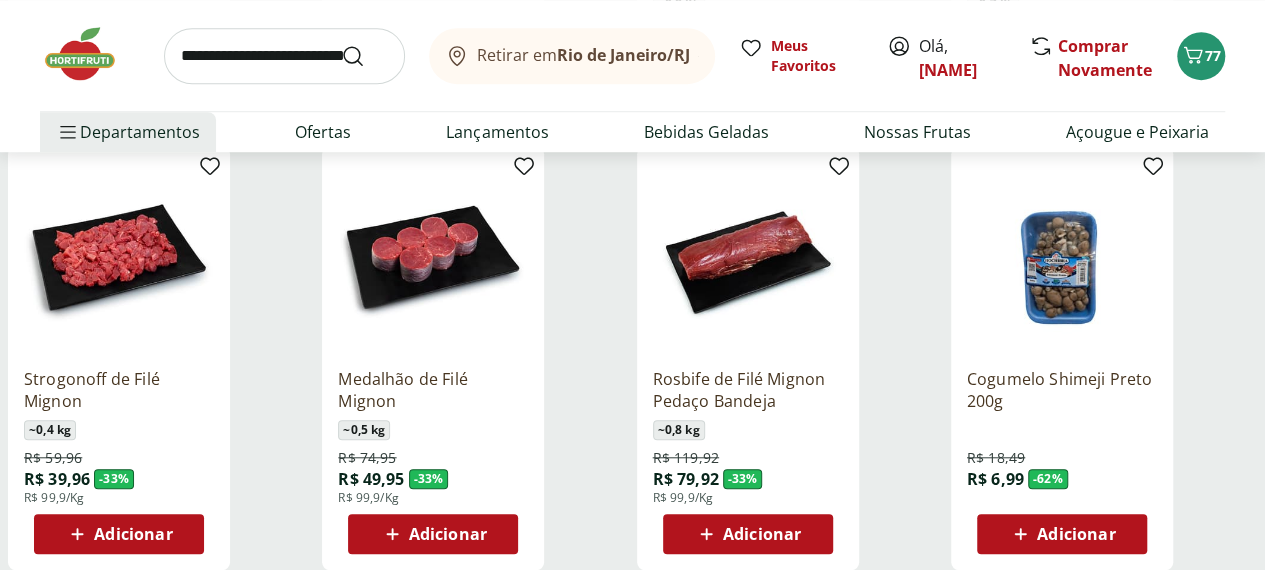 click on "Adicionar" at bounding box center [747, 534] 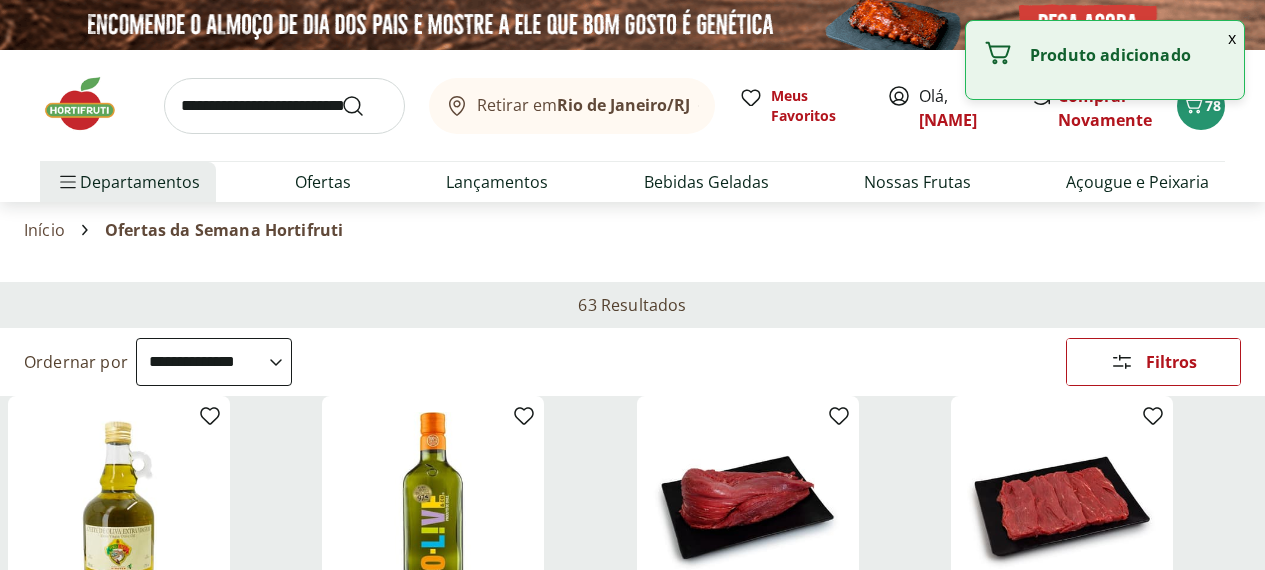 select on "**********" 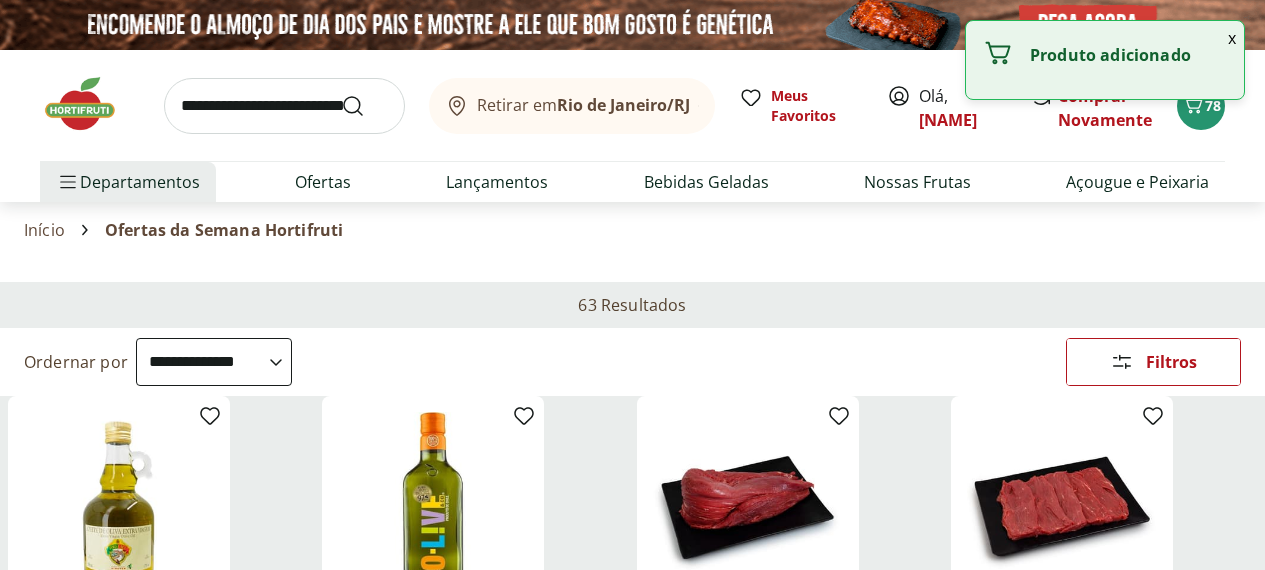 scroll, scrollTop: 682, scrollLeft: 0, axis: vertical 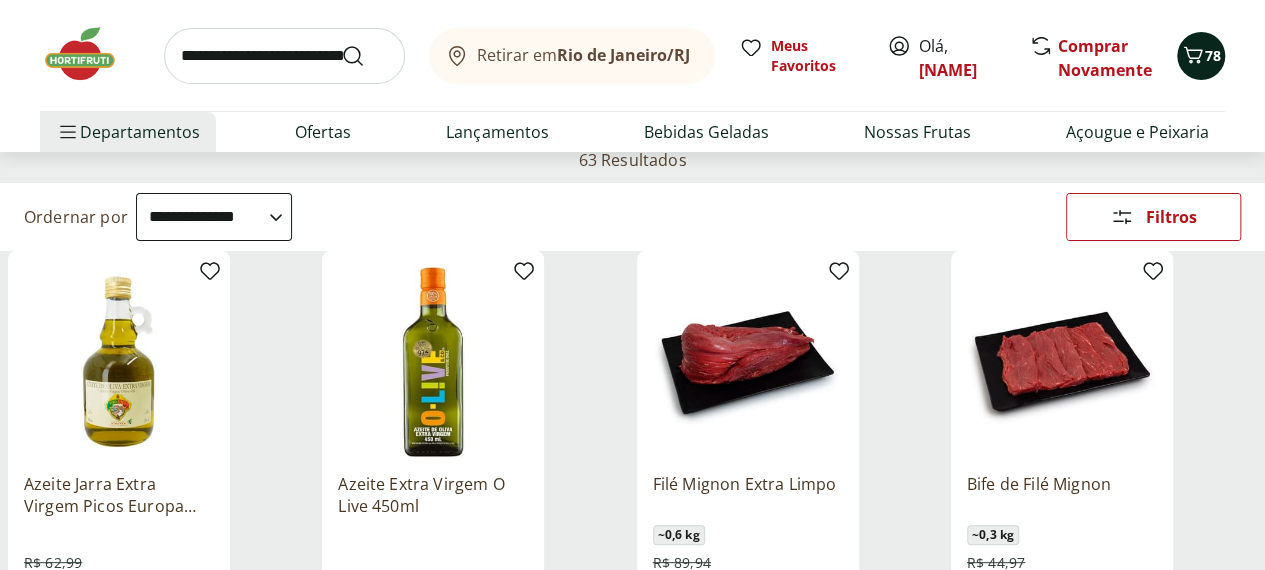 click on "78" at bounding box center (1213, 55) 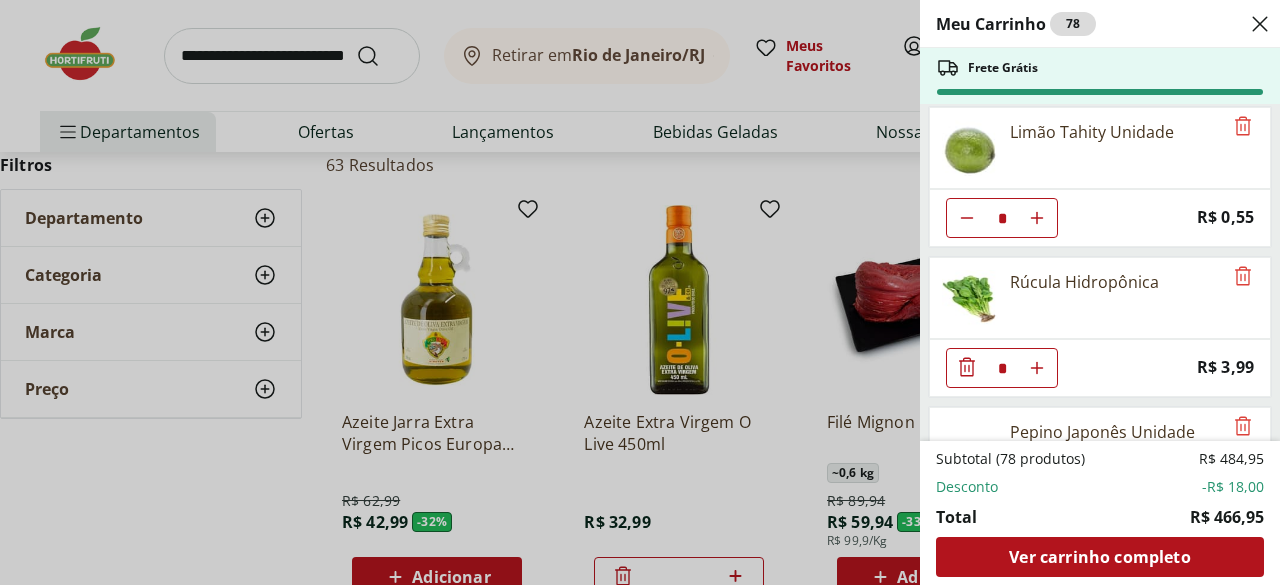 scroll, scrollTop: 3962, scrollLeft: 0, axis: vertical 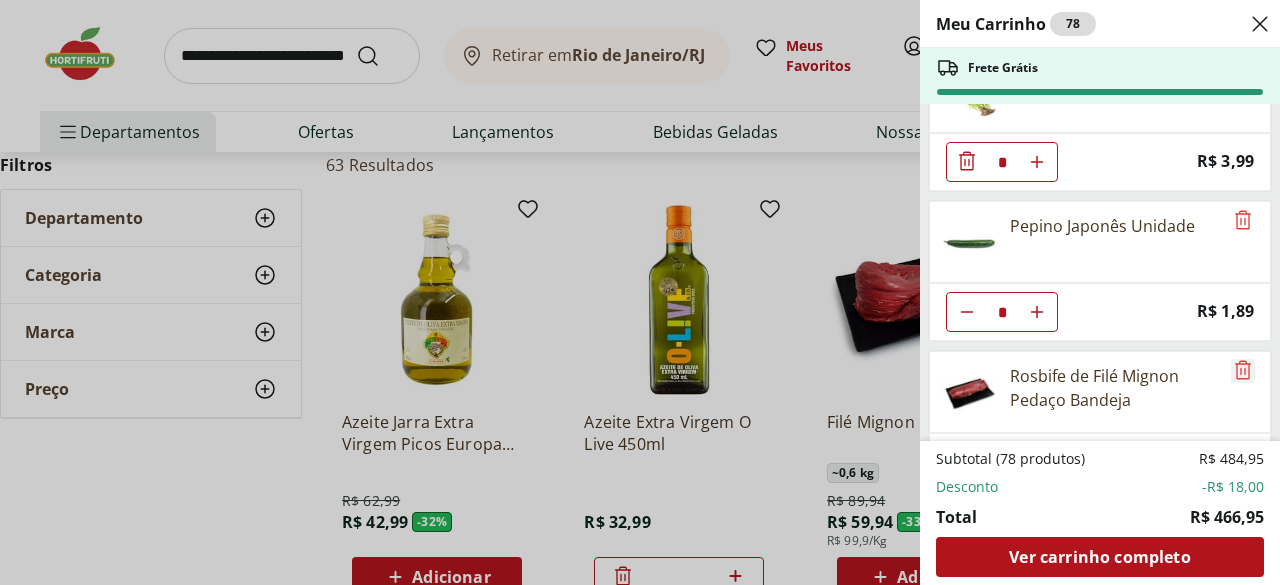 click 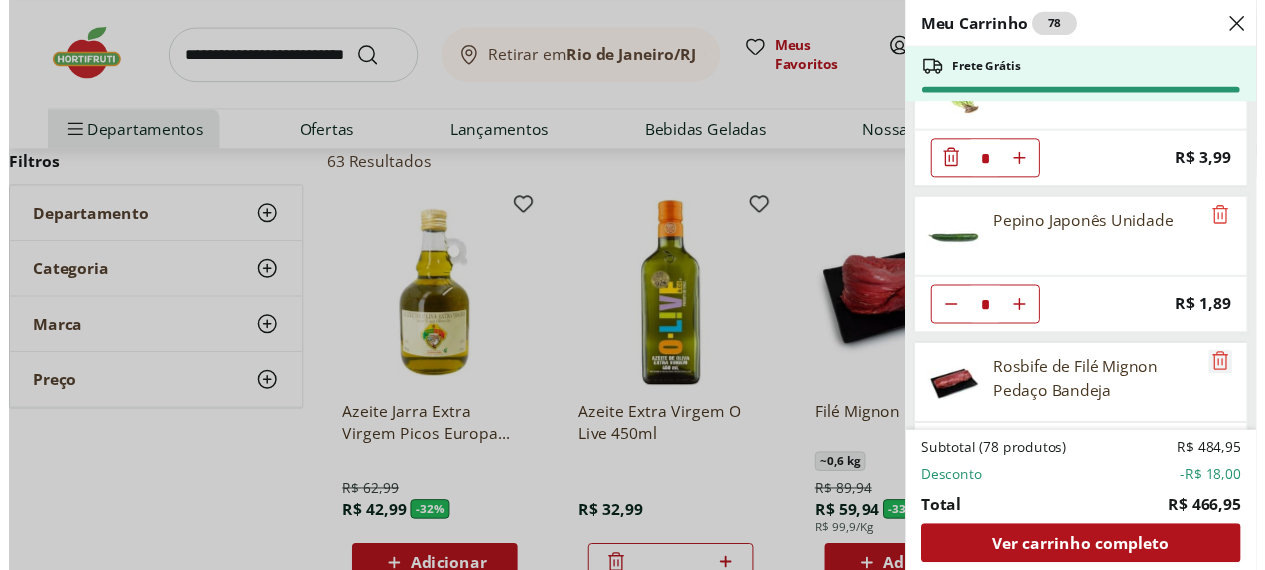 scroll, scrollTop: 3814, scrollLeft: 0, axis: vertical 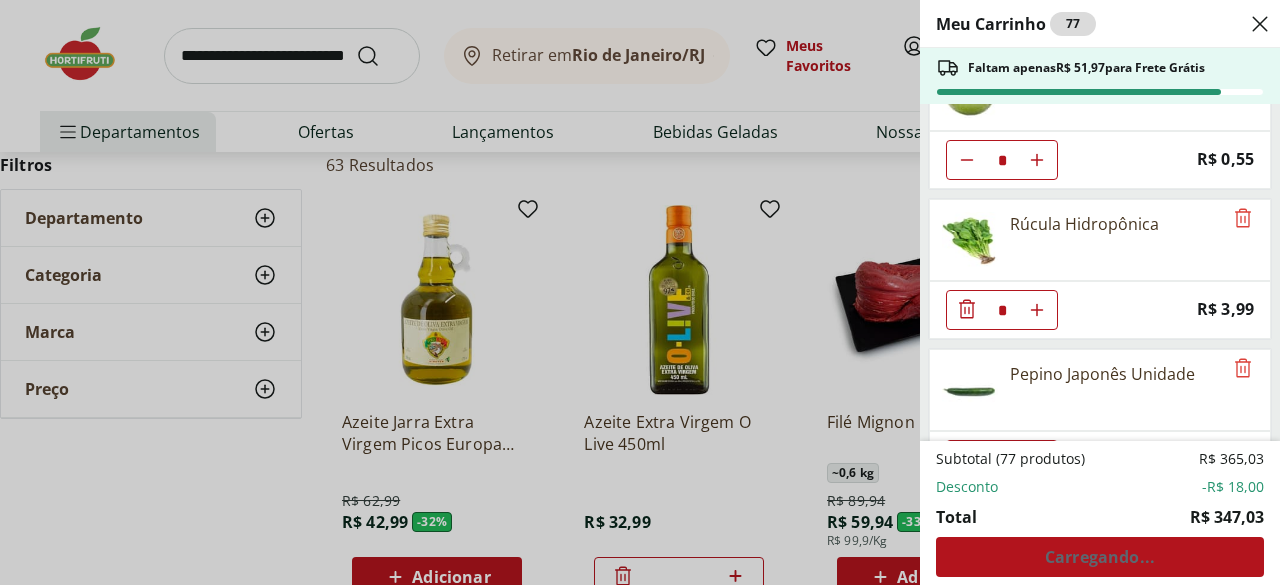 click on "Meu Carrinho 77 Faltam apenas  R$ 51,97  para Frete Grátis Carne Moída Patinho Resfriada Natural da Terra 500g * Original price: R$ 29,99 Price: R$ 20,99 Azeite Extra Virgem O Live 450ml * Price: R$ 32,99 Alho Nacional Unidade * Price: R$ 2,99 Cebola Nacional Unidade * Price: R$ 1,12 Alface Crespa Verde Hidropônica Unidade * Price: R$ 5,99 Brócolis Ninja Unidade * Price: R$ 7,49 Cenoura Unidade * Price: R$ 0,69 Beterraba Unidade * Price: R$ 0,90 Ovo caipira vermelho HNT 20 unidades * Price: R$ 26,99 Tomate Grape Fiorello 300g * Price: R$ 7,99 Mamão Papaia Unidade * Price: R$ 5,52 Melancia Pedaço * Price: R$ 17,97 Batata Inglesa Unidade ** Price: R$ 0,80 Batata Baroa Amarela Unidade * Price: R$ 3,60 Melão Rei Pedaço * Price: R$ 33,98 Poncã Unidade * Price: R$ 1,60 Banana Prata Unidade * Price: R$ 2,20 Cheiro Verde Unidade * Price: R$ 3,49 Berinjela Unidade * Price: R$ 1,95 Vagem Embalada 300g * Price: R$ 11,49 Tomate Unidade * Price: R$ 2,20 Maçã Gala Importada Unidade * * * *" at bounding box center (640, 292) 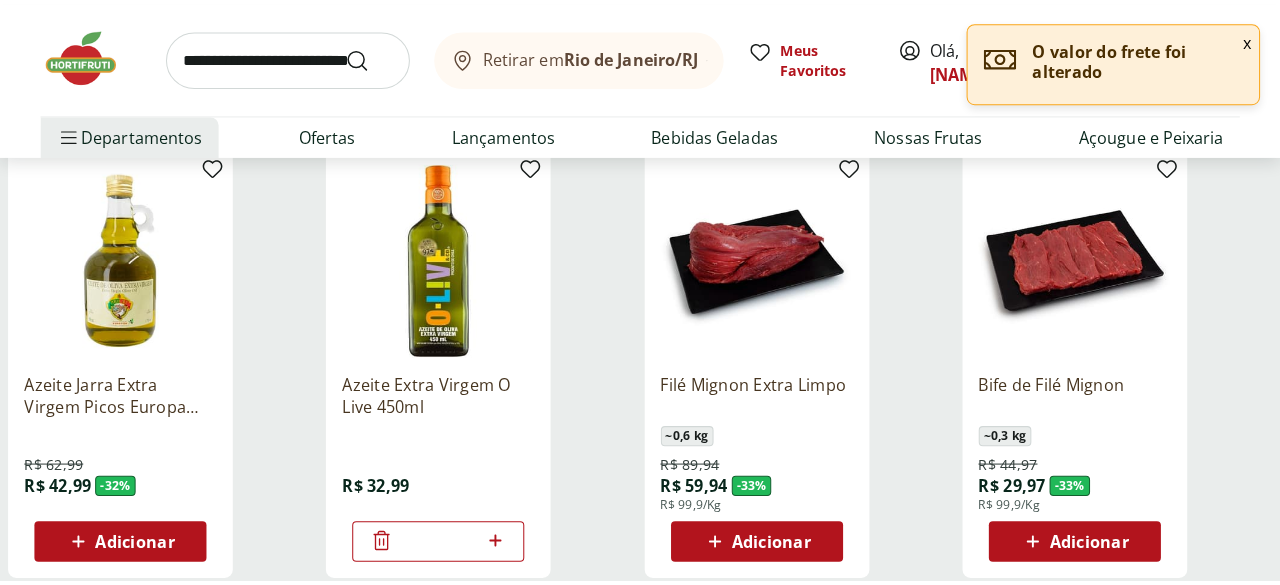 scroll, scrollTop: 264, scrollLeft: 0, axis: vertical 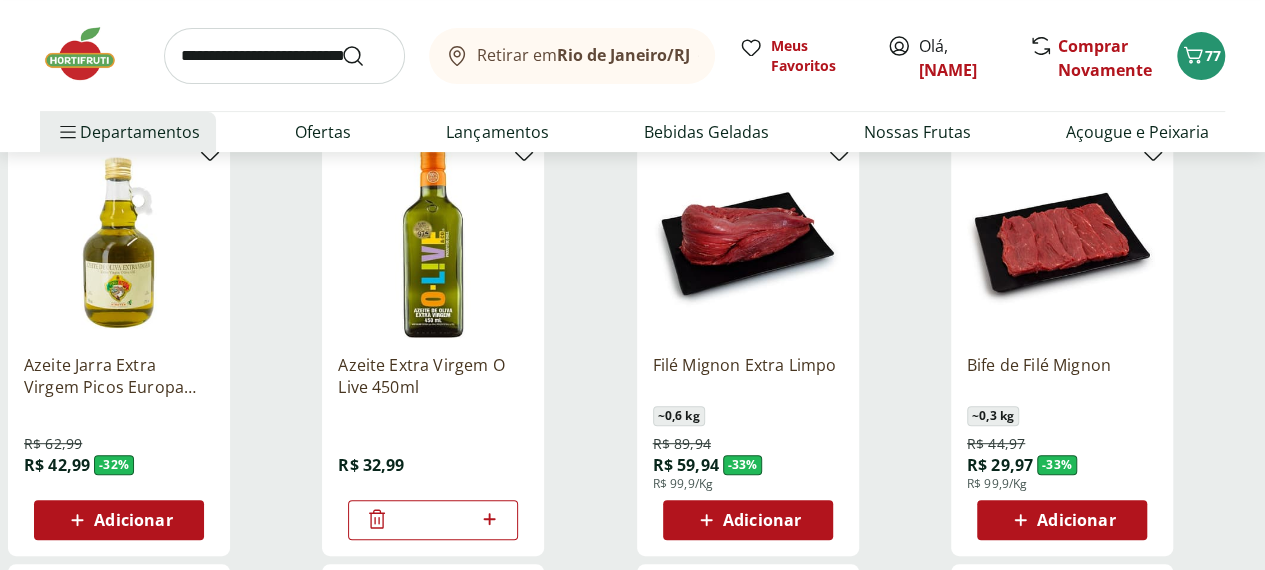 click 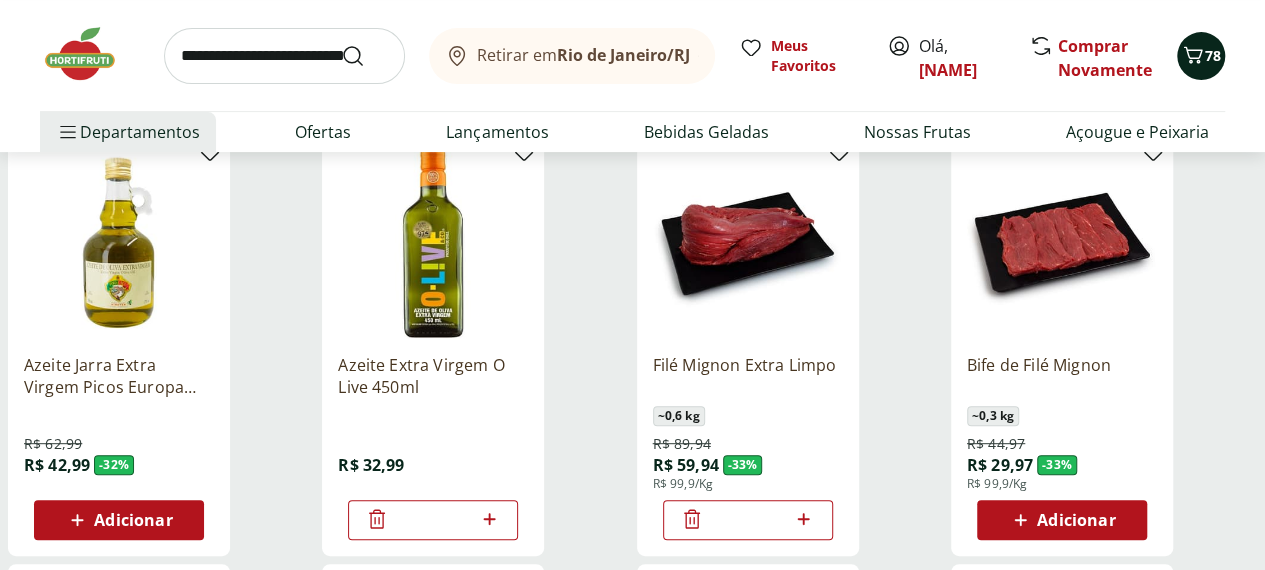 click 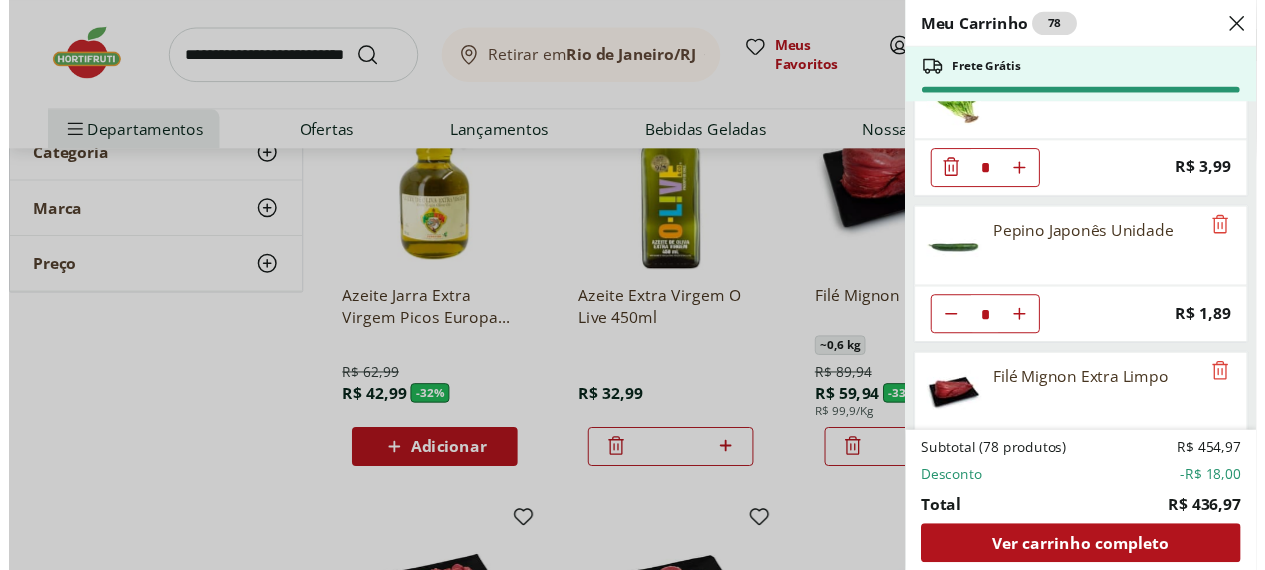 scroll, scrollTop: 3962, scrollLeft: 0, axis: vertical 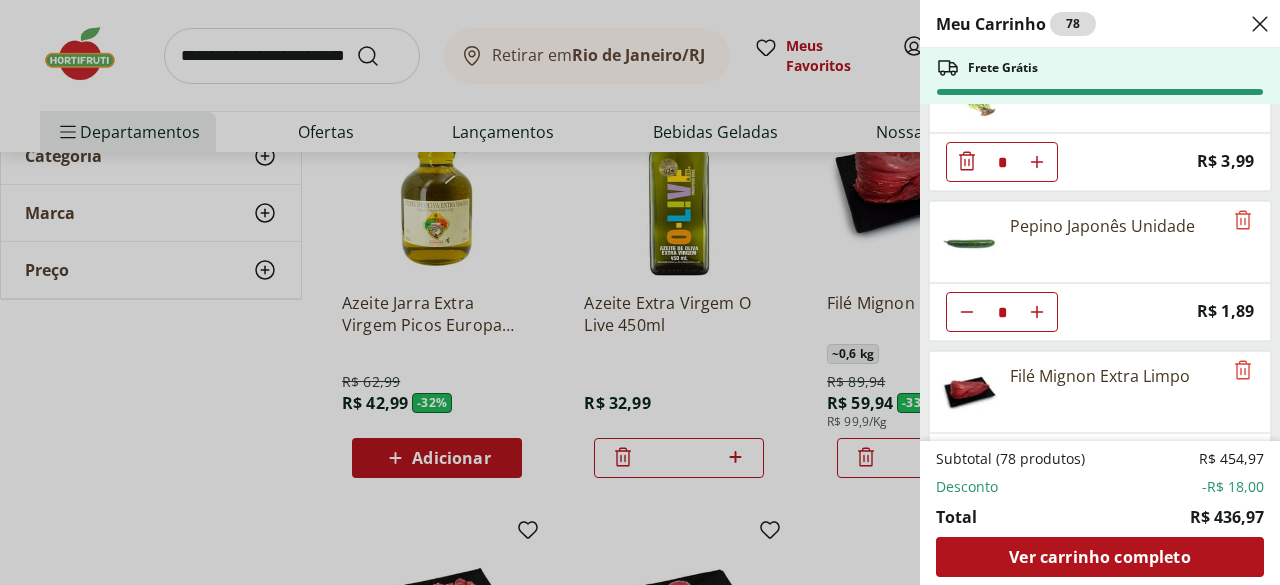 click on "Meu Carrinho 78 Frete Grátis Carne Moída Patinho Resfriada Natural da Terra 500g * Original price: R$ 29,99 Price: R$ 20,99 Azeite Extra Virgem O Live 450ml * Price: R$ 32,99 Alho Nacional Unidade * Price: R$ 2,99 Cebola Nacional Unidade * Price: R$ 1,12 Alface Crespa Verde Hidropônica Unidade * Price: R$ 5,99 Brócolis Ninja Unidade * Price: R$ 7,49 Cenoura Unidade * Price: R$ 0,69 Beterraba Unidade * Price: R$ 0,90 Ovo caipira vermelho HNT 20 unidades * Price: R$ 26,99 Tomate Grape Fiorello 300g * Price: R$ 7,99 Mamão Papaia Unidade * Price: R$ 5,52 Melancia Pedaço * Price: R$ 17,97 Batata Inglesa Unidade ** Price: R$ 0,80 Batata Baroa Amarela Unidade * Price: R$ 3,60 Melão Rei Pedaço * Price: R$ 33,98 Poncã Unidade * Price: R$ 1,60 Banana Prata Unidade * Price: R$ 2,20 Cheiro Verde Unidade * Price: R$ 3,49 Berinjela Unidade * Price: R$ 1,95 Vagem Embalada 300g * Price: R$ 11,49 Tomate Unidade * Price: R$ 2,20 Maçã Gala Importada Unidade * Price: R$ 3,04 * Price: R$ 14,99 *" at bounding box center (640, 292) 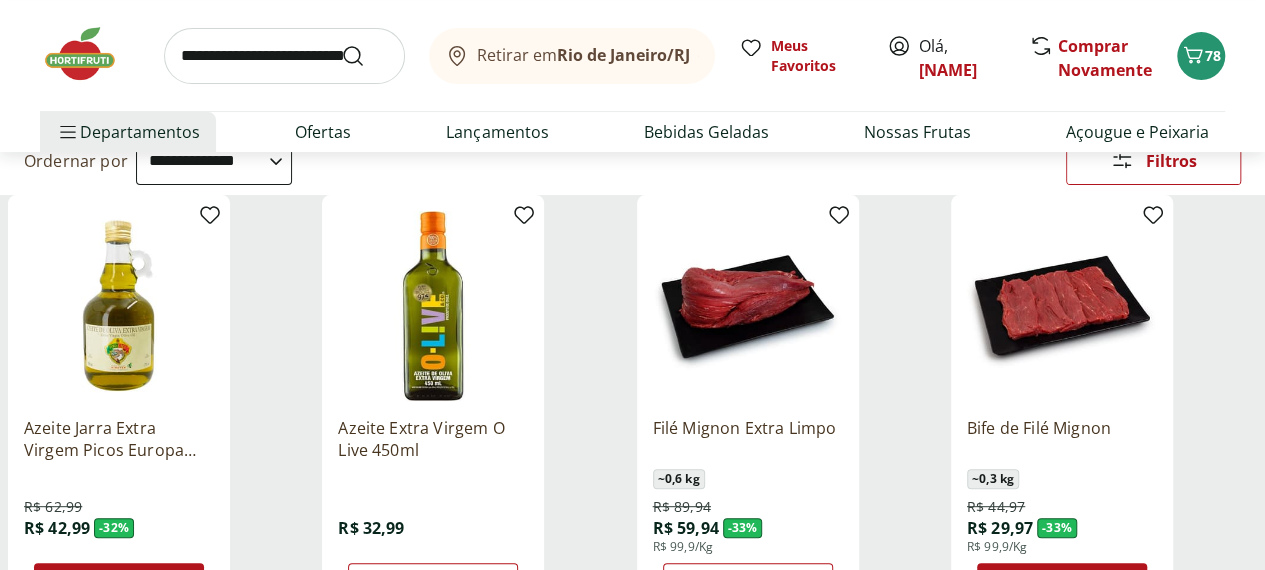 scroll, scrollTop: 193, scrollLeft: 0, axis: vertical 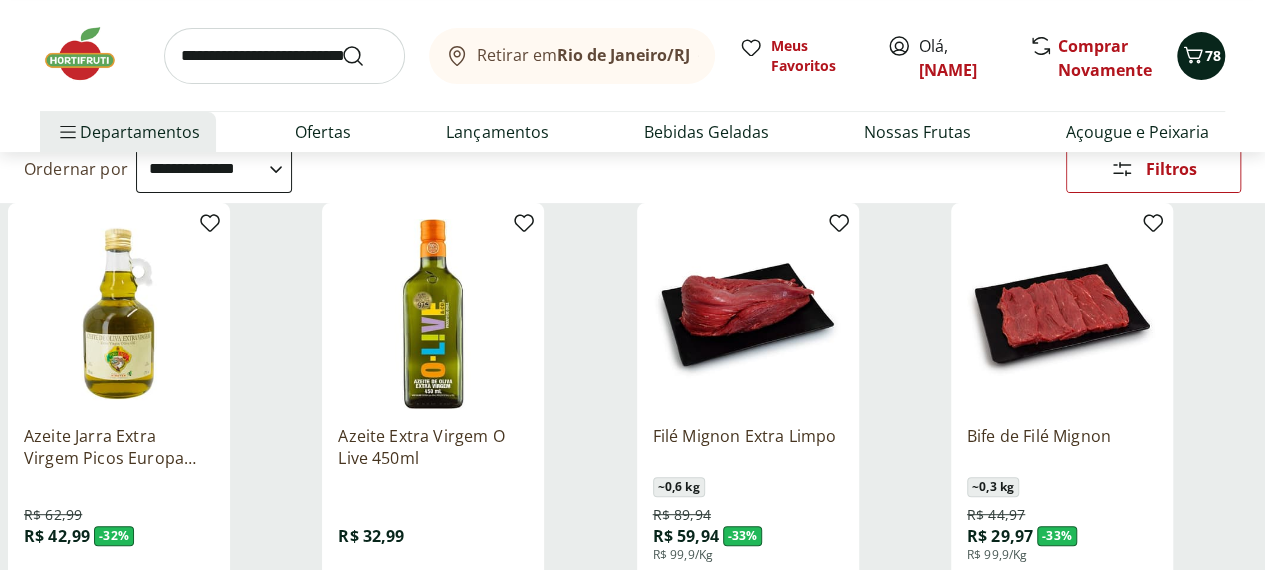 click 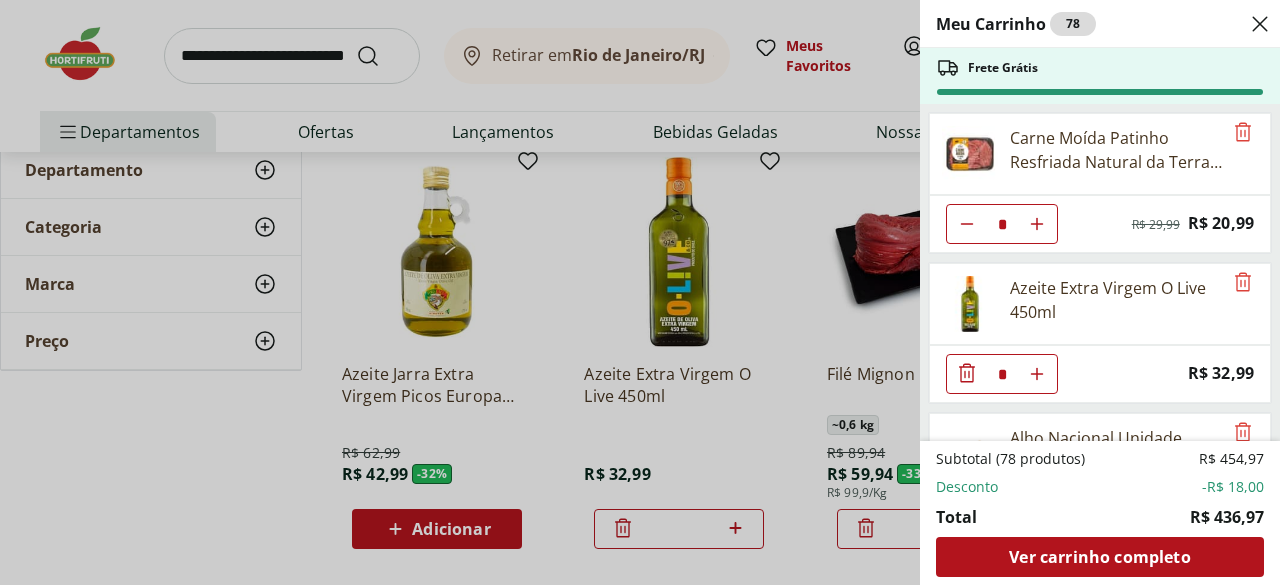 click on "Meu Carrinho 78 Frete Grátis Carne Moída Patinho Resfriada Natural da Terra 500g * Original price: R$ 29,99 Price: R$ 20,99 Azeite Extra Virgem O Live 450ml * Price: R$ 32,99 Alho Nacional Unidade * Price: R$ 2,99 Cebola Nacional Unidade * Price: R$ 1,12 Alface Crespa Verde Hidropônica Unidade * Price: R$ 5,99 Brócolis Ninja Unidade * Price: R$ 7,49 Cenoura Unidade * Price: R$ 0,69 Beterraba Unidade * Price: R$ 0,90 Ovo caipira vermelho HNT 20 unidades * Price: R$ 26,99 Tomate Grape Fiorello 300g * Price: R$ 7,99 Mamão Papaia Unidade * Price: R$ 5,52 Melancia Pedaço * Price: R$ 17,97 Batata Inglesa Unidade ** Price: R$ 0,80 Batata Baroa Amarela Unidade * Price: R$ 3,60 Melão Rei Pedaço * Price: R$ 33,98 Poncã Unidade * Price: R$ 1,60 Banana Prata Unidade * Price: R$ 2,20 Cheiro Verde Unidade * Price: R$ 3,49 Berinjela Unidade * Price: R$ 1,95 Vagem Embalada 300g * Price: R$ 11,49 Tomate Unidade * Price: R$ 2,20 Maçã Gala Importada Unidade * Price: R$ 3,04 * Price: R$ 14,99 *" at bounding box center (640, 292) 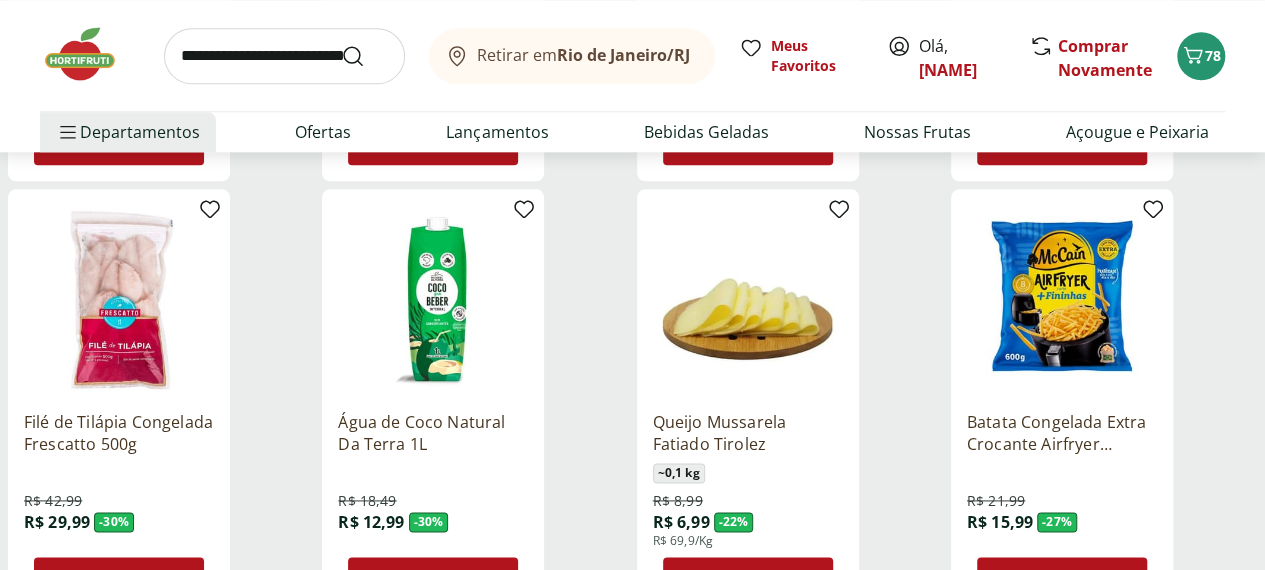 scroll, scrollTop: 1073, scrollLeft: 0, axis: vertical 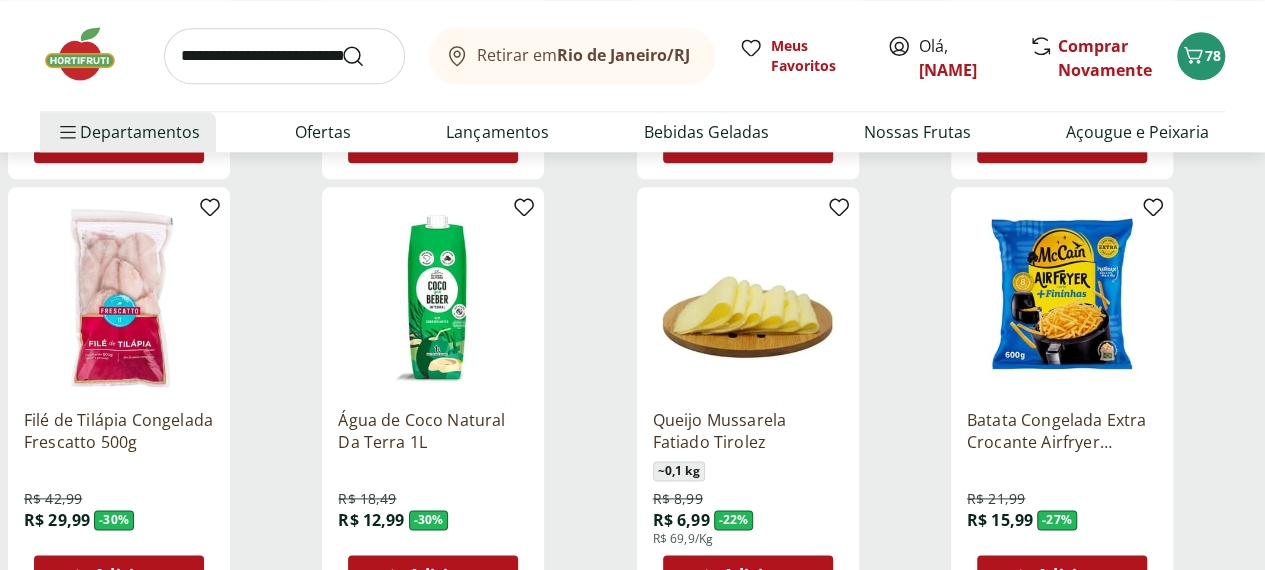 click on "Adicionar" at bounding box center [448, 575] 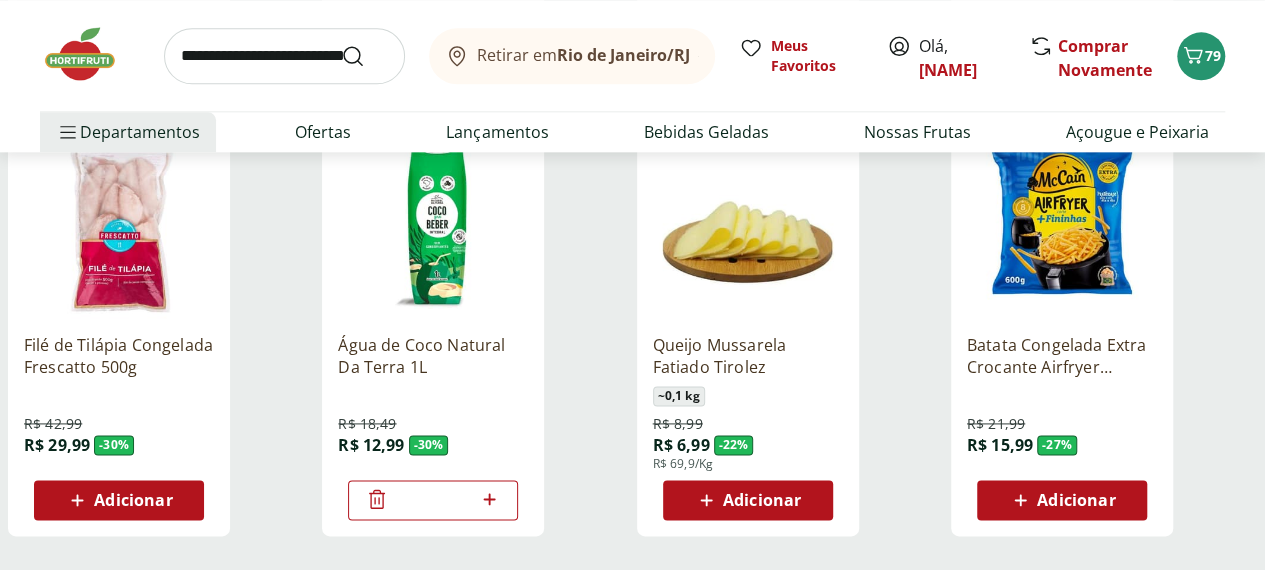scroll, scrollTop: 1151, scrollLeft: 0, axis: vertical 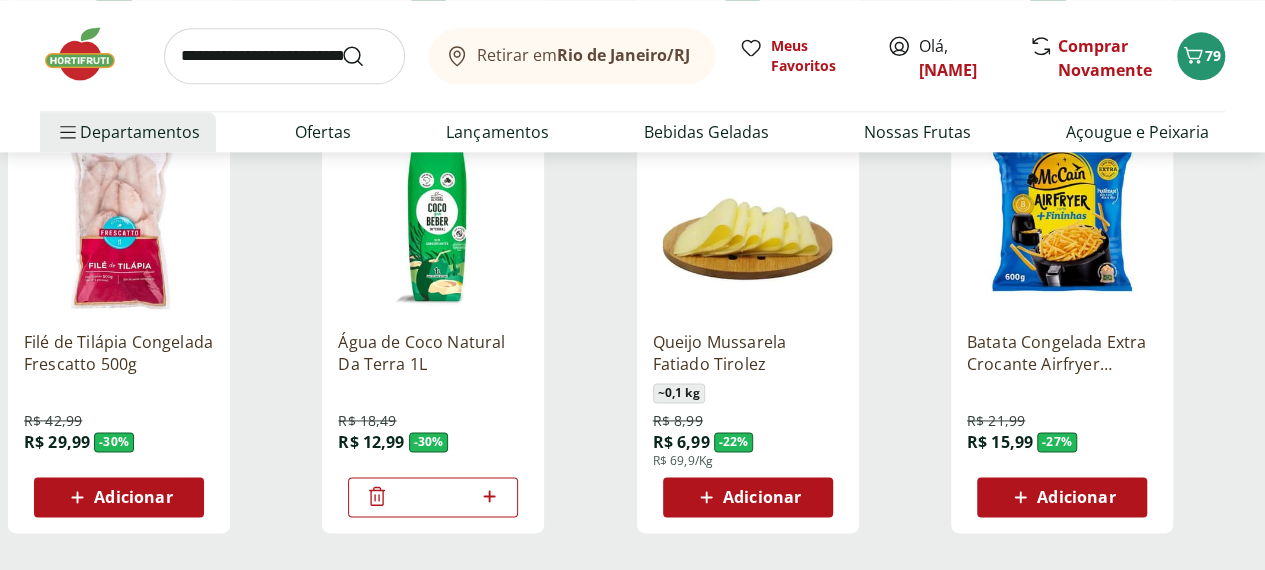 click on "Carregar mais produtos" at bounding box center (632, 601) 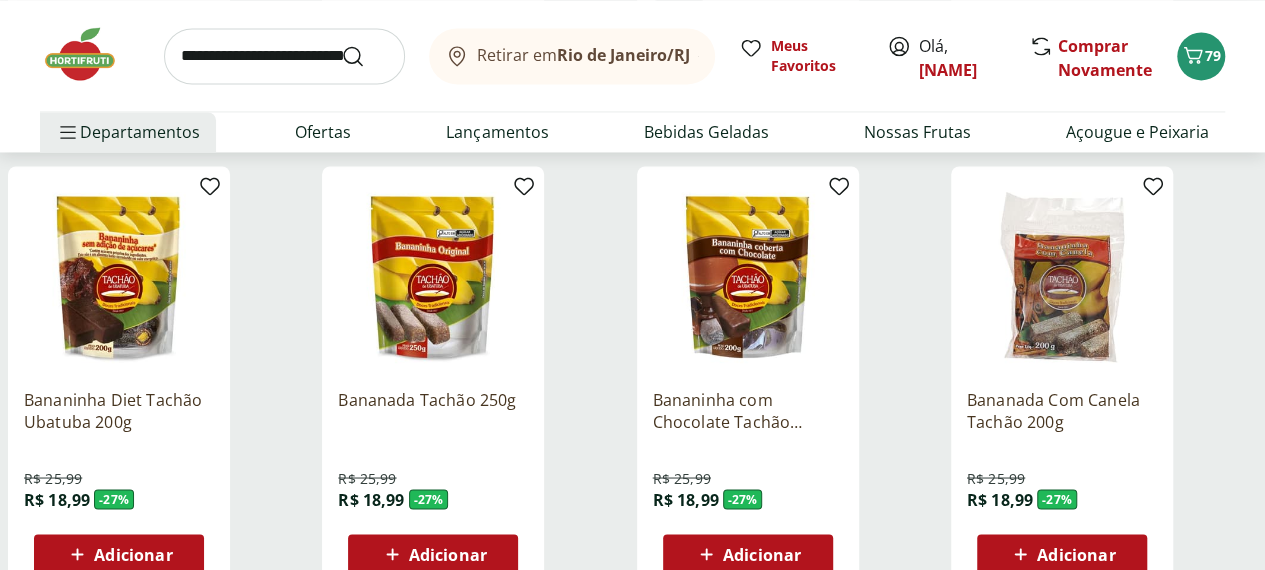scroll, scrollTop: 1533, scrollLeft: 0, axis: vertical 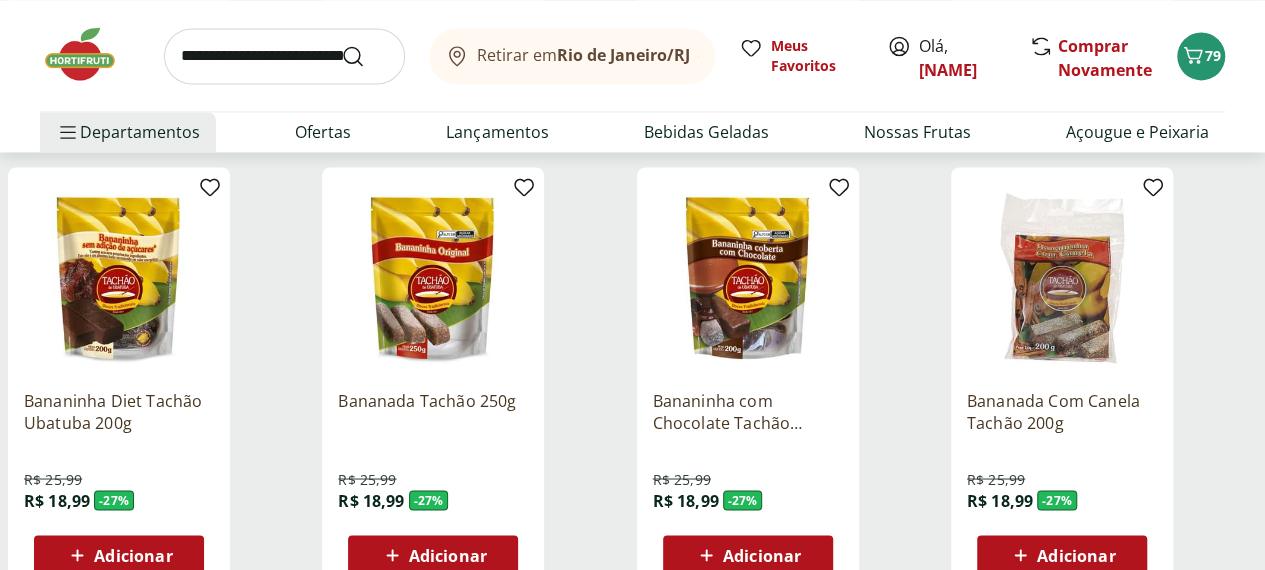 click on "Adicionar" at bounding box center (133, 555) 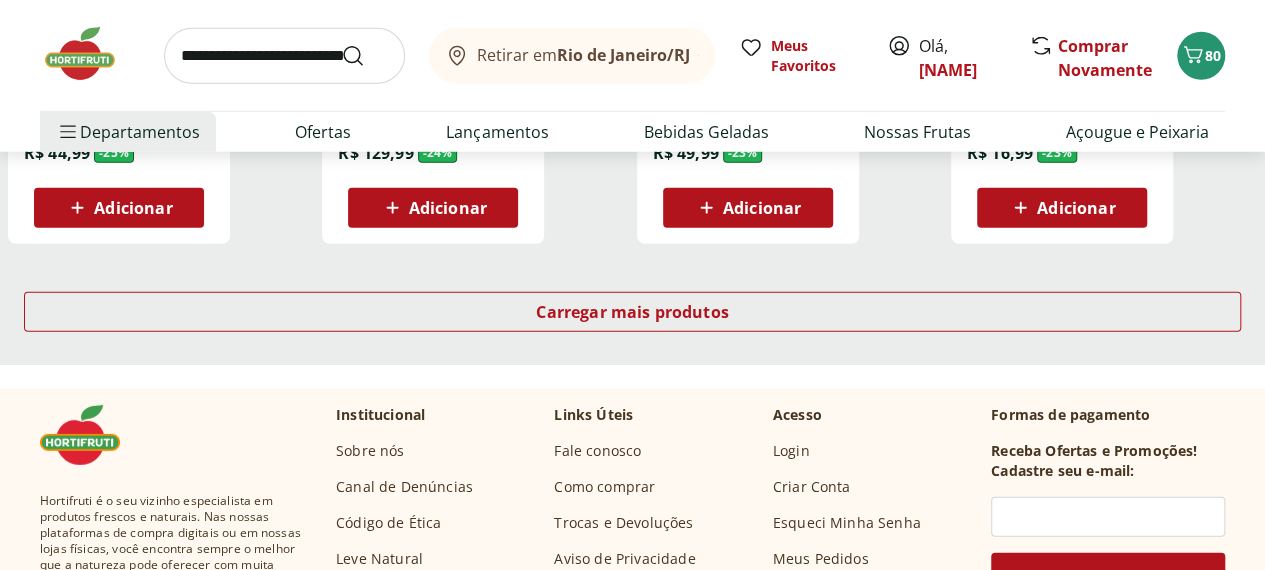 scroll, scrollTop: 2748, scrollLeft: 0, axis: vertical 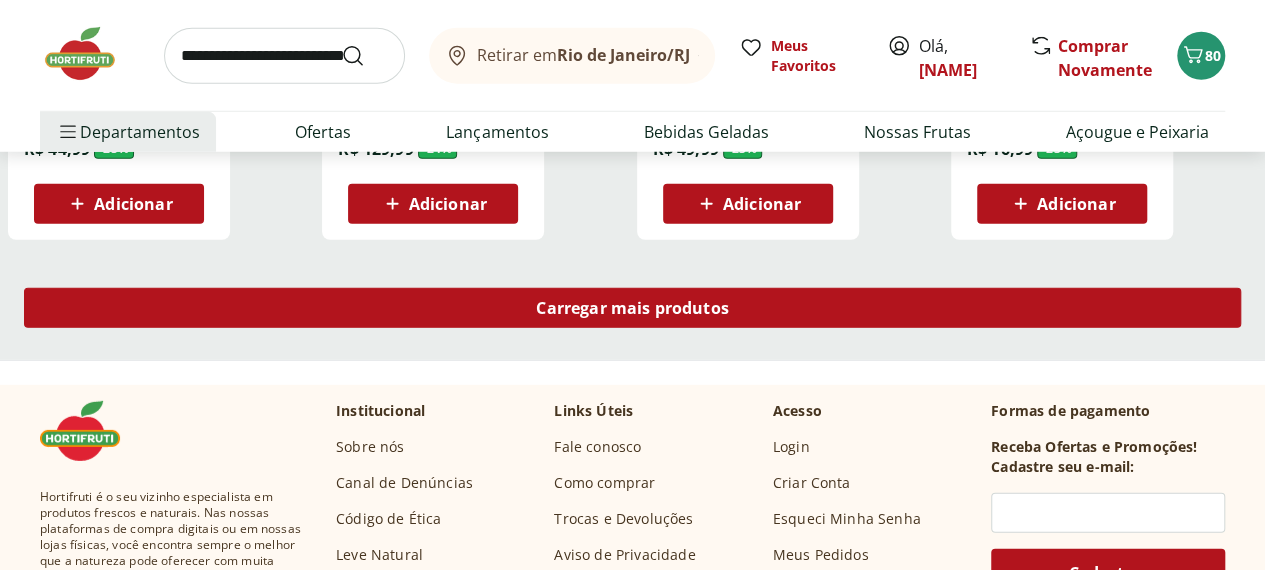 click on "Carregar mais produtos" at bounding box center (632, 308) 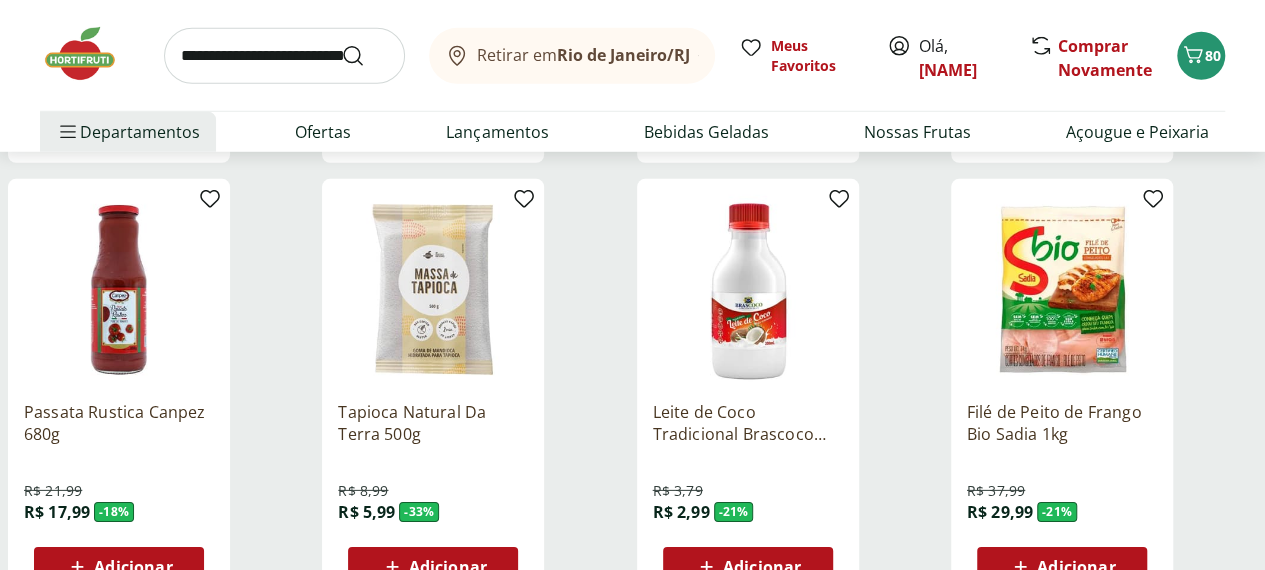 scroll, scrollTop: 2826, scrollLeft: 0, axis: vertical 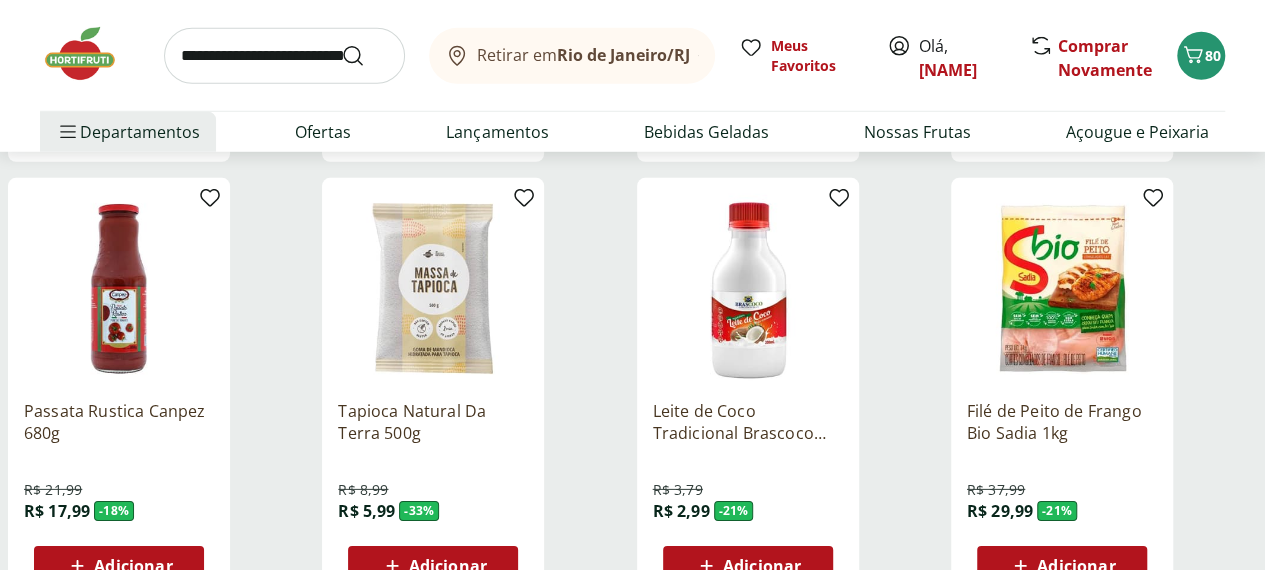 click on "Adicionar" at bounding box center (133, 566) 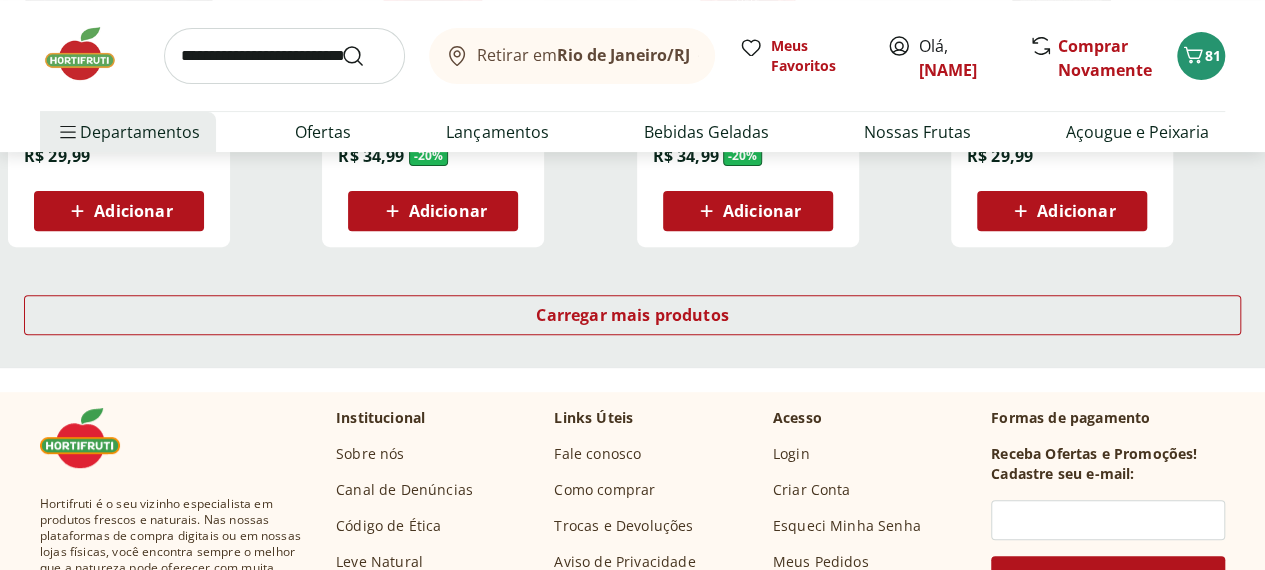 scroll, scrollTop: 4047, scrollLeft: 0, axis: vertical 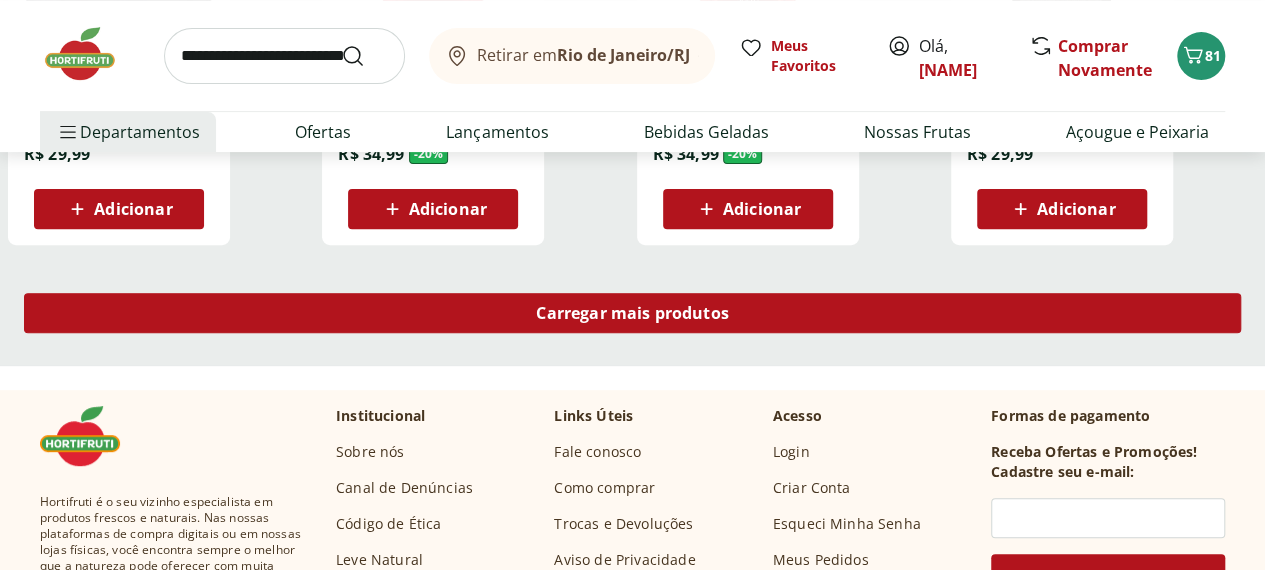 click on "Carregar mais produtos" at bounding box center [632, 313] 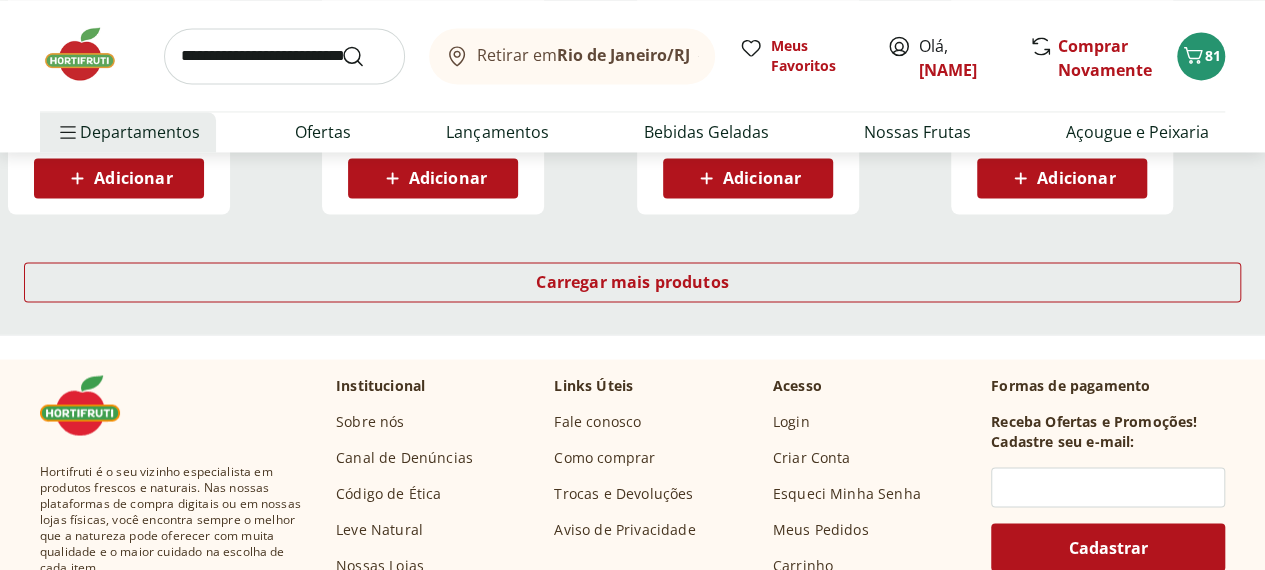 scroll, scrollTop: 5383, scrollLeft: 0, axis: vertical 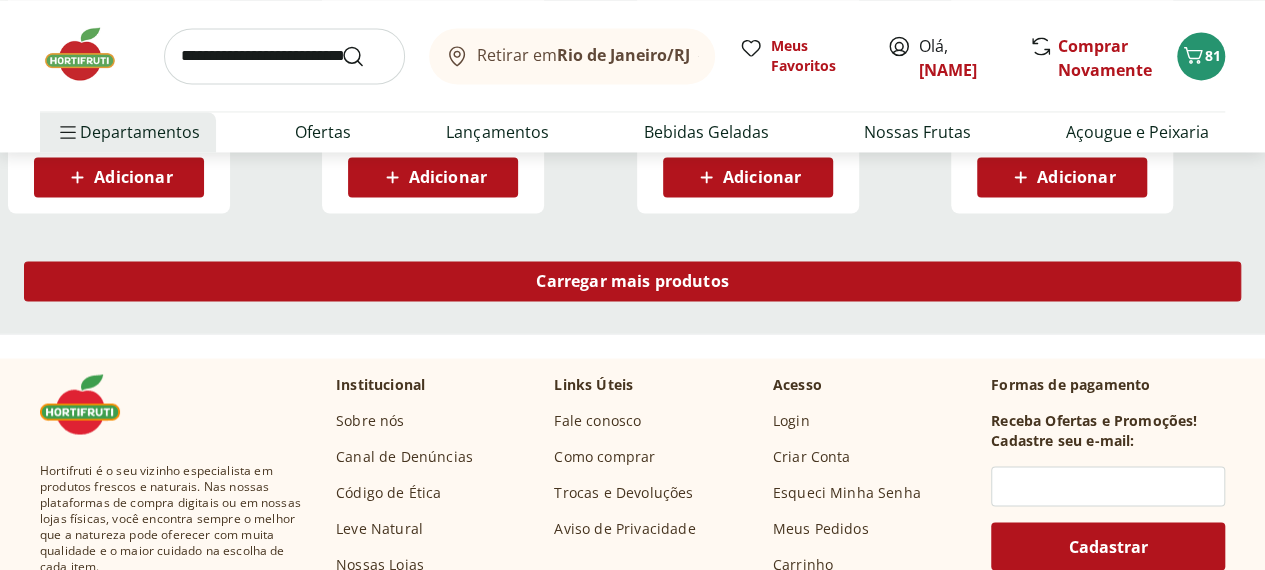 click on "Carregar mais produtos" at bounding box center (632, 281) 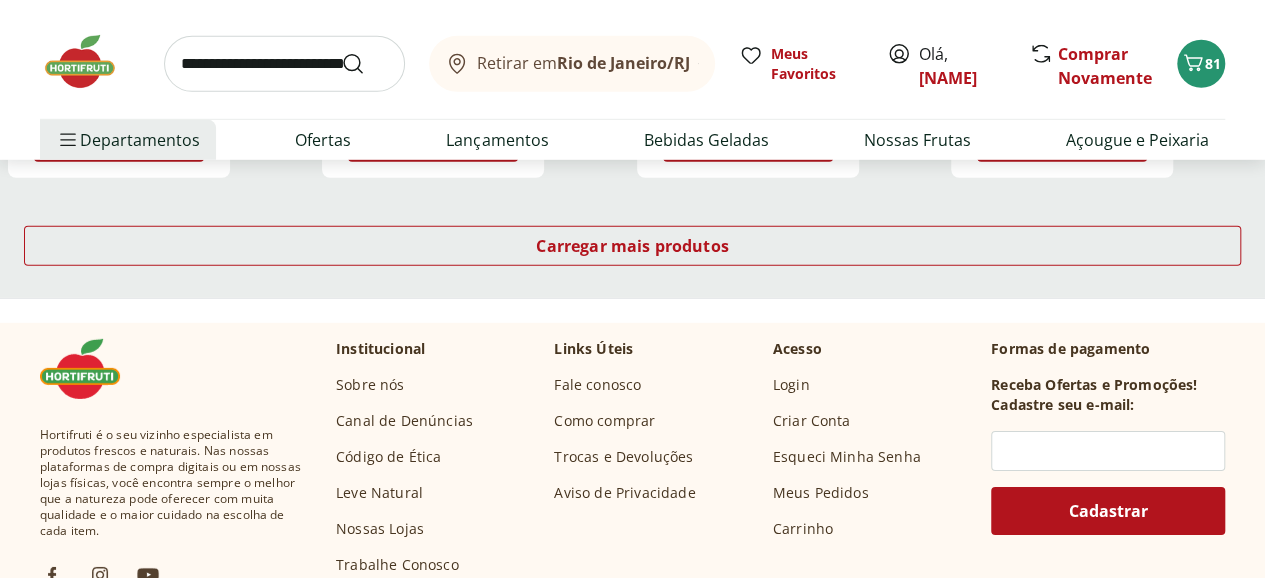 scroll, scrollTop: 6731, scrollLeft: 0, axis: vertical 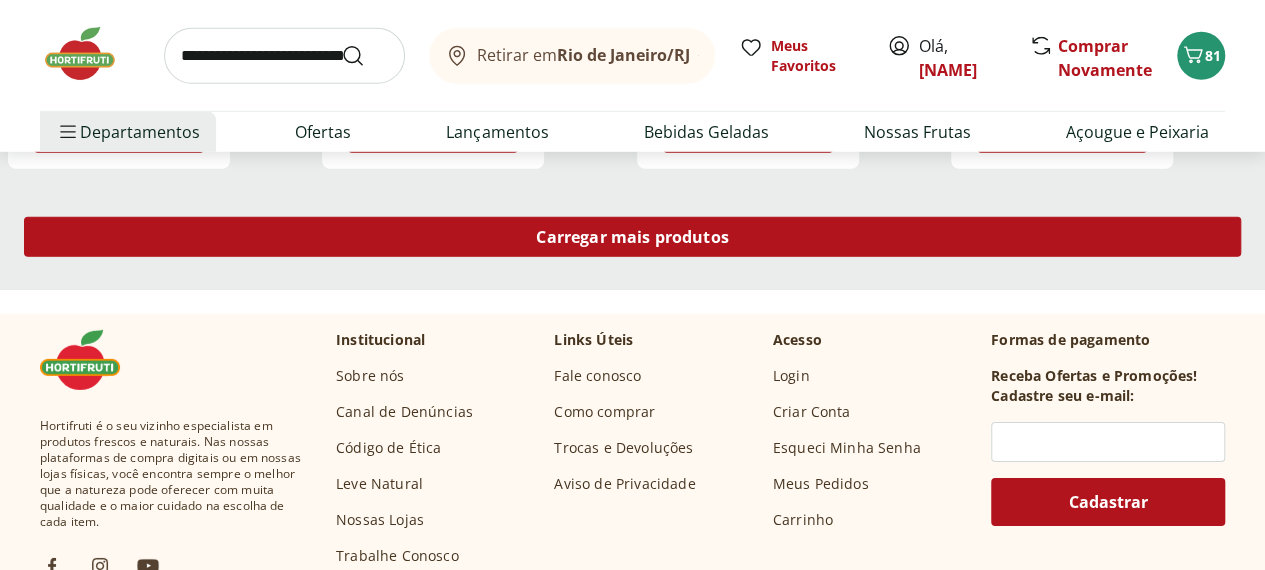 click on "Carregar mais produtos" at bounding box center (632, 237) 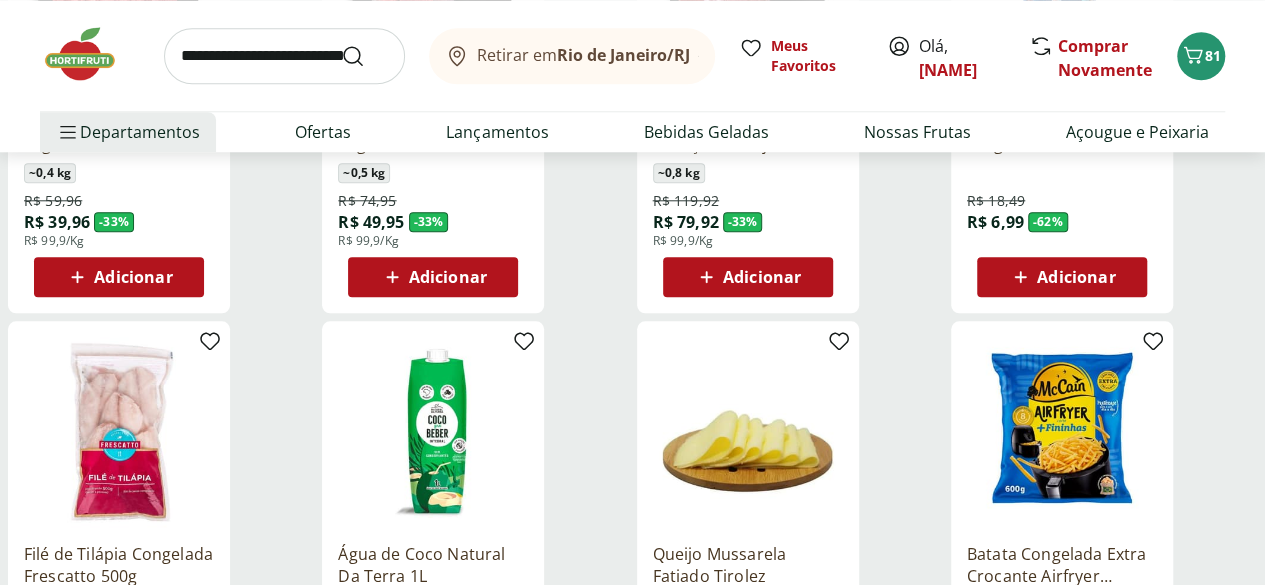 scroll, scrollTop: 905, scrollLeft: 0, axis: vertical 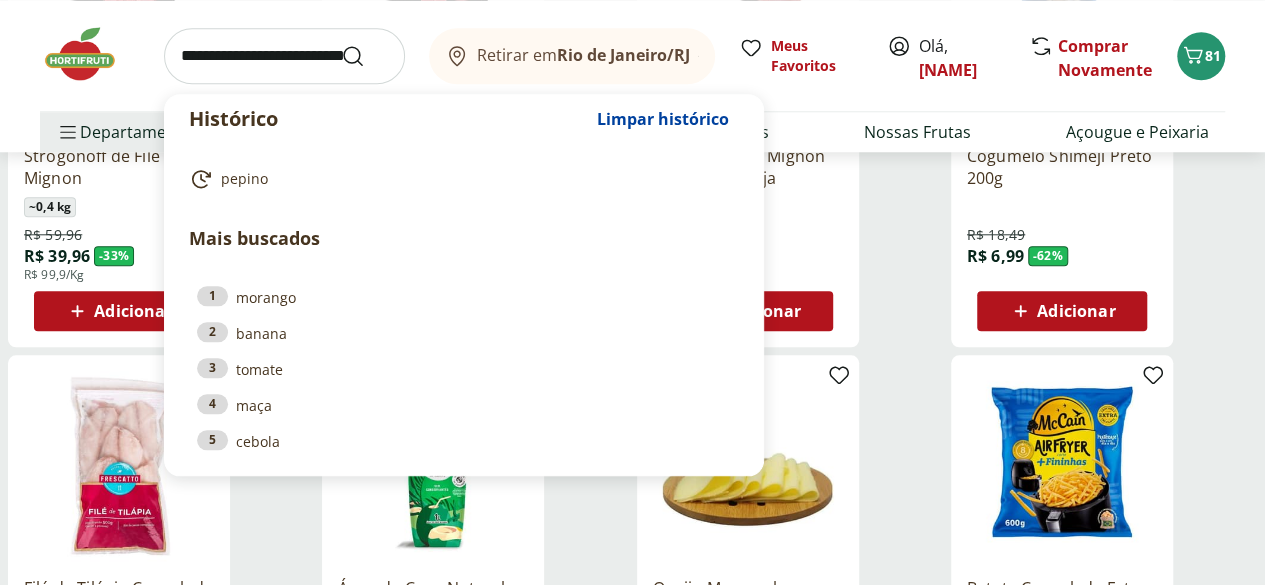 click at bounding box center [284, 56] 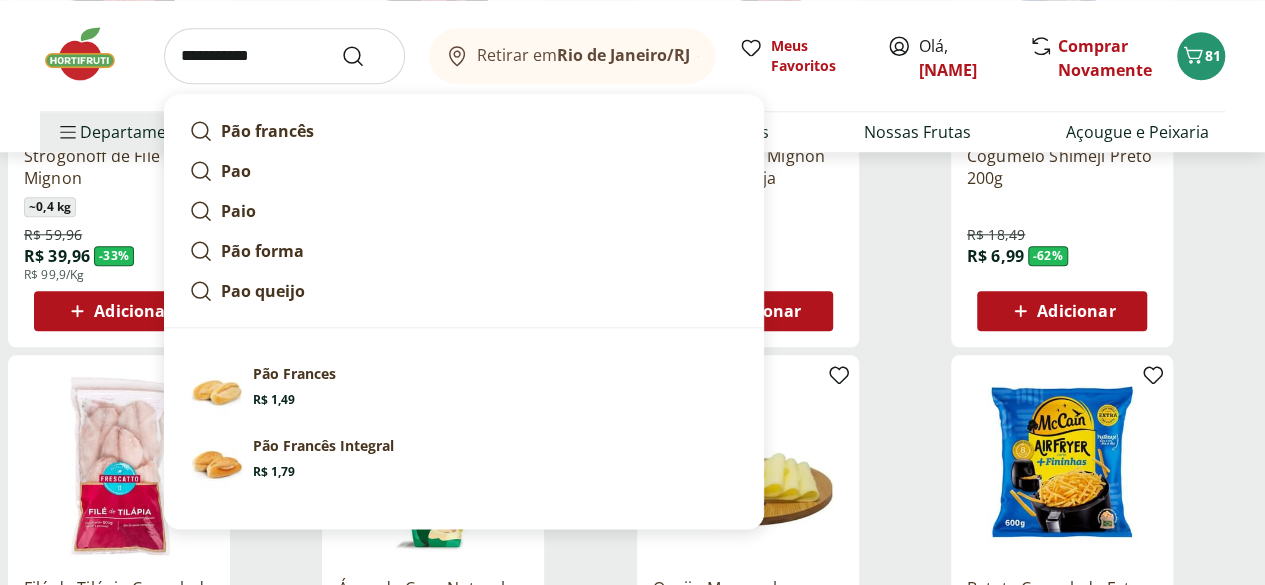 type on "**********" 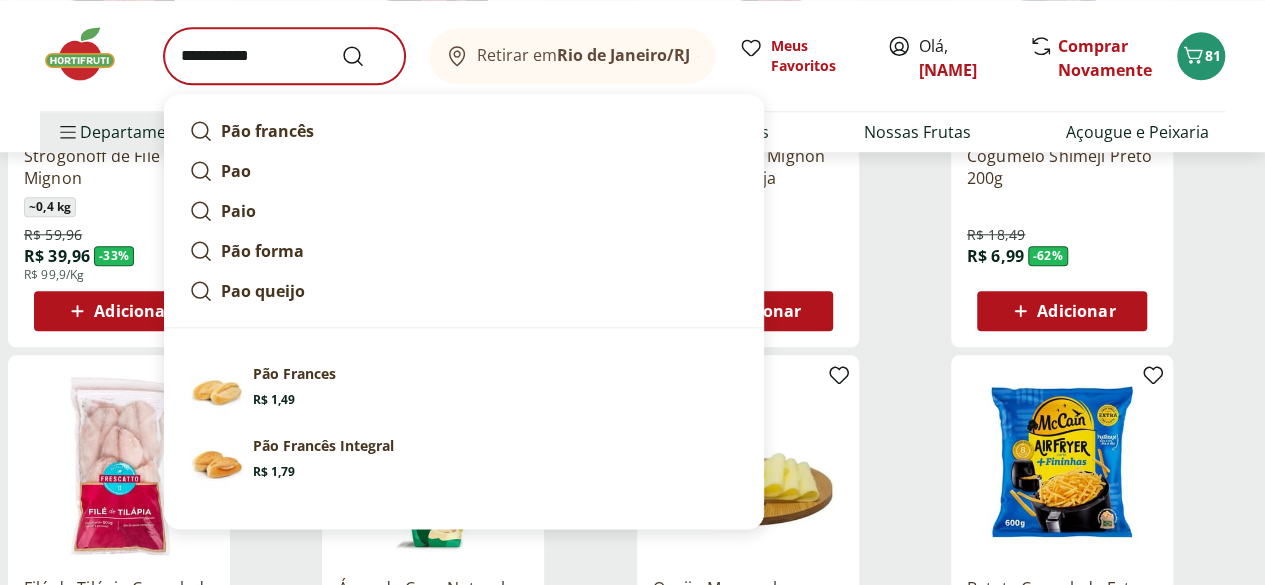 scroll, scrollTop: 0, scrollLeft: 0, axis: both 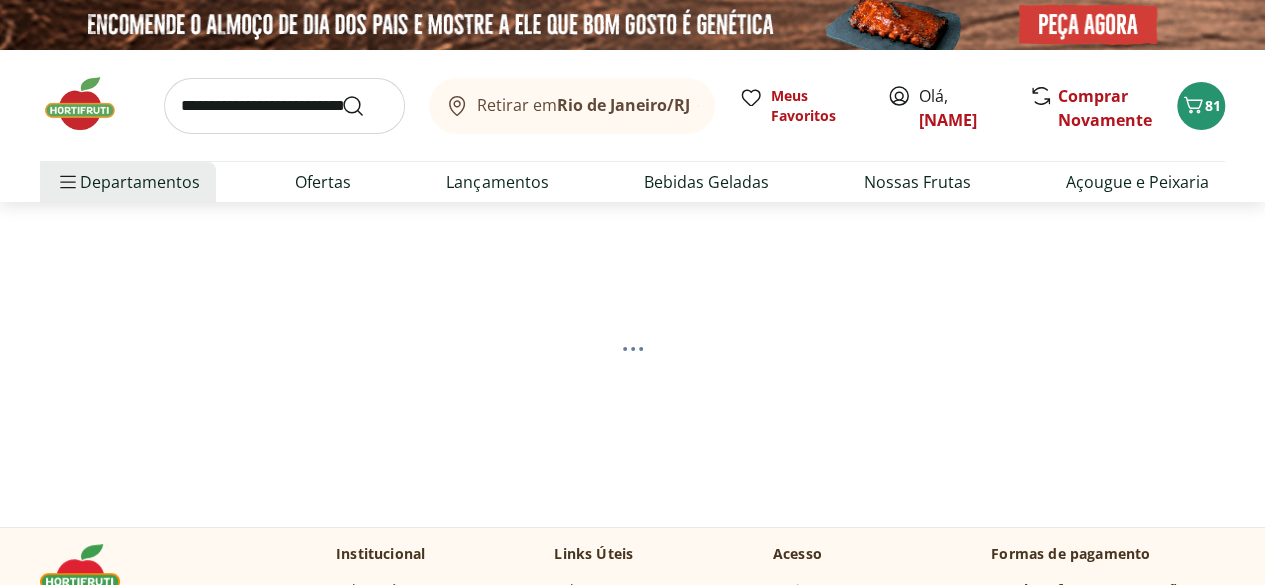 select on "**********" 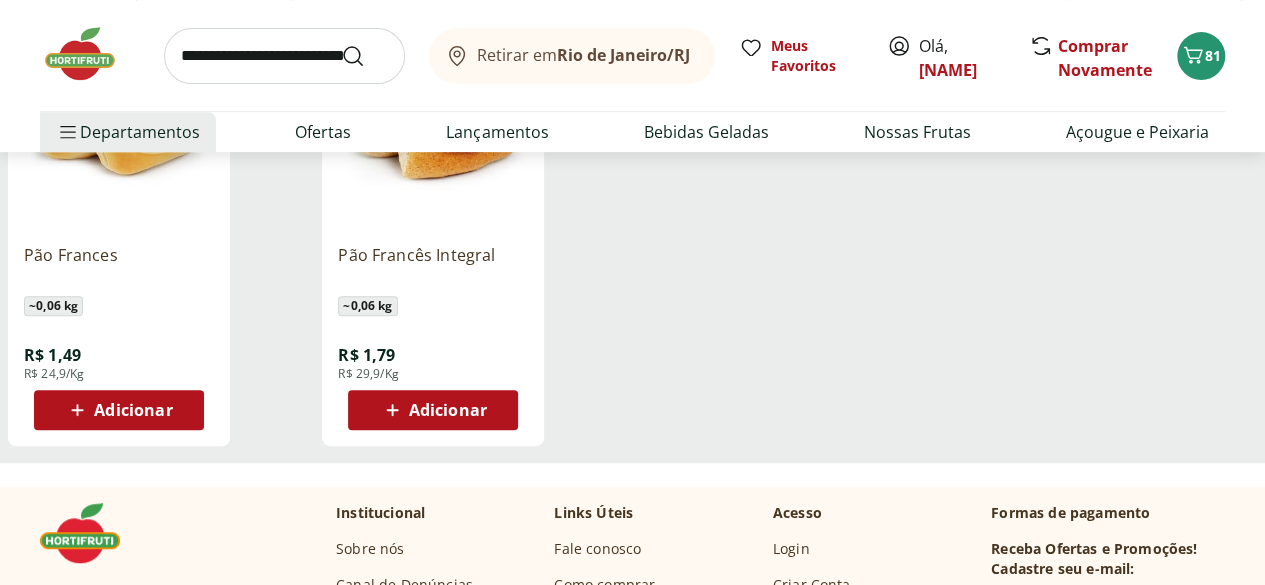 scroll, scrollTop: 377, scrollLeft: 0, axis: vertical 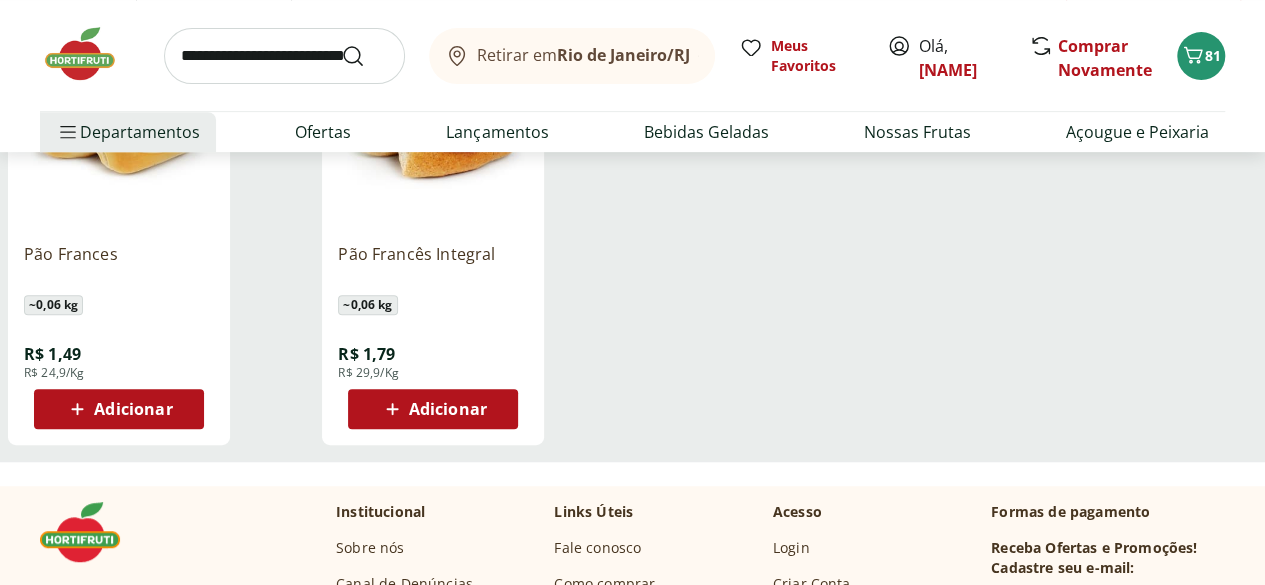 click on "Adicionar" at bounding box center [133, 409] 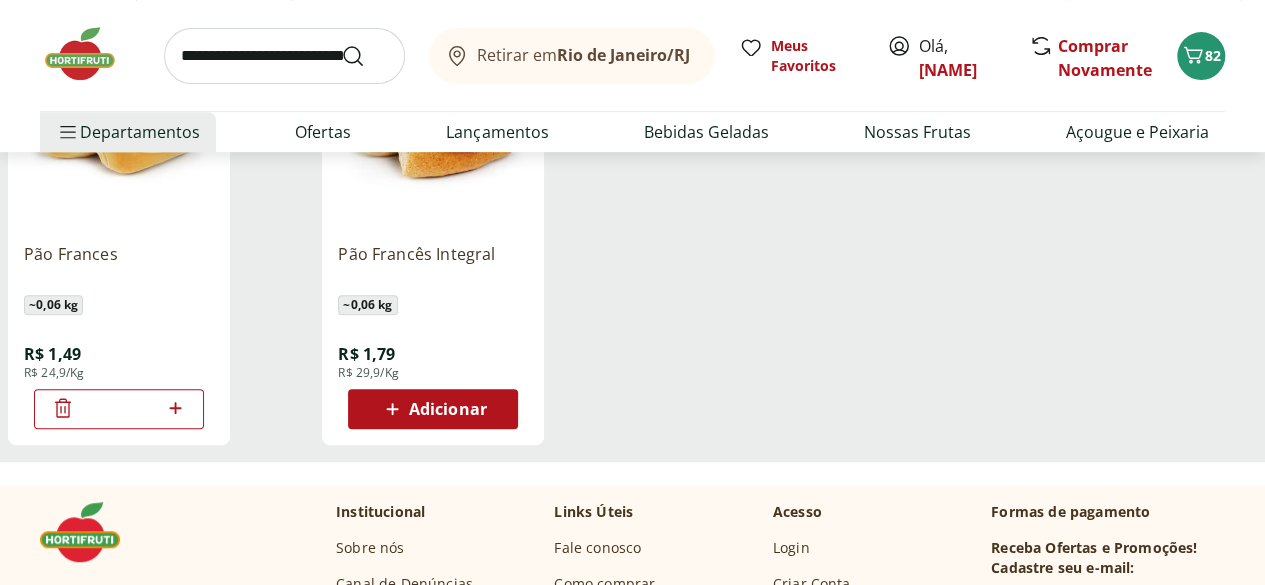 click on "*" at bounding box center [119, 409] 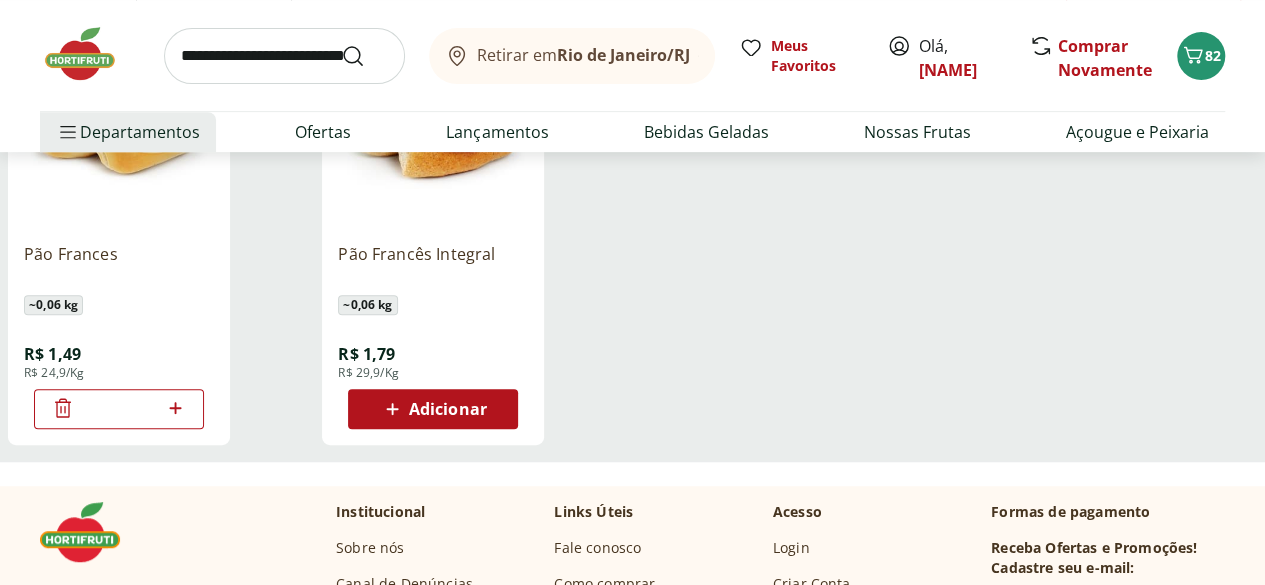 type on "*" 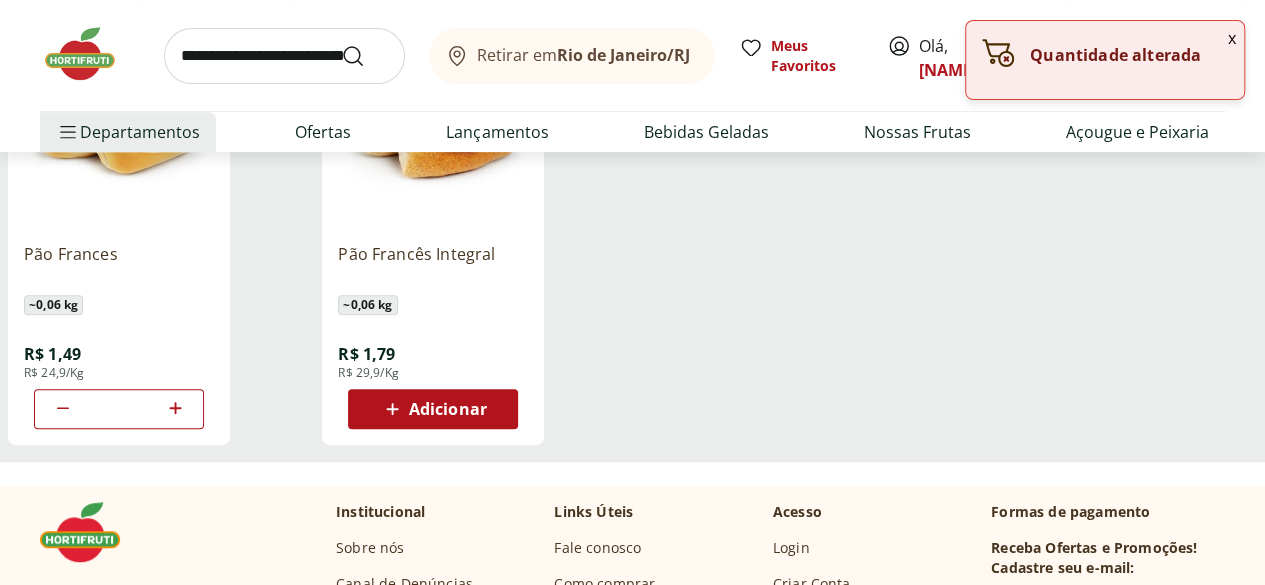 click on "Pão Frances ~ 0,06 kg R$ 1,49 R$ 24,9/Kg * Pão Francês Integral ~ 0,06 kg R$ 1,79 R$ 29,9/Kg Adicionar" at bounding box center (632, 241) 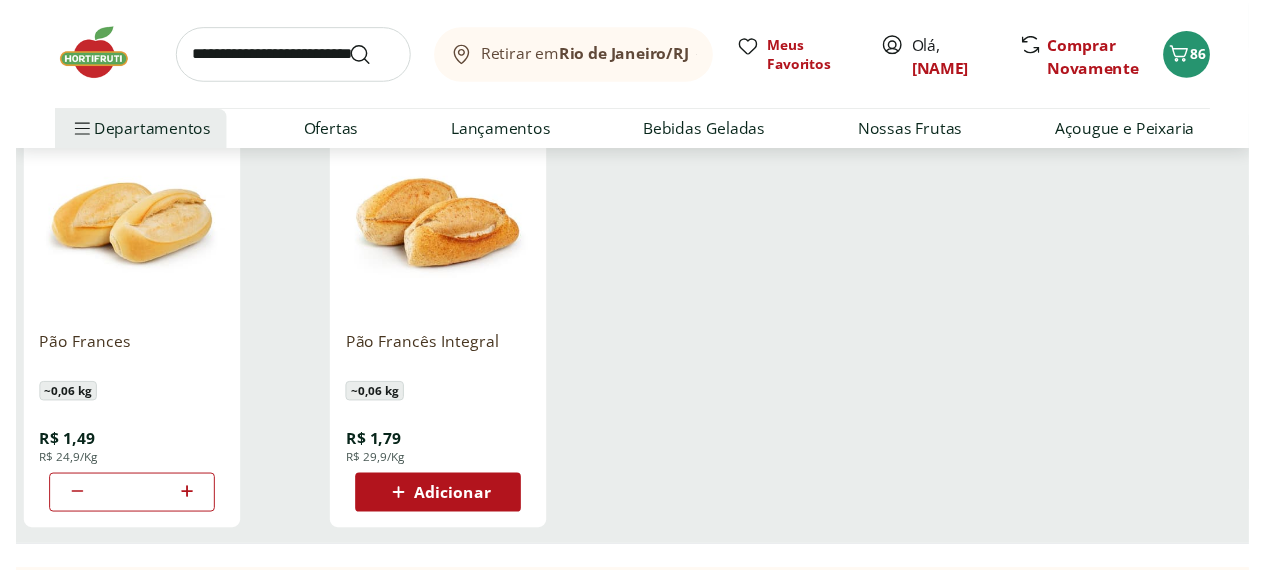 scroll, scrollTop: 0, scrollLeft: 0, axis: both 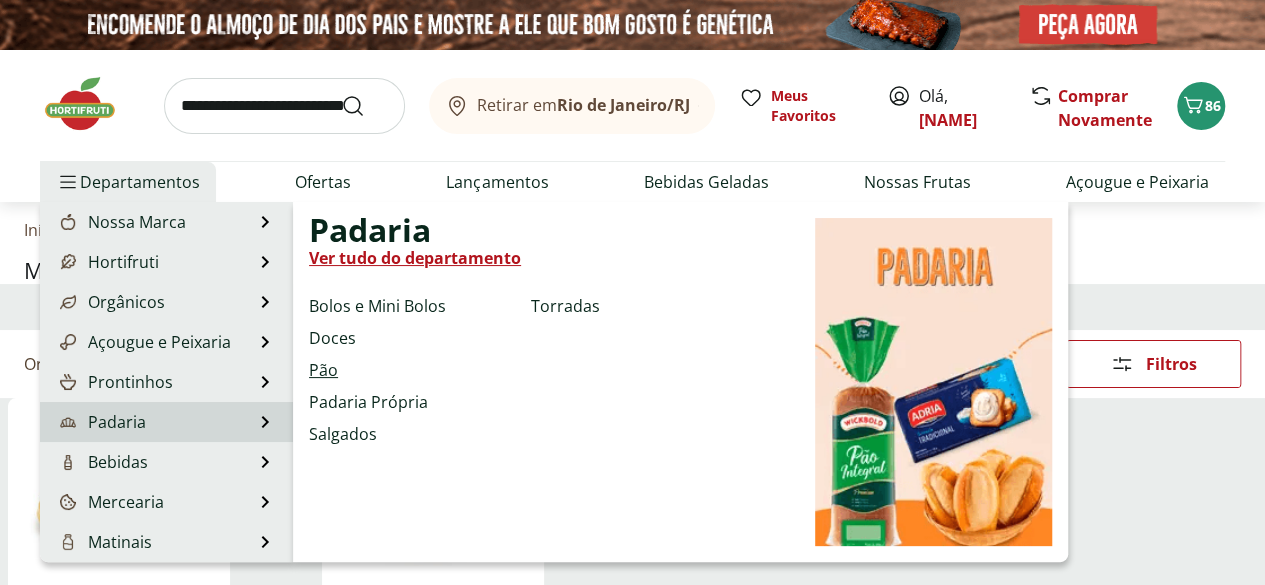 click on "Pão" at bounding box center [323, 370] 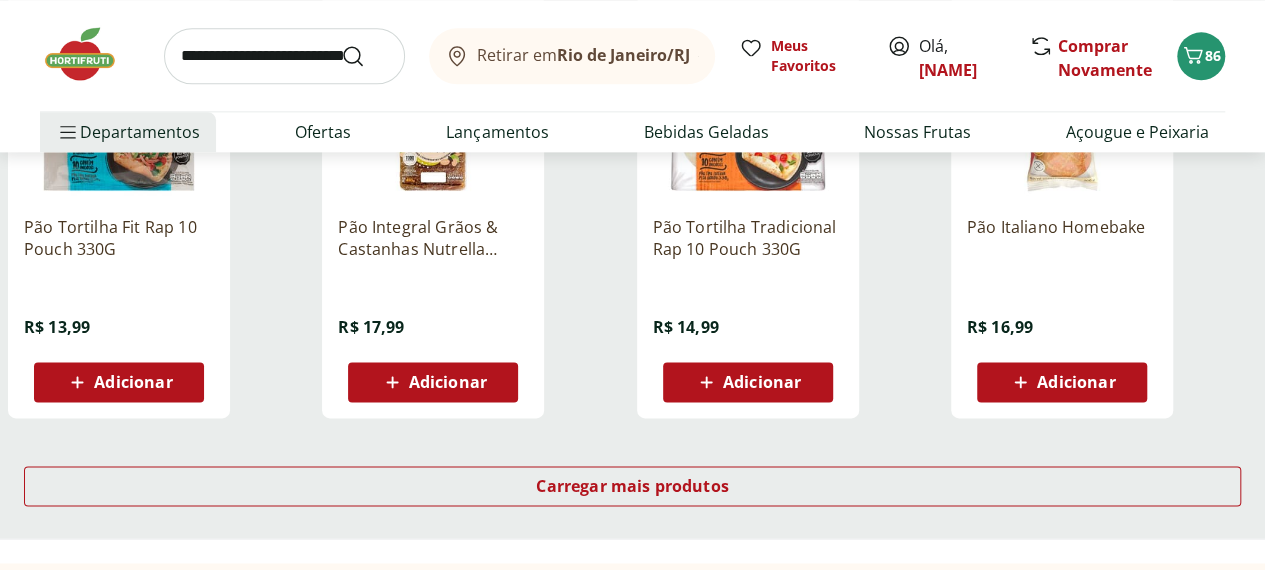 scroll, scrollTop: 1267, scrollLeft: 0, axis: vertical 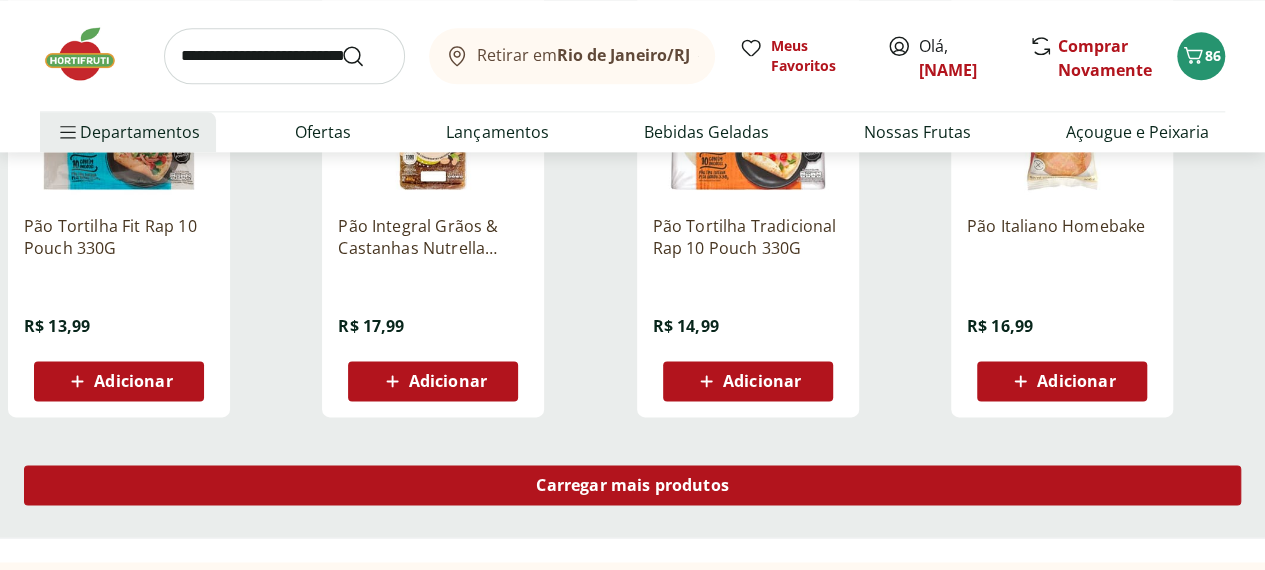 click on "Carregar mais produtos" at bounding box center (632, 485) 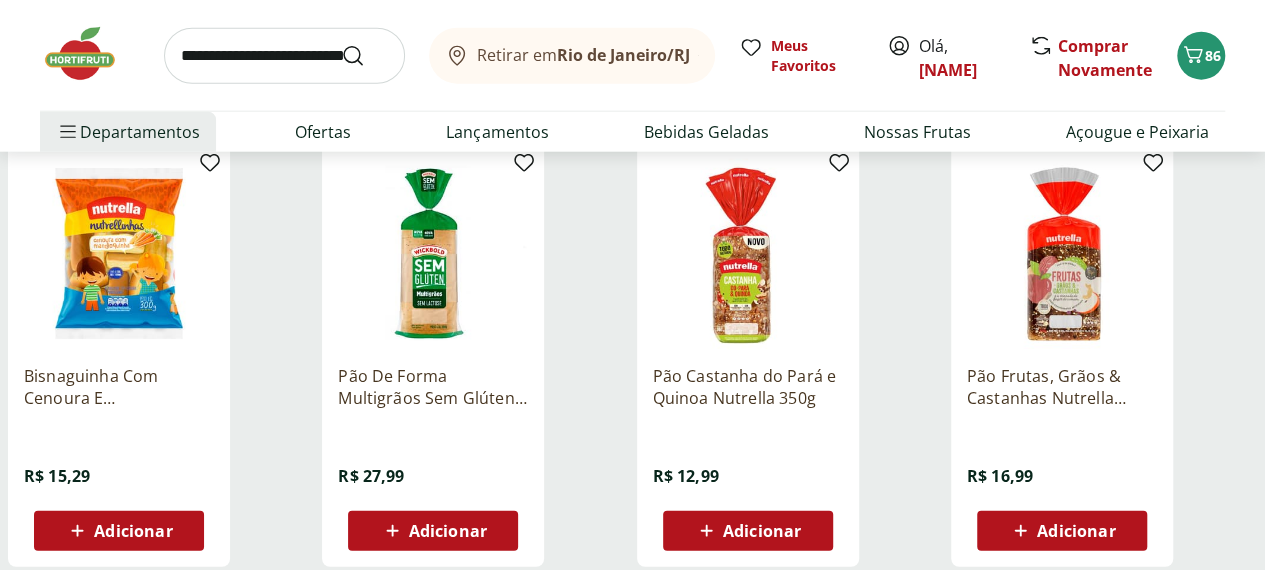 scroll, scrollTop: 2503, scrollLeft: 0, axis: vertical 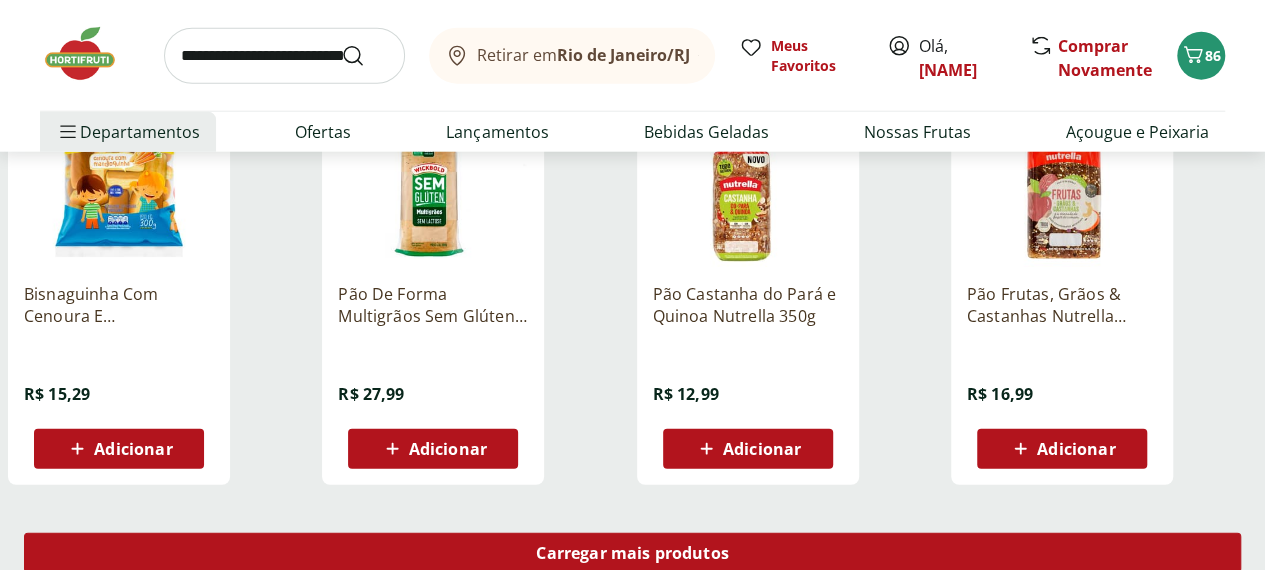 click on "Carregar mais produtos" at bounding box center [632, 553] 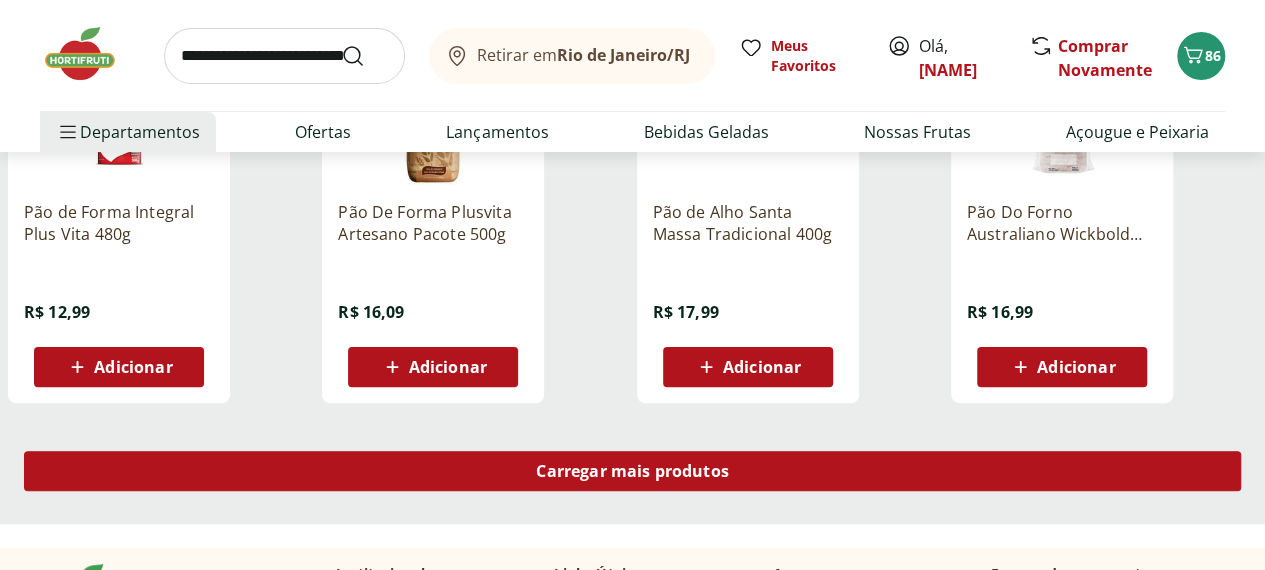 scroll, scrollTop: 3892, scrollLeft: 0, axis: vertical 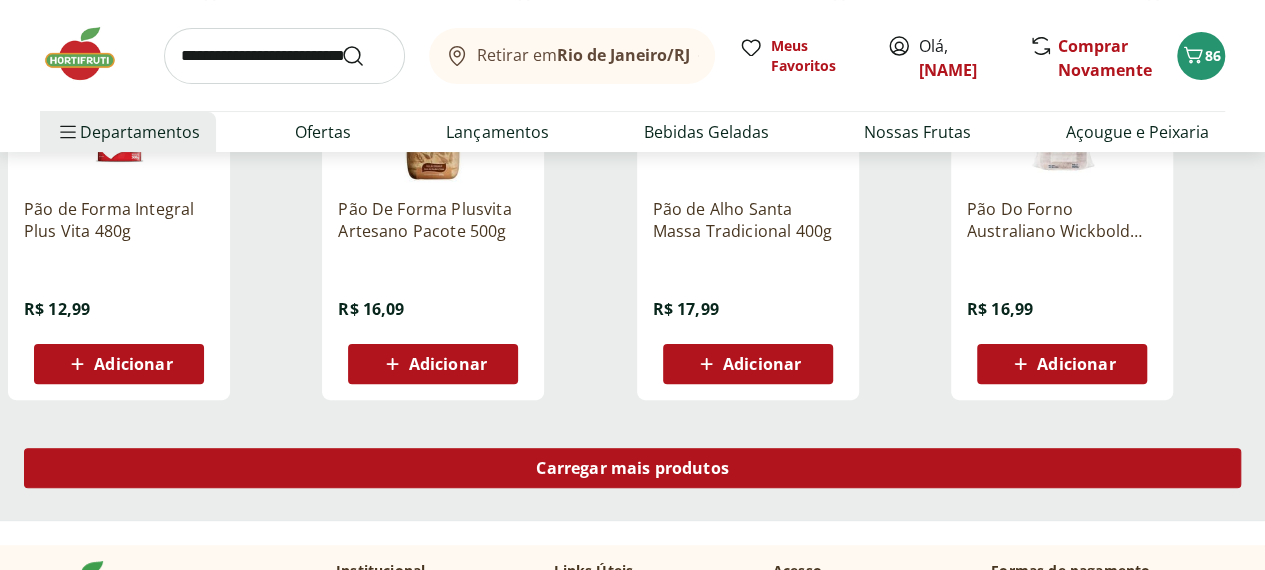 click on "Carregar mais produtos" at bounding box center [632, 468] 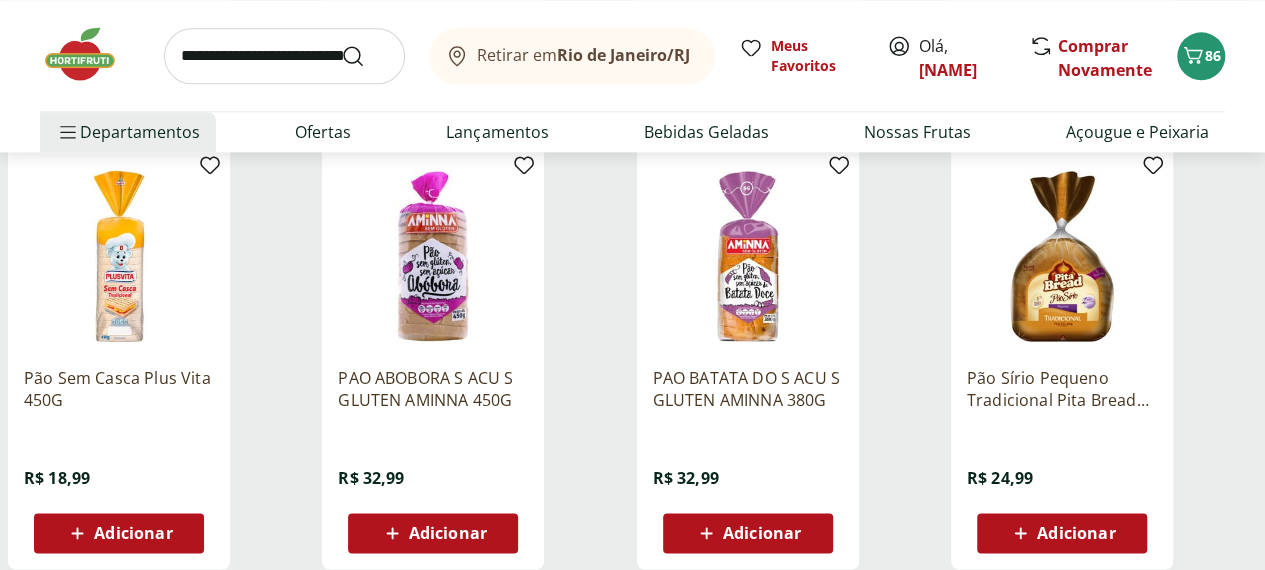 scroll, scrollTop: 5054, scrollLeft: 8, axis: both 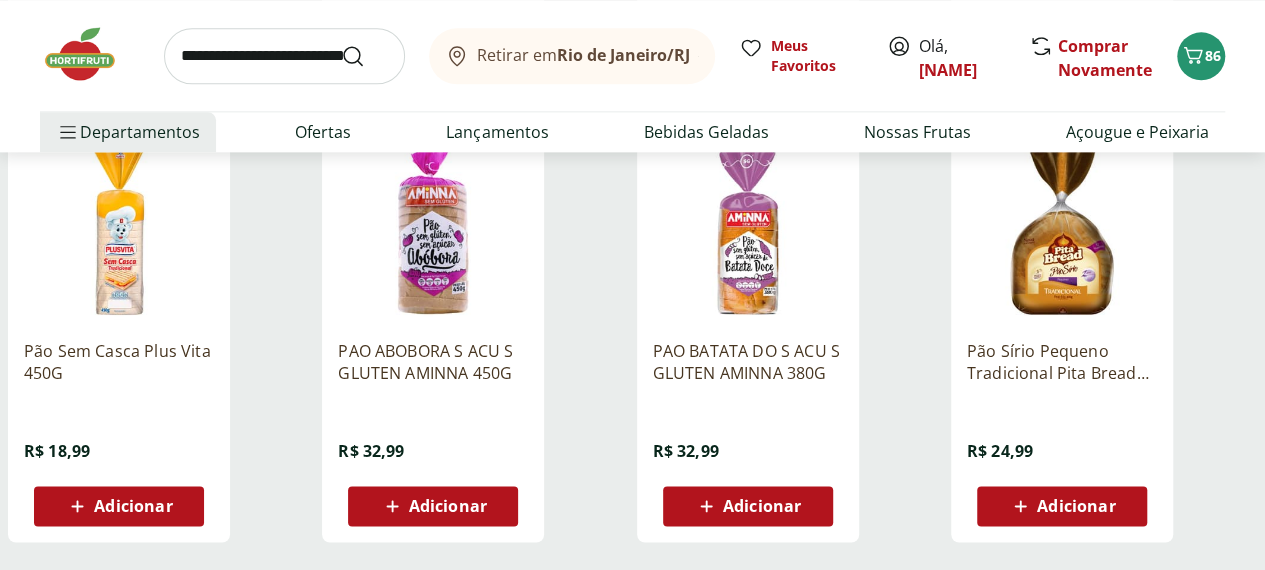 click on "Adicionar" at bounding box center [133, 506] 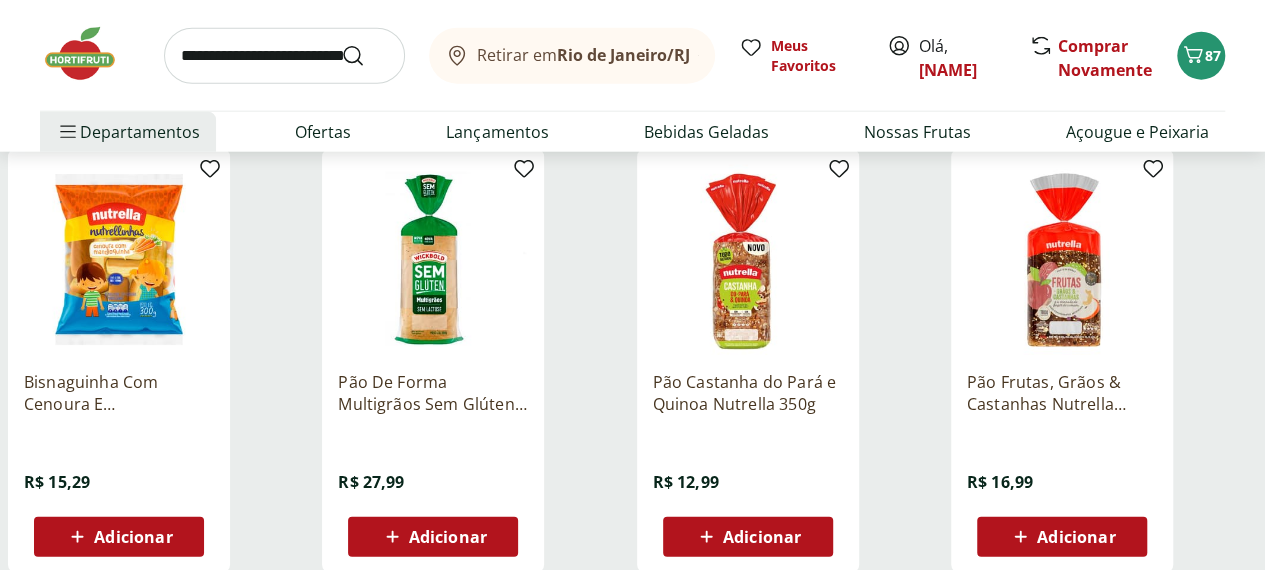 scroll, scrollTop: 2331, scrollLeft: 8, axis: both 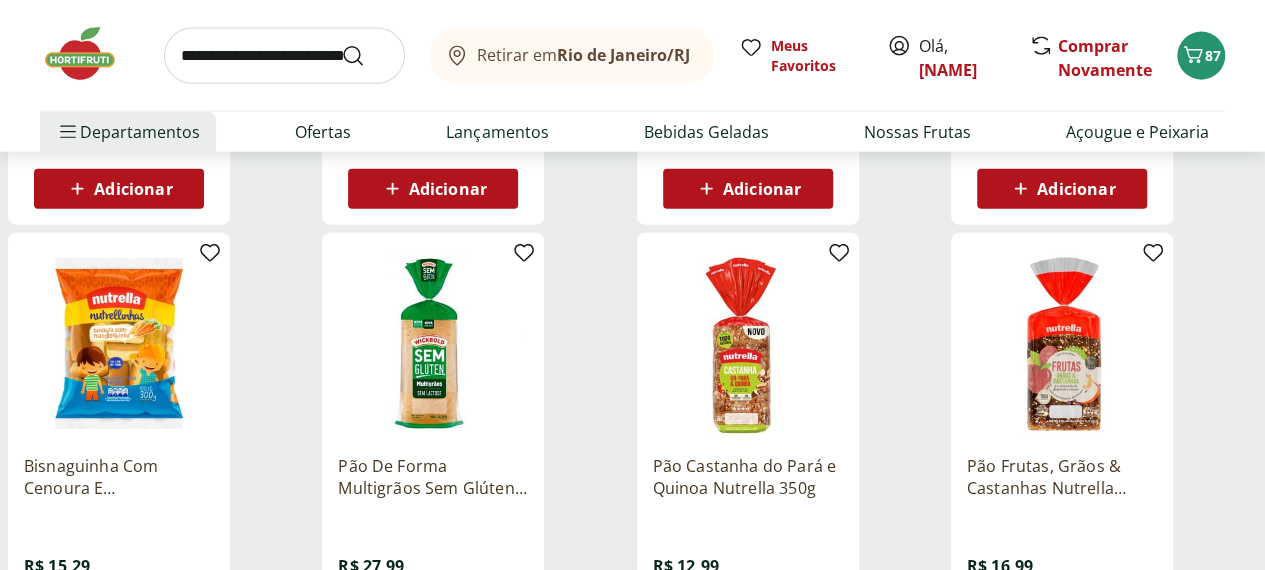 click at bounding box center [90, 54] 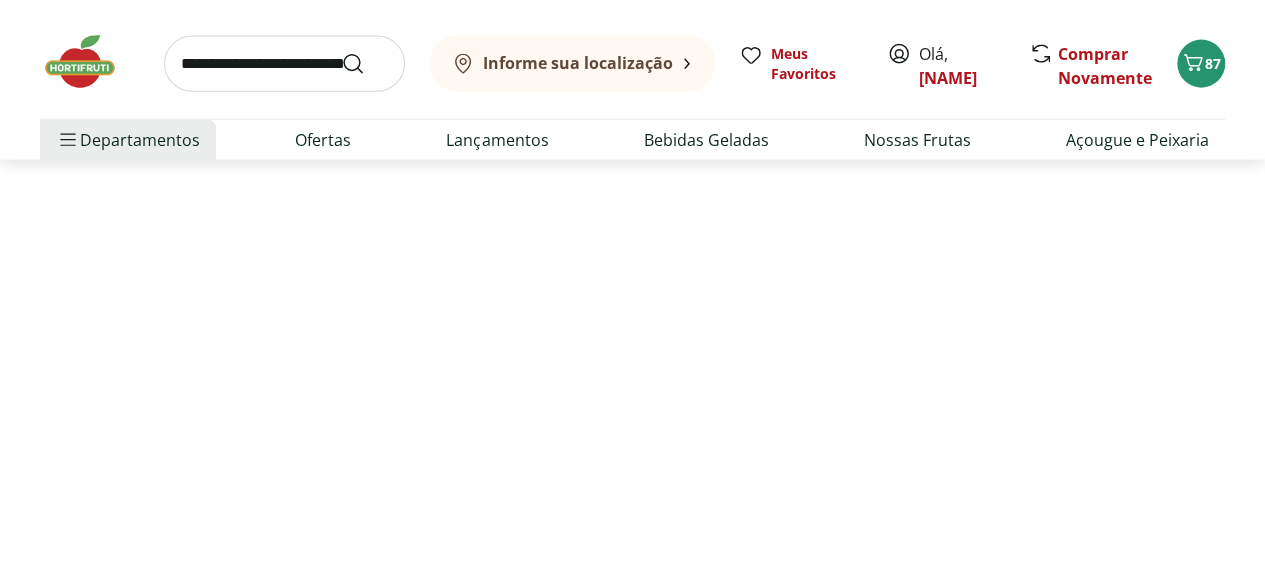 scroll, scrollTop: 0, scrollLeft: 0, axis: both 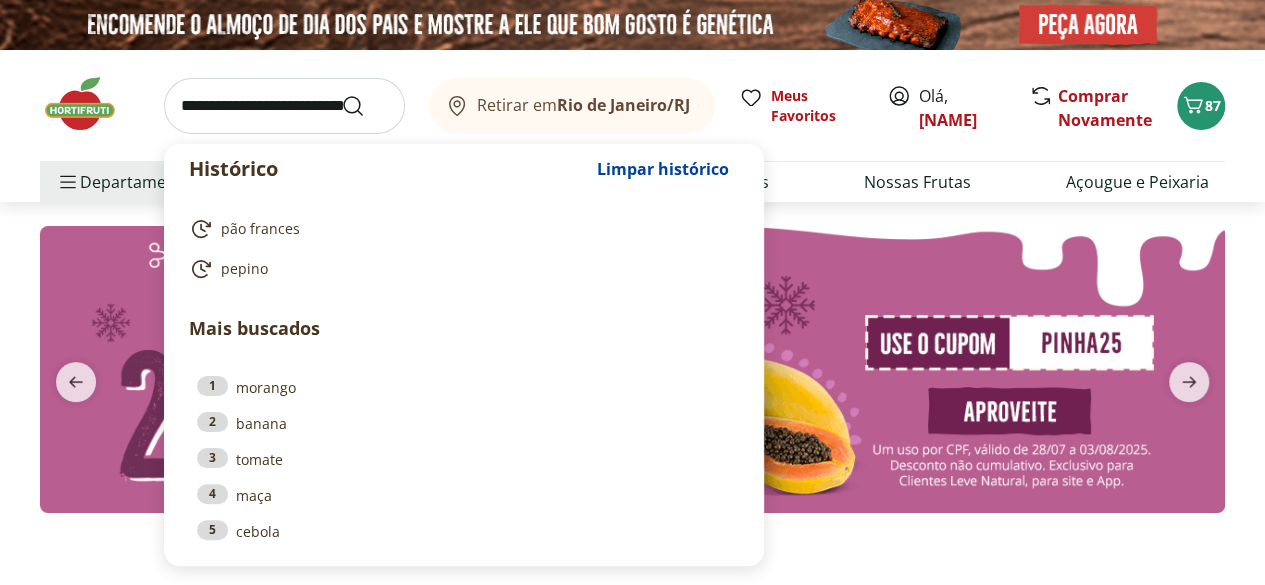 click at bounding box center (284, 106) 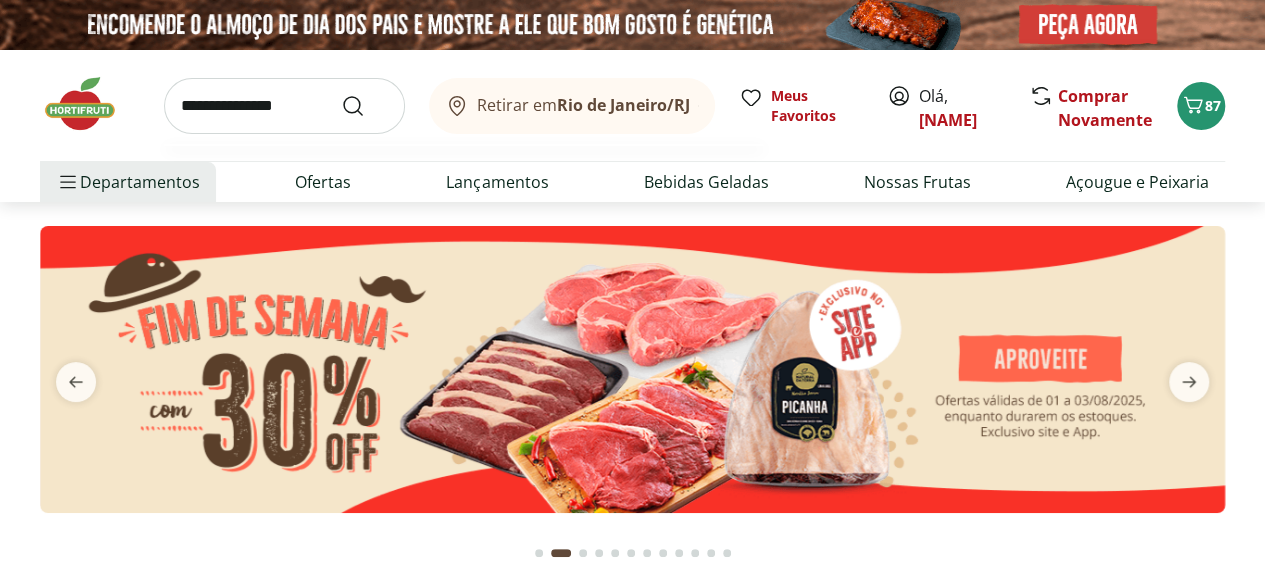 type on "**********" 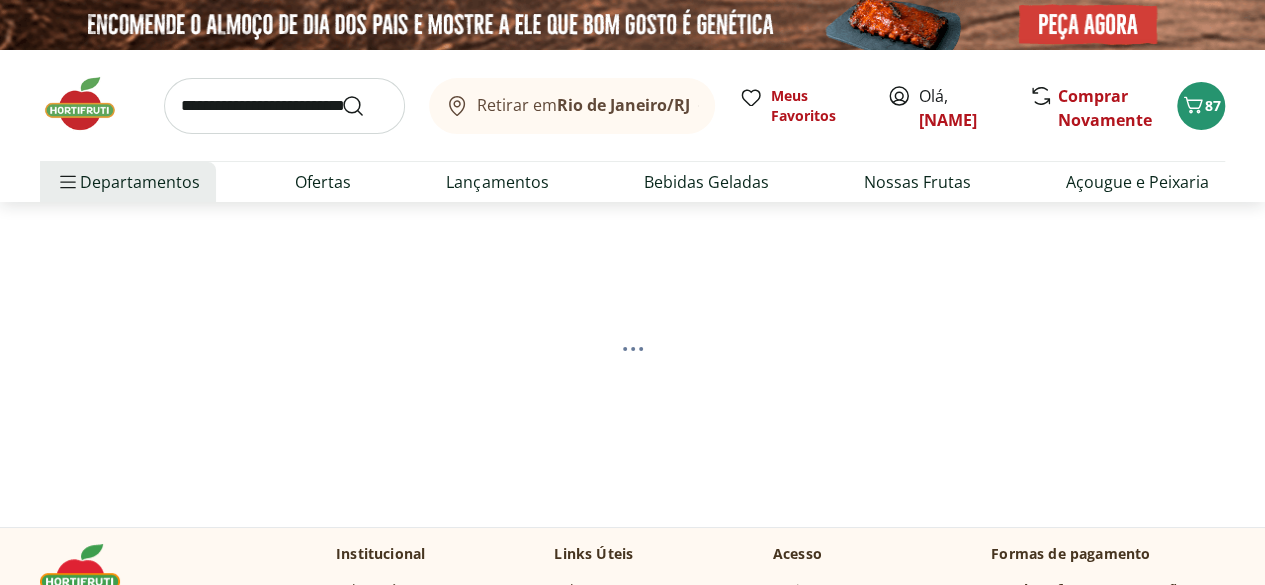 select on "**********" 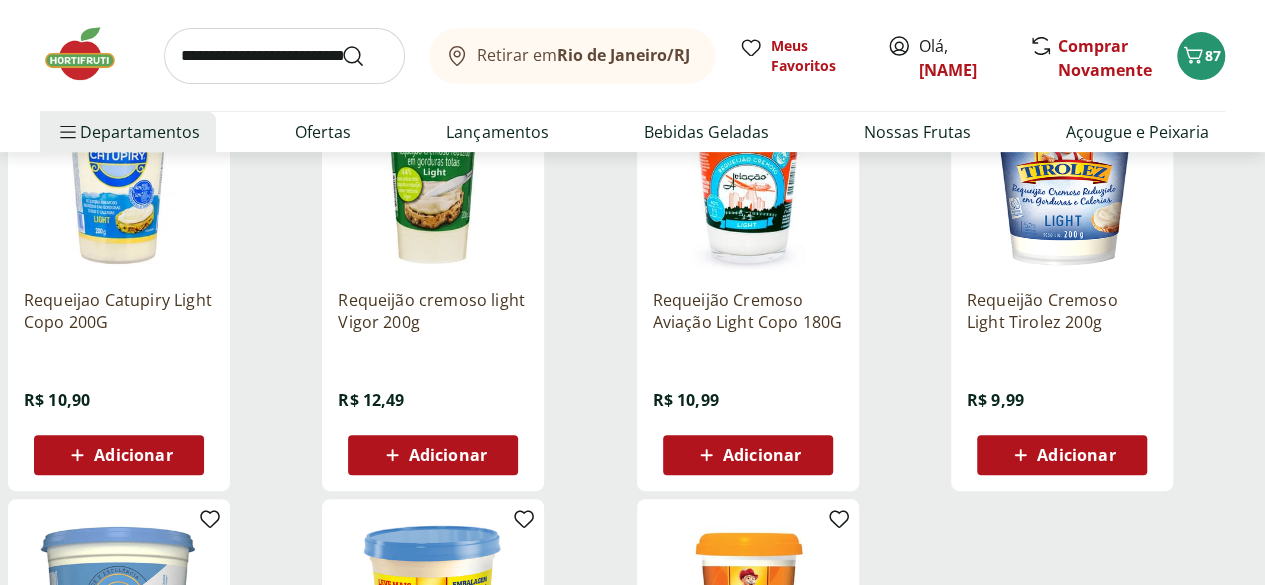 scroll, scrollTop: 371, scrollLeft: 0, axis: vertical 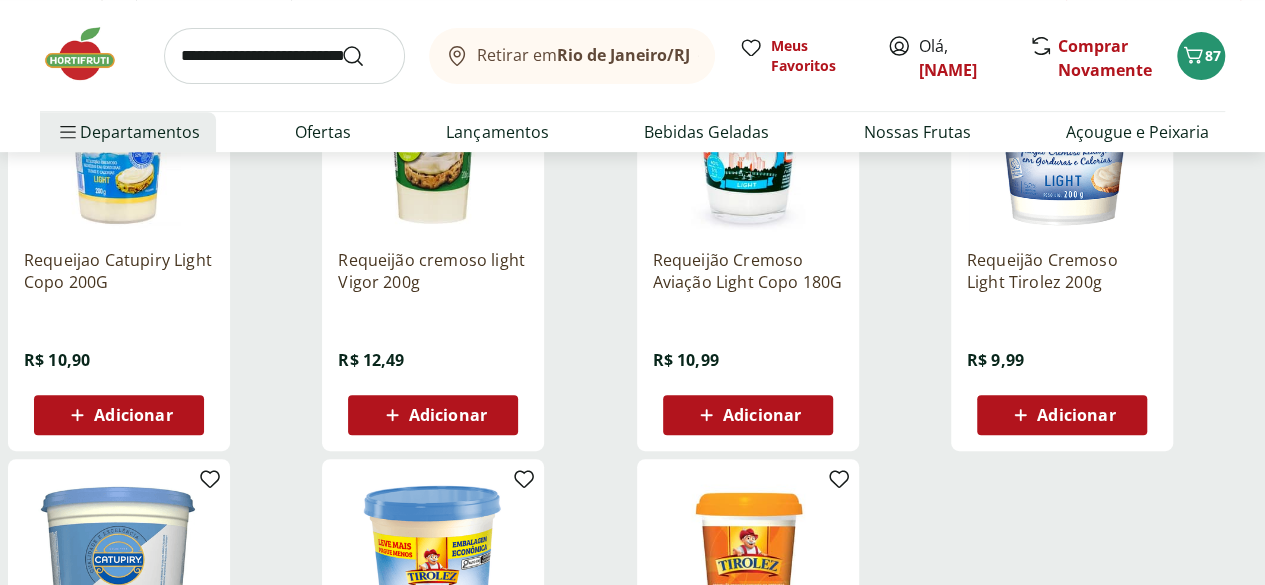 click on "Adicionar" at bounding box center [133, 415] 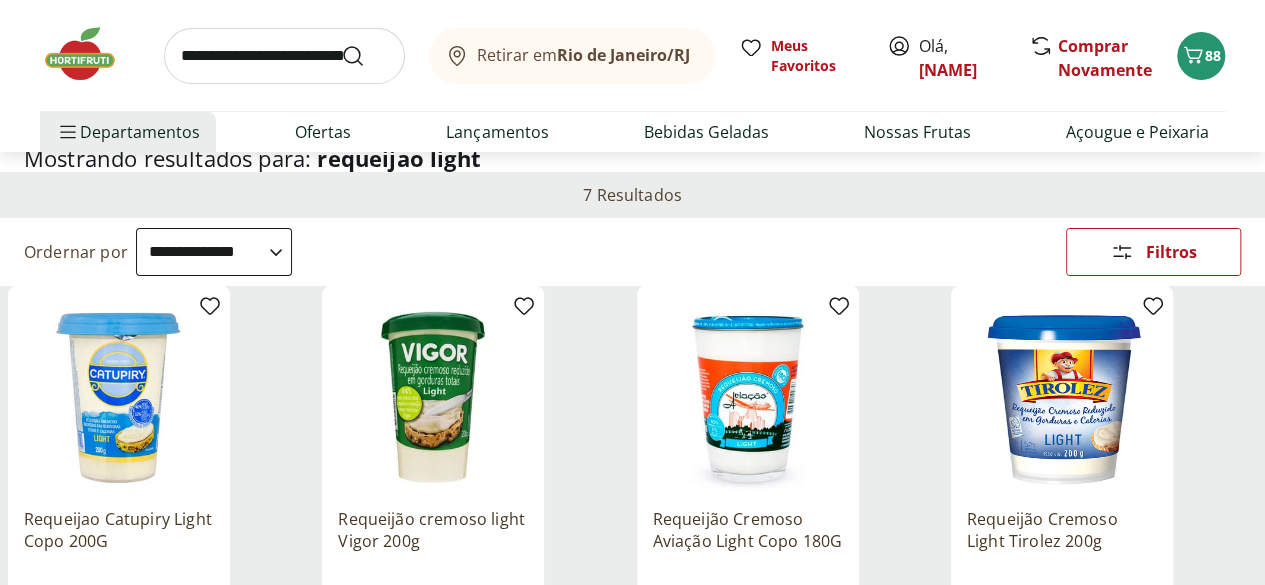 scroll, scrollTop: 117, scrollLeft: 0, axis: vertical 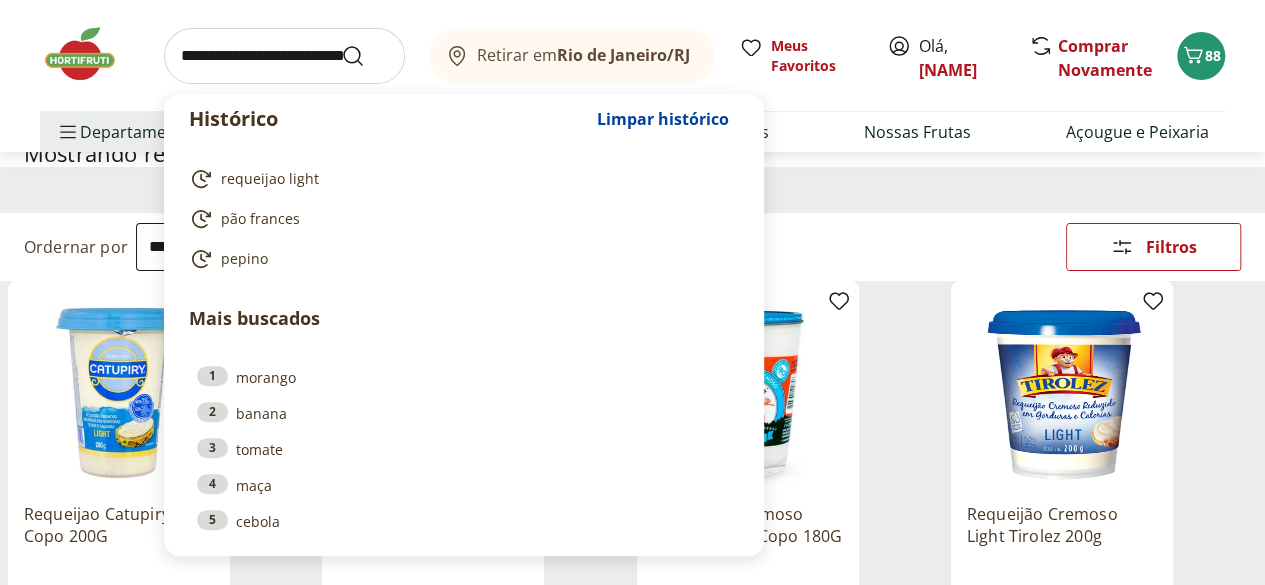 click at bounding box center (284, 56) 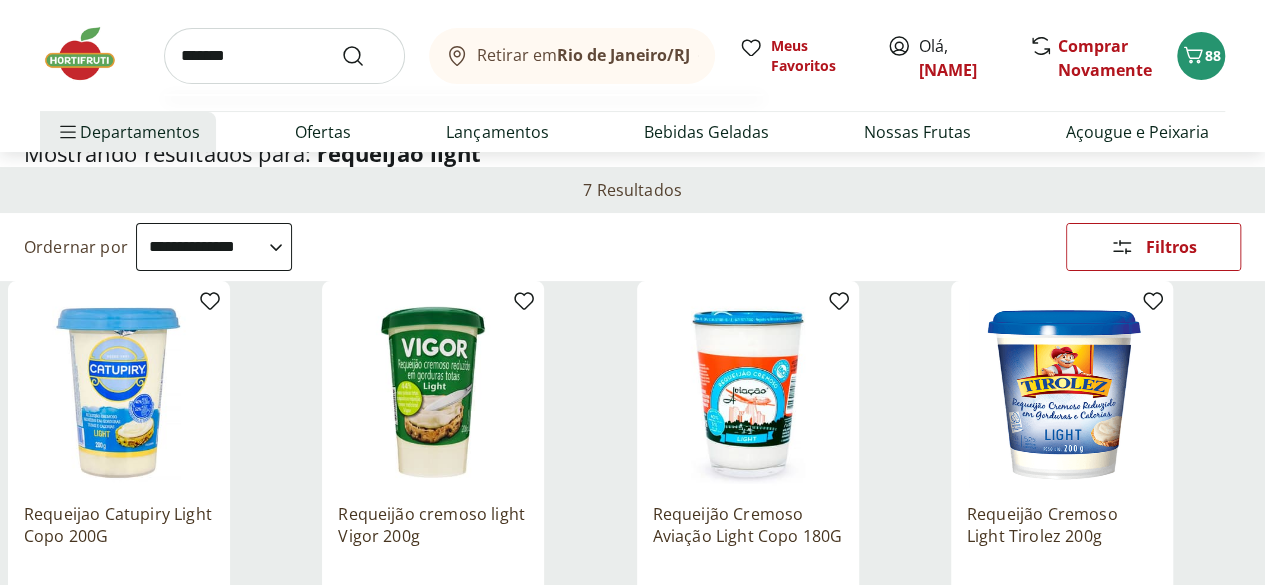 type on "*******" 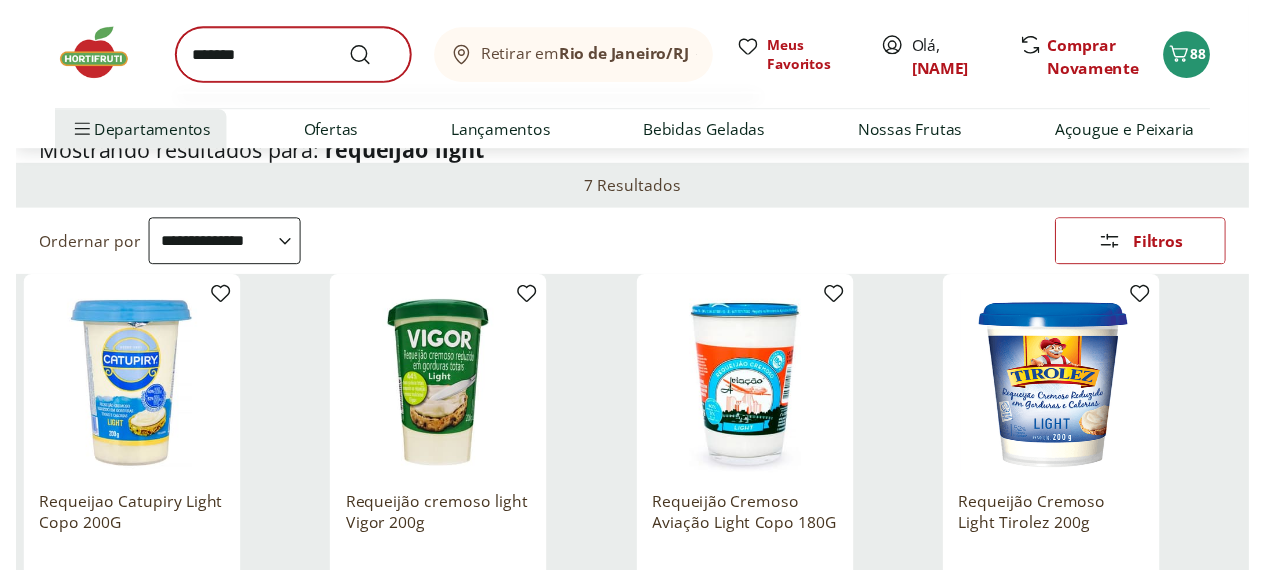 scroll, scrollTop: 0, scrollLeft: 0, axis: both 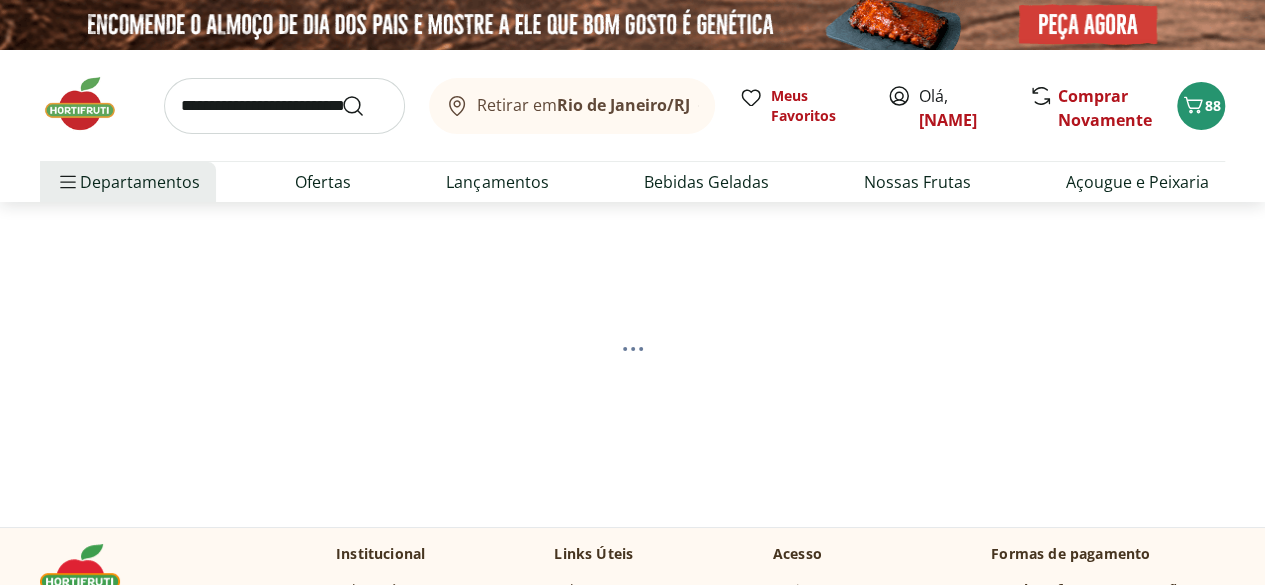 select on "**********" 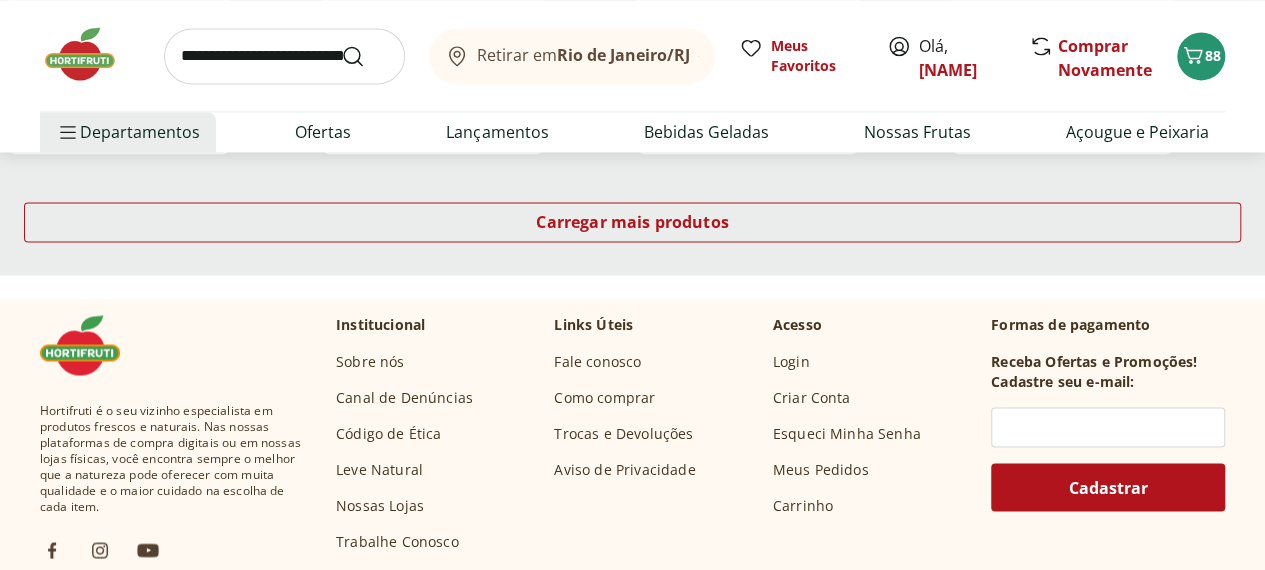scroll, scrollTop: 1533, scrollLeft: 0, axis: vertical 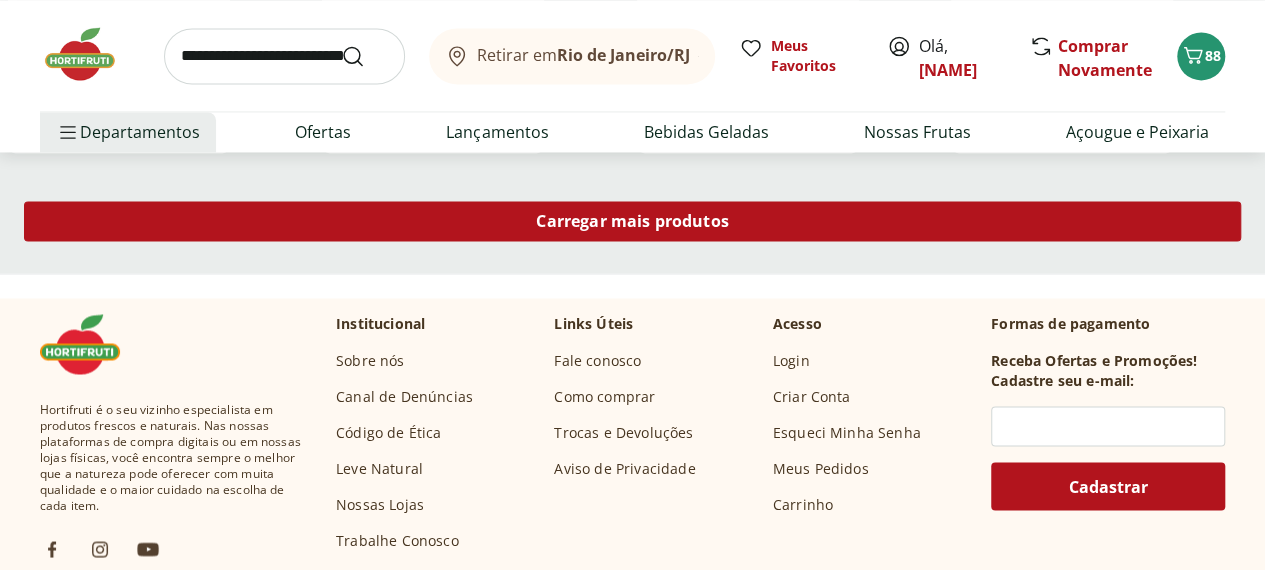 click on "Carregar mais produtos" at bounding box center [632, 221] 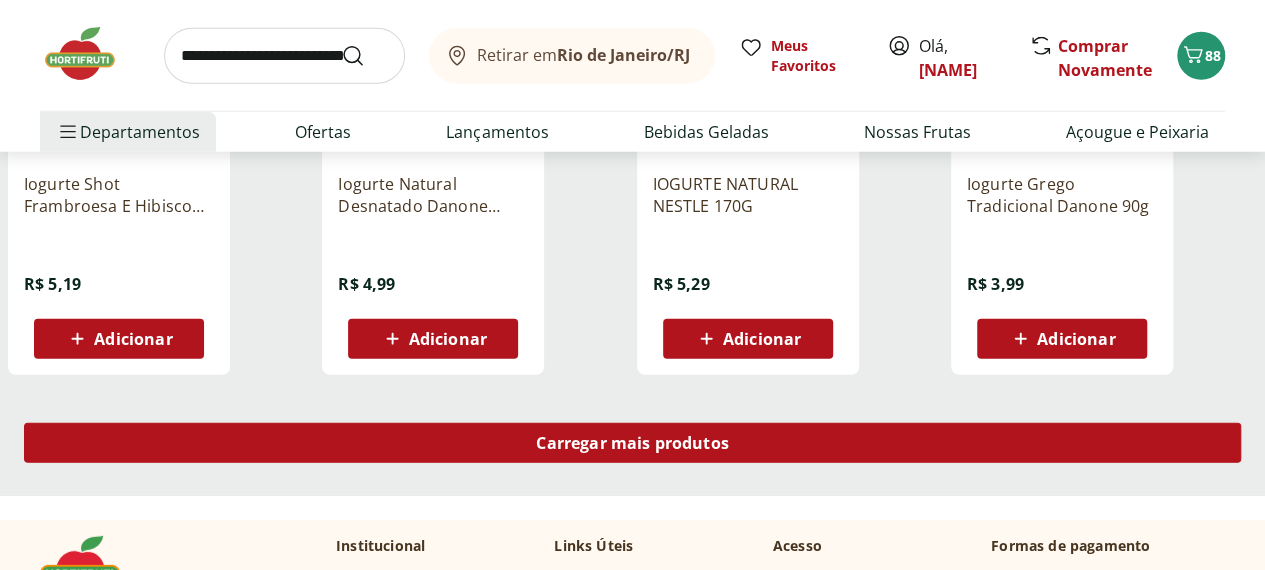scroll, scrollTop: 2616, scrollLeft: 0, axis: vertical 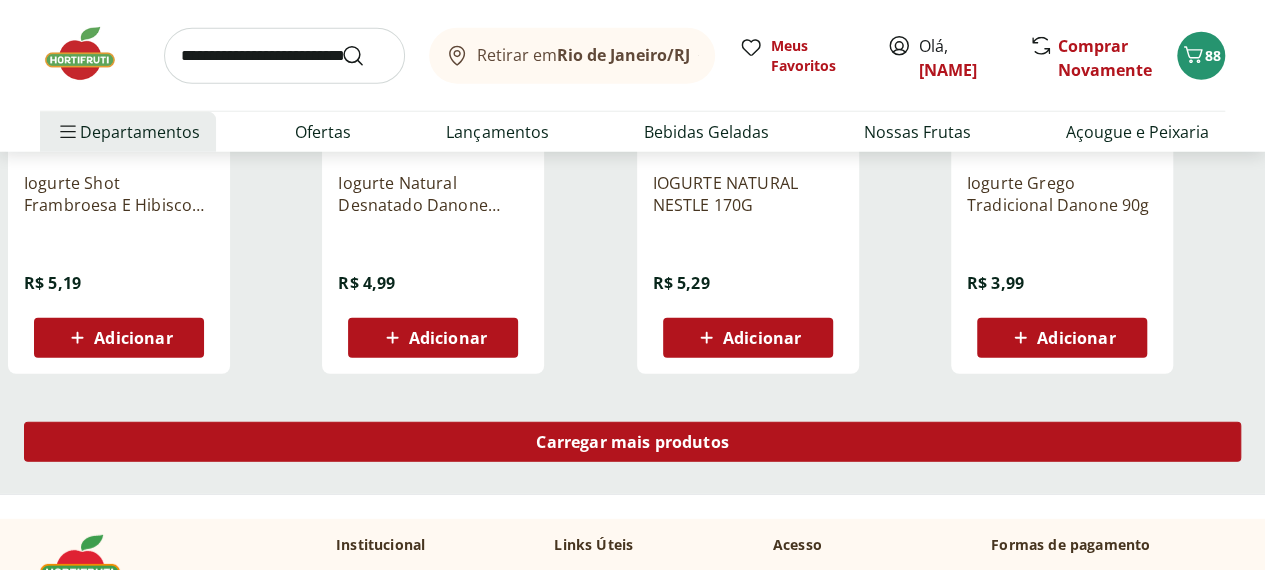 click on "Carregar mais produtos" at bounding box center [632, 442] 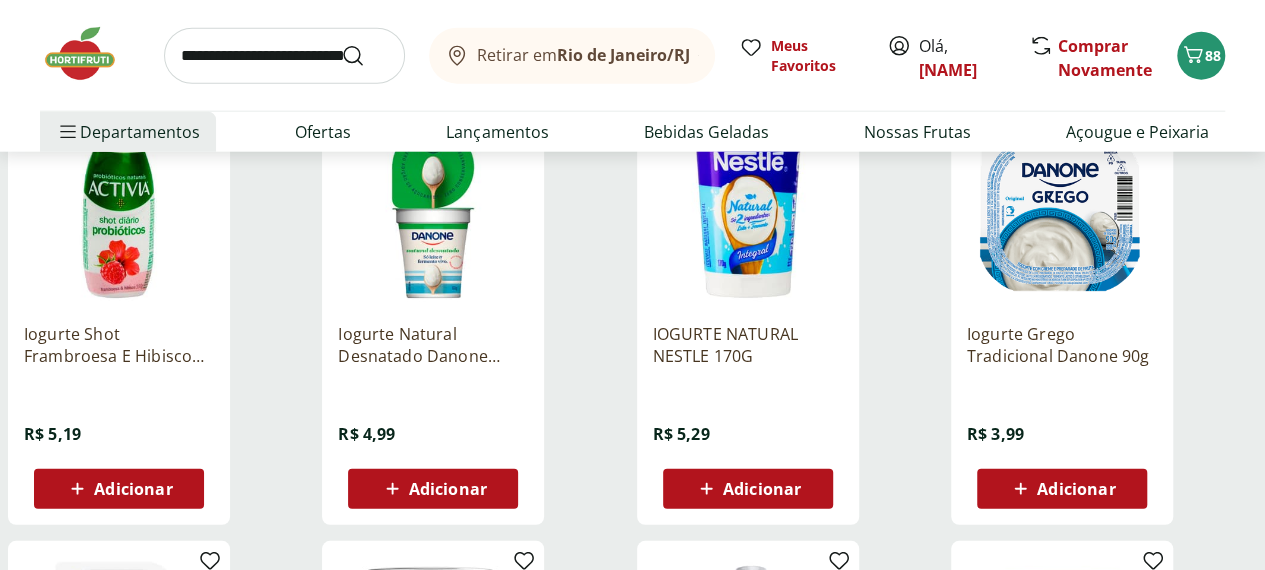 scroll, scrollTop: 2466, scrollLeft: 0, axis: vertical 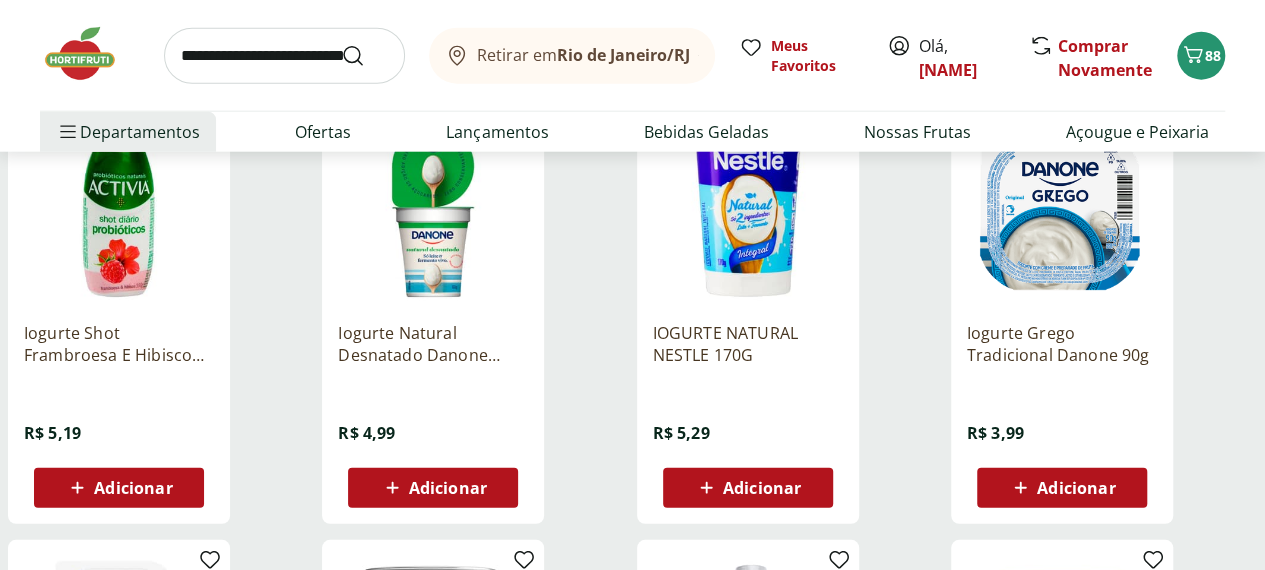 click on "Adicionar" at bounding box center [448, 488] 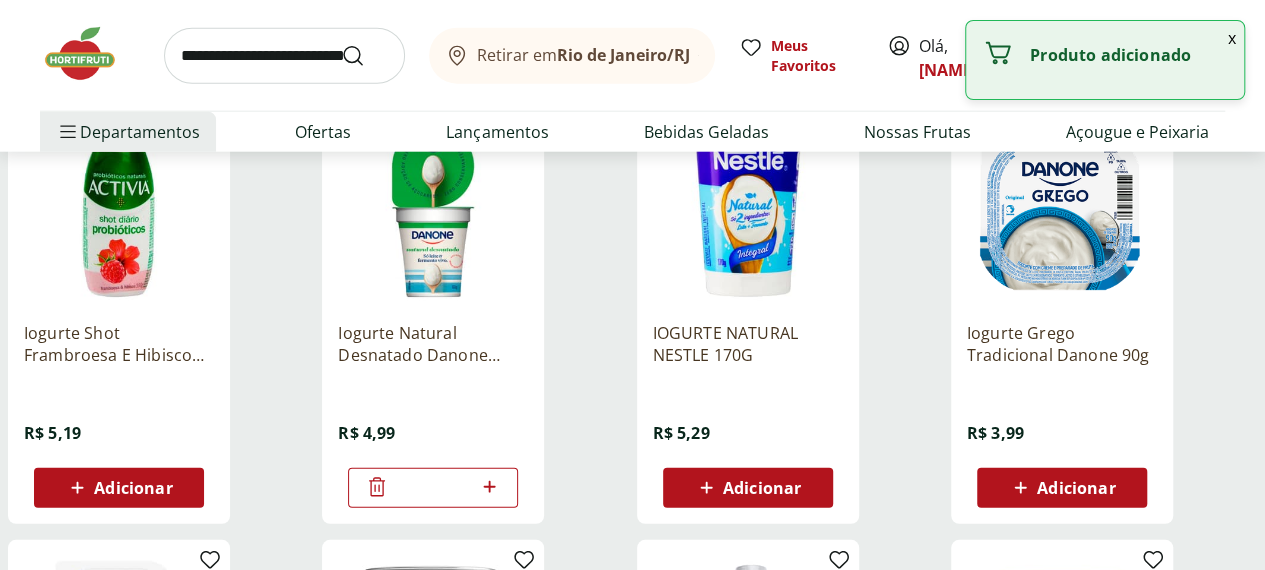 click 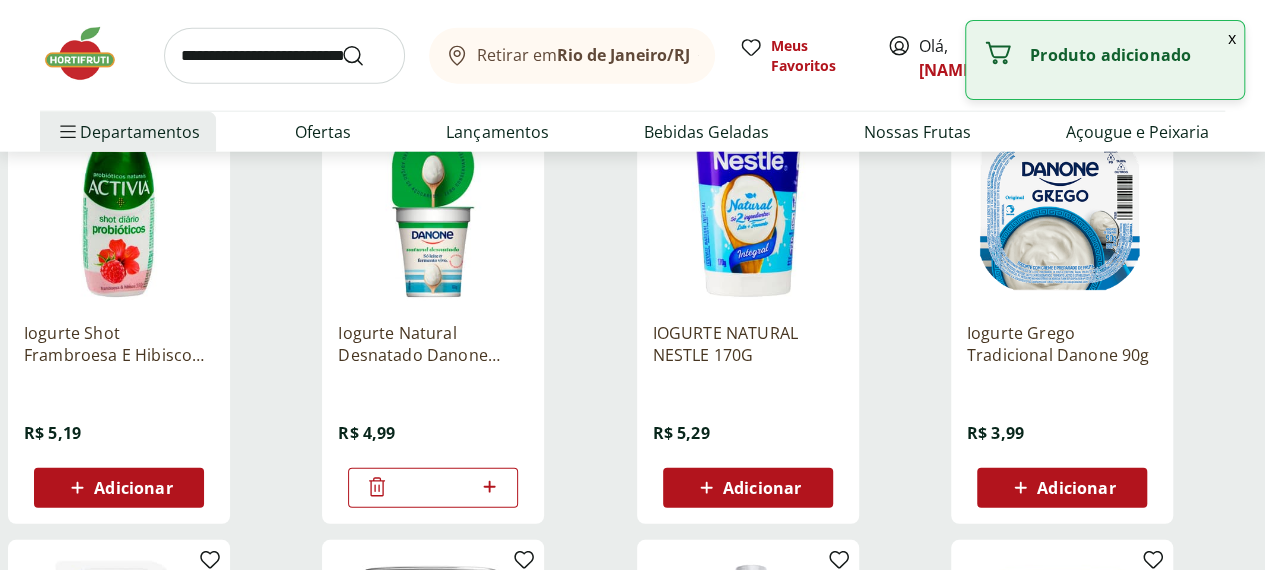 type on "*" 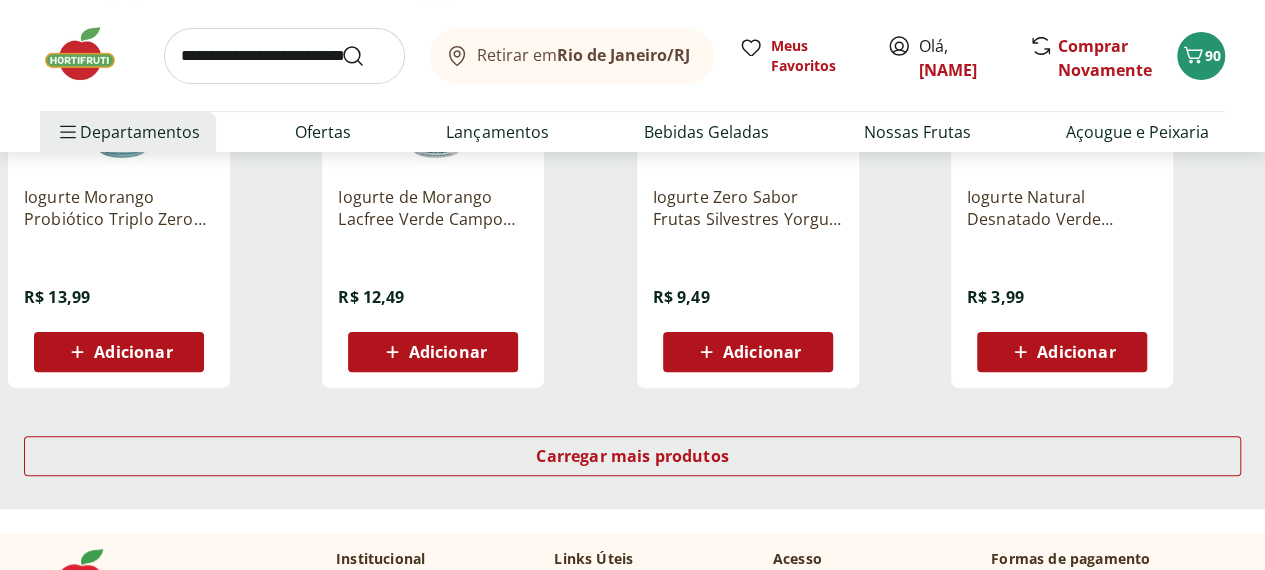 scroll, scrollTop: 3908, scrollLeft: 0, axis: vertical 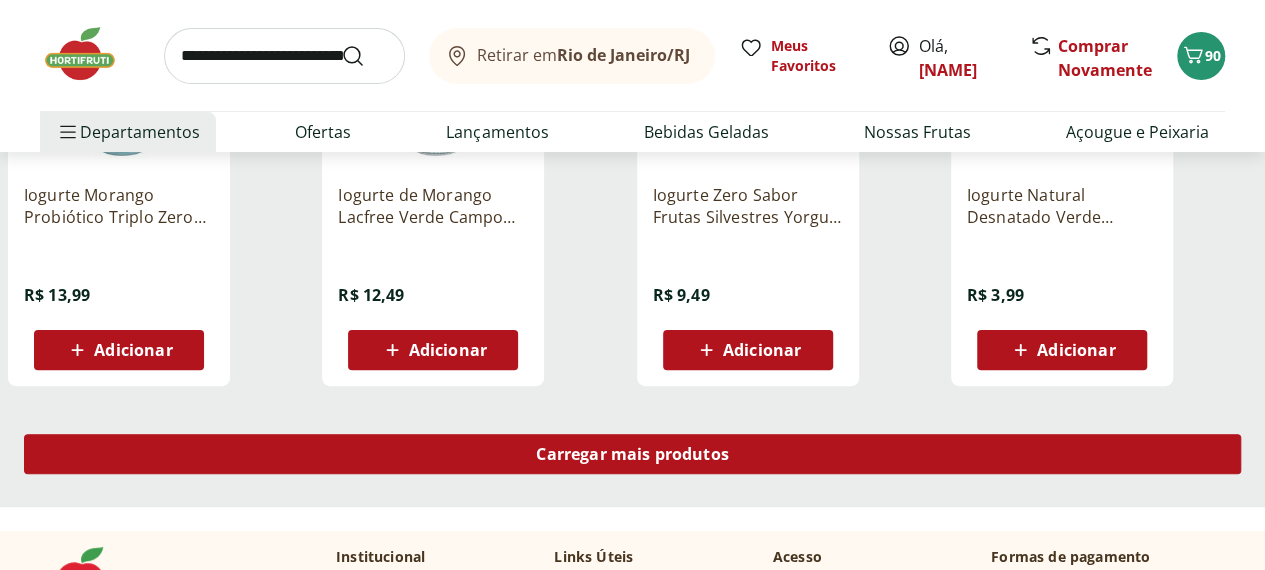 click on "Carregar mais produtos" at bounding box center (632, 454) 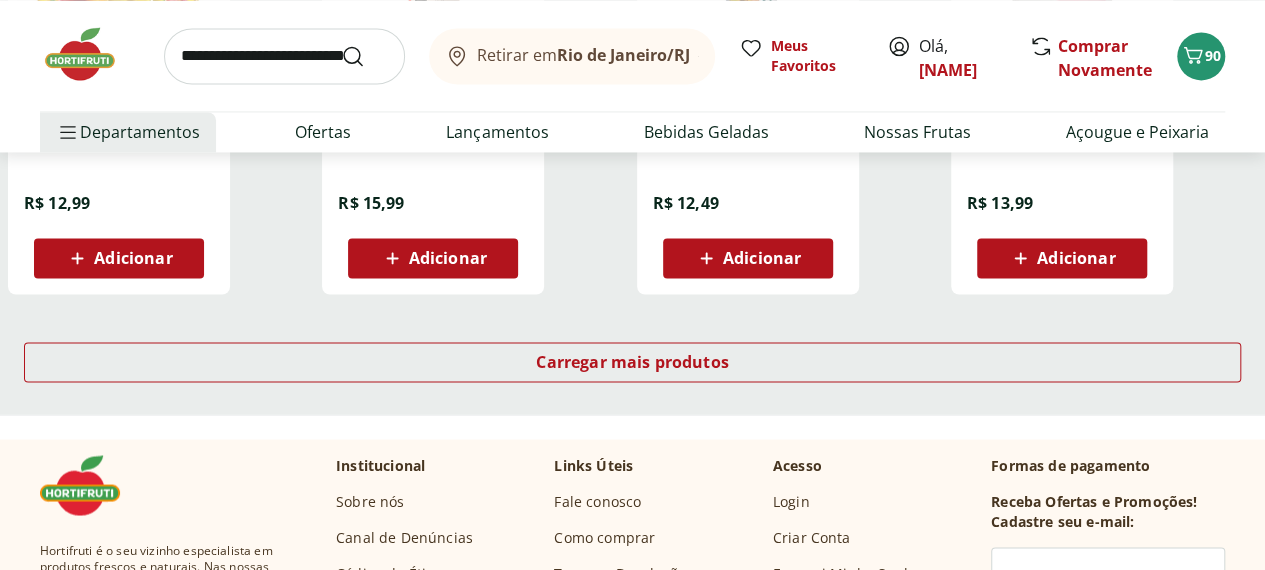 scroll, scrollTop: 5311, scrollLeft: 0, axis: vertical 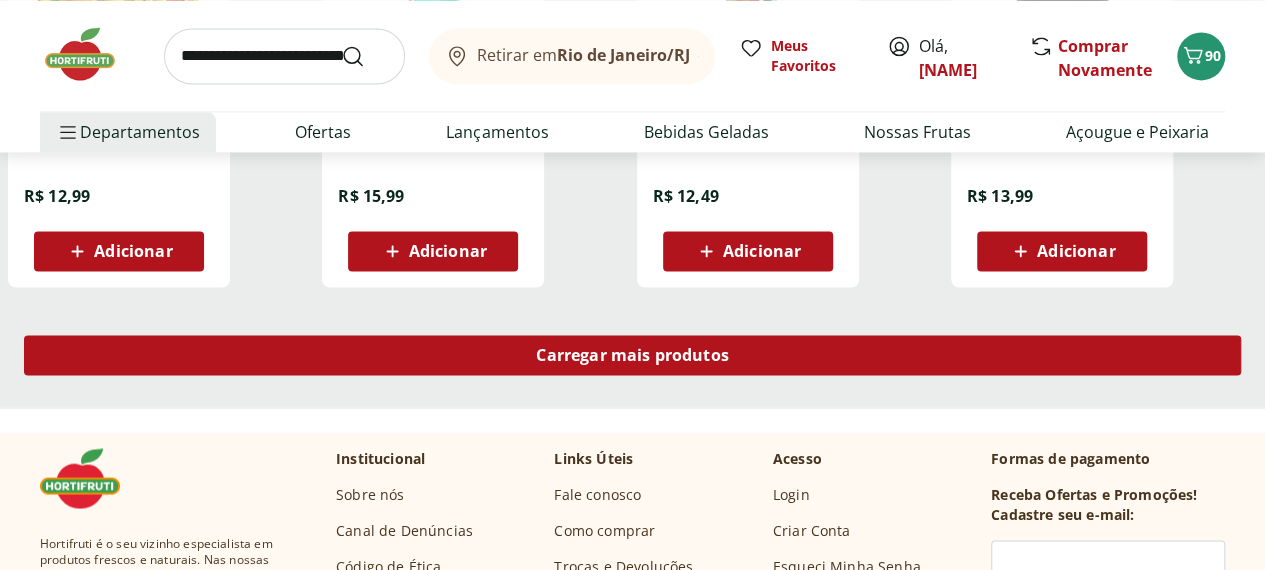 click on "Carregar mais produtos" at bounding box center [632, 355] 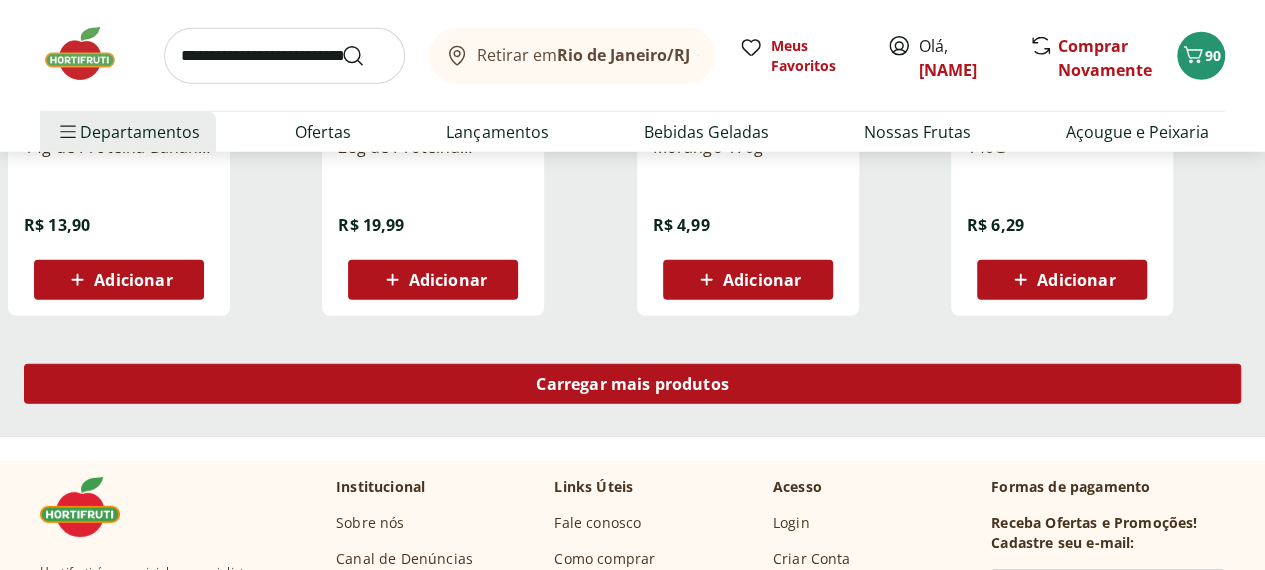 scroll, scrollTop: 6570, scrollLeft: 0, axis: vertical 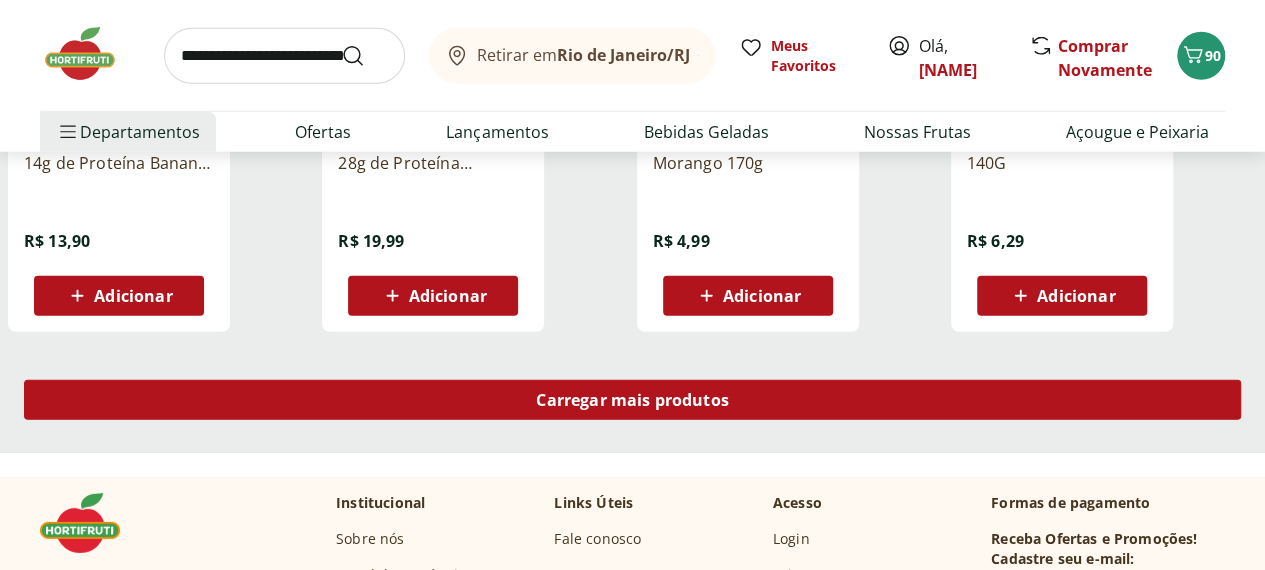 click on "Carregar mais produtos" at bounding box center (632, 400) 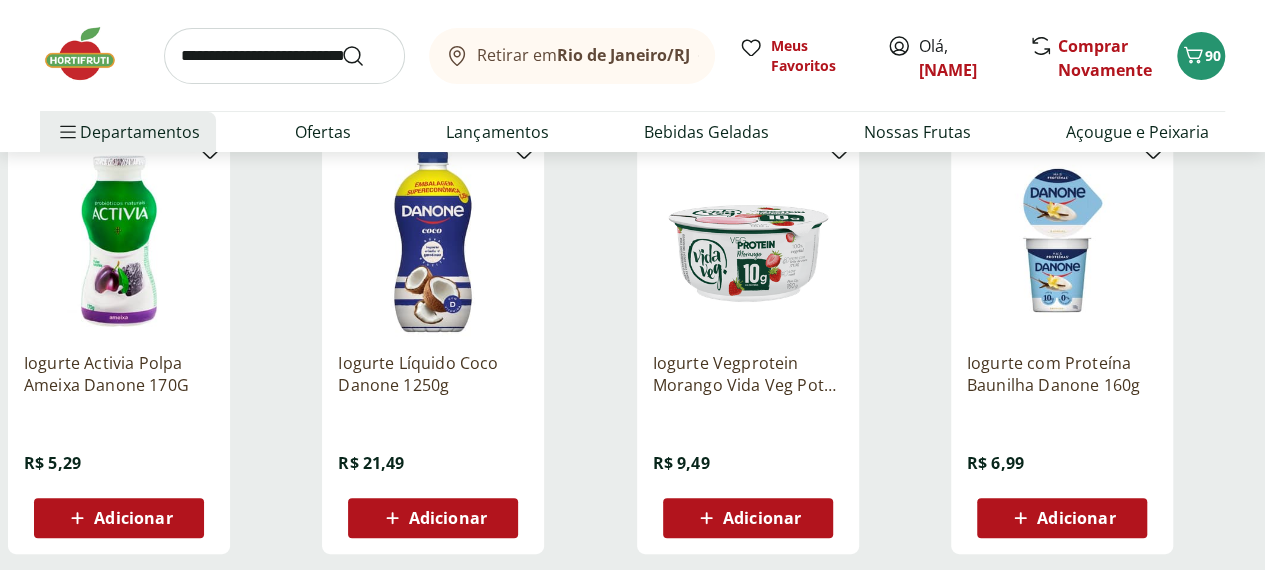 scroll, scrollTop: 7653, scrollLeft: 0, axis: vertical 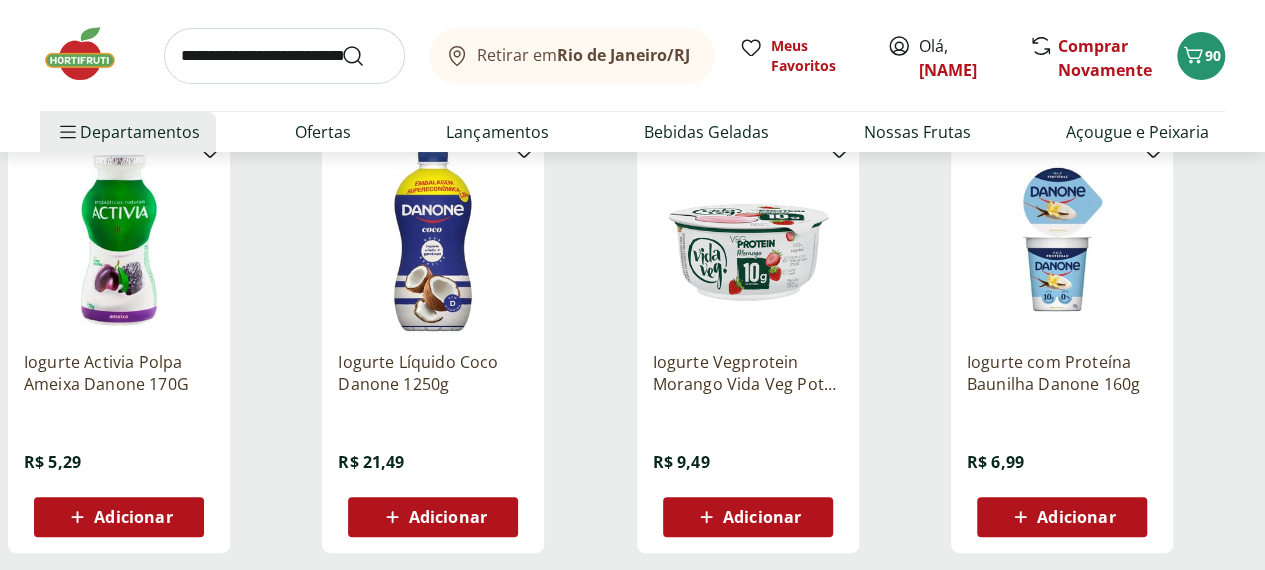 click 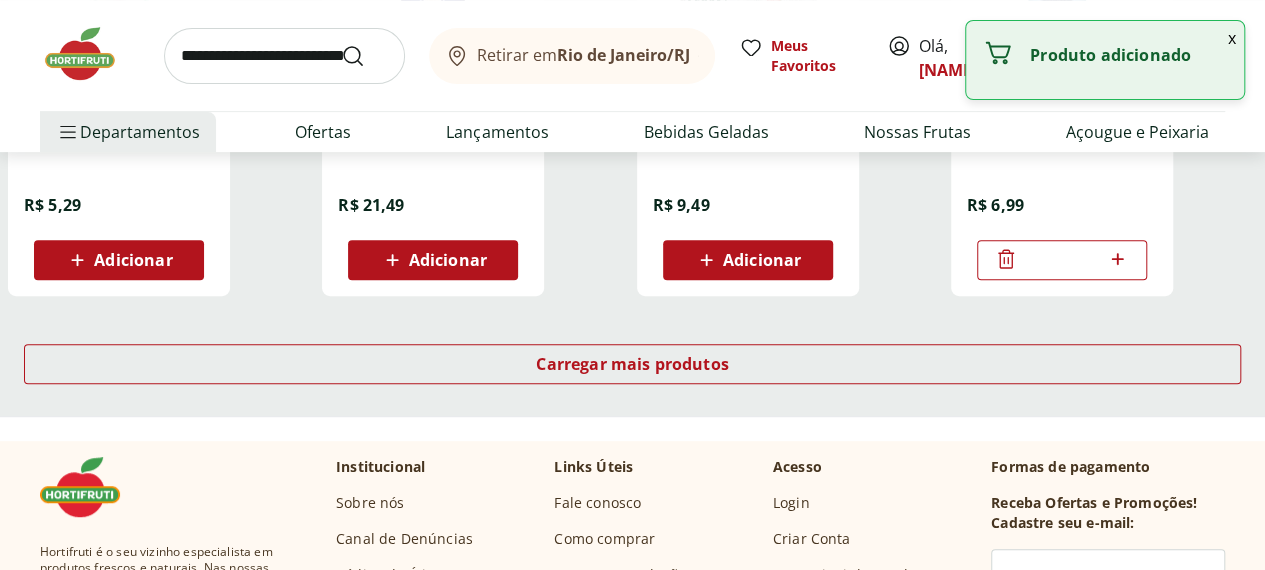 scroll, scrollTop: 7911, scrollLeft: 0, axis: vertical 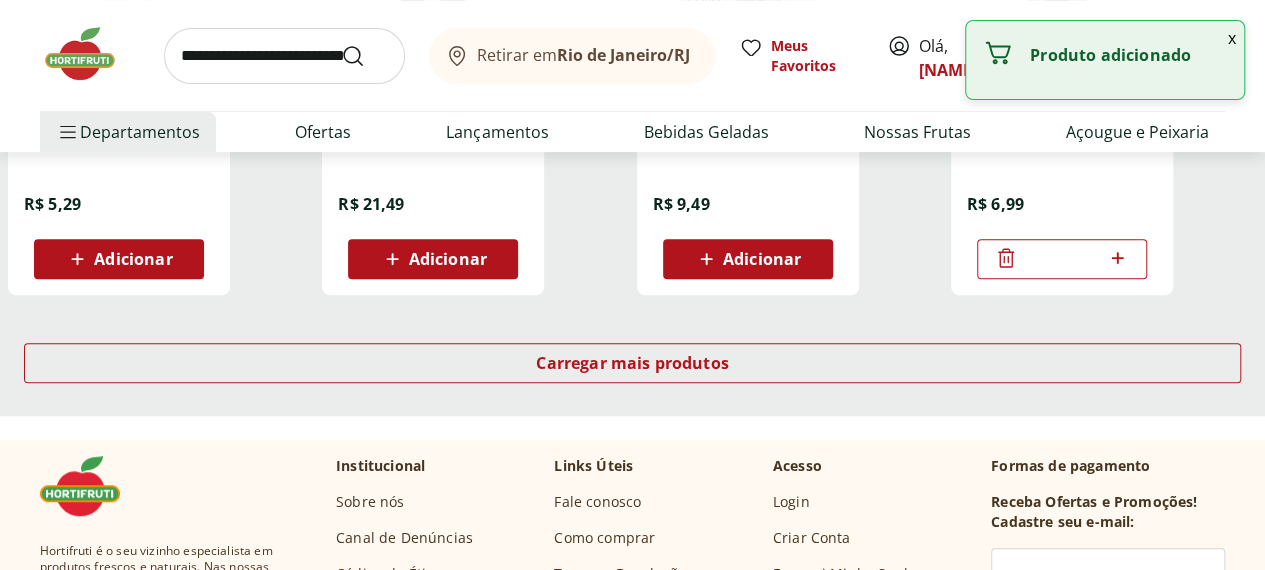 click 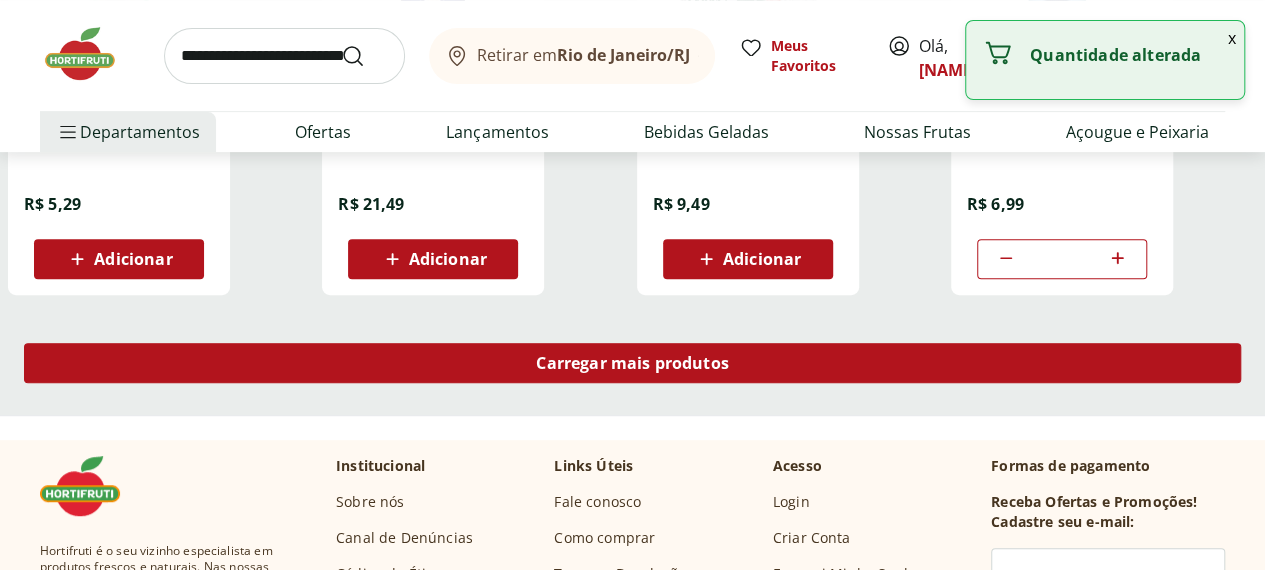 click on "Carregar mais produtos" at bounding box center [632, 363] 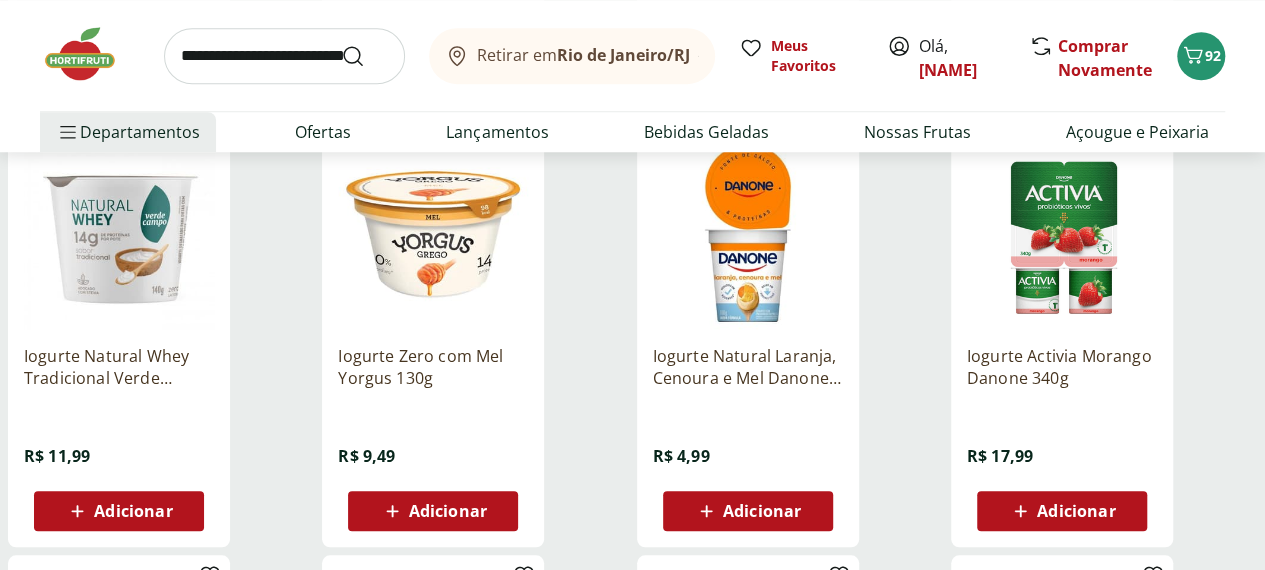 scroll, scrollTop: 4617, scrollLeft: 0, axis: vertical 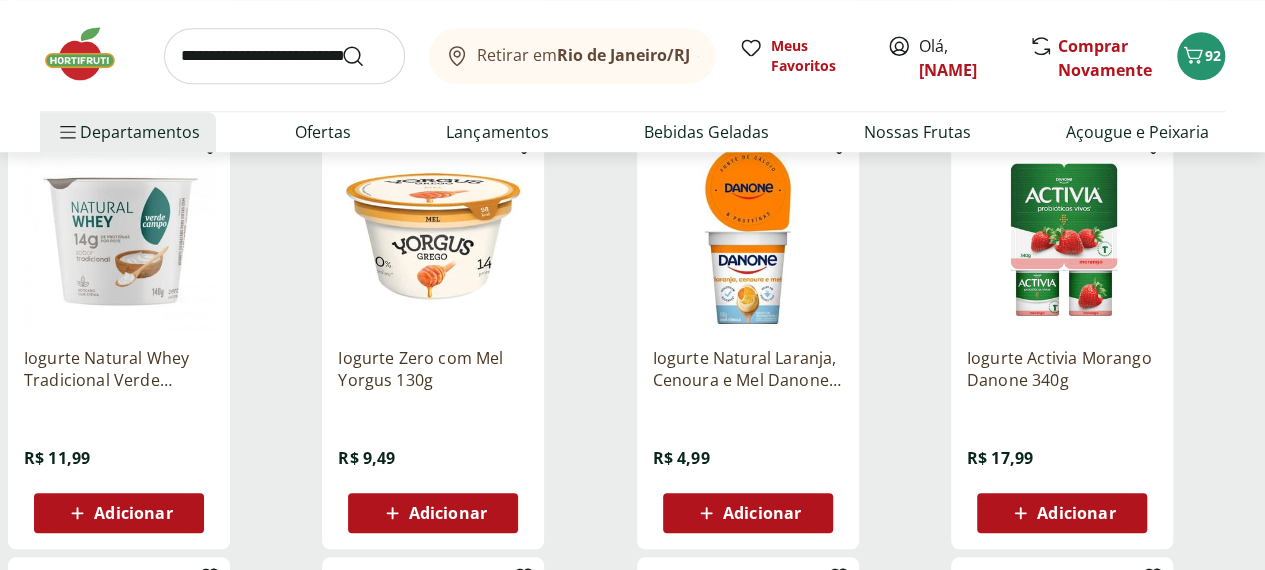 click on "Adicionar" at bounding box center [448, 513] 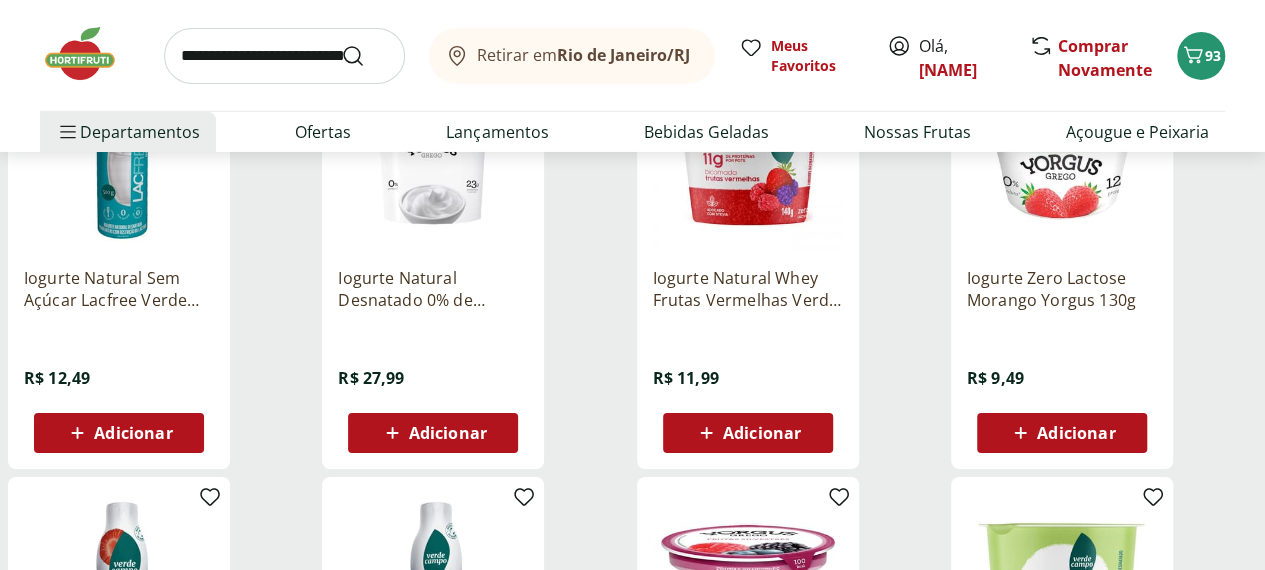 scroll, scrollTop: 3394, scrollLeft: 0, axis: vertical 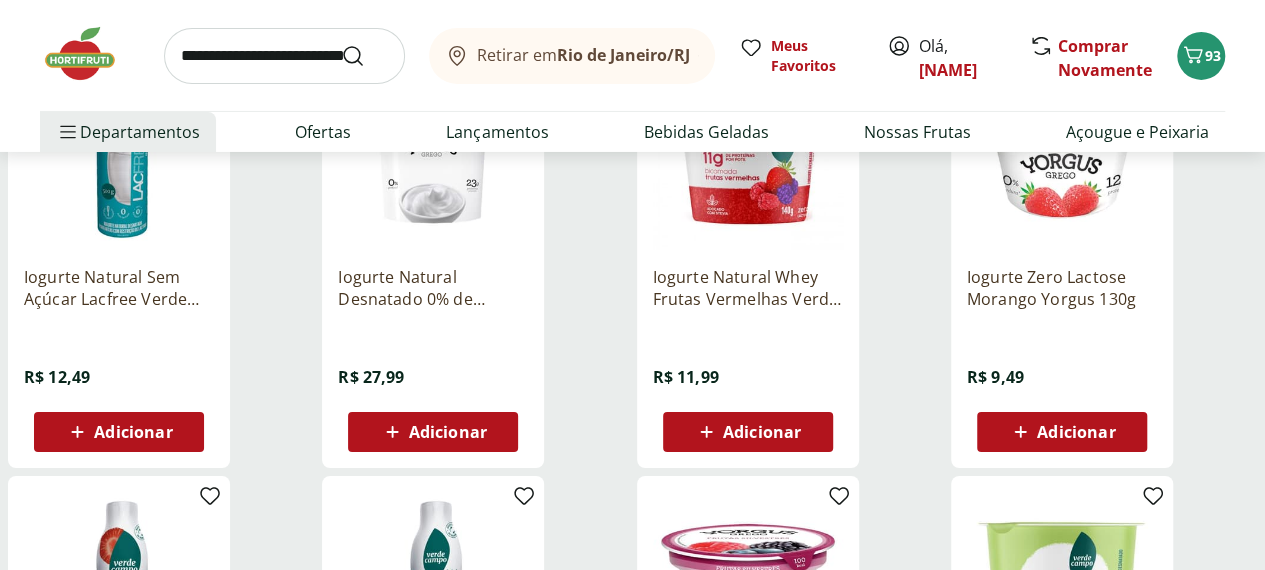 click on "Adicionar" at bounding box center (1076, 432) 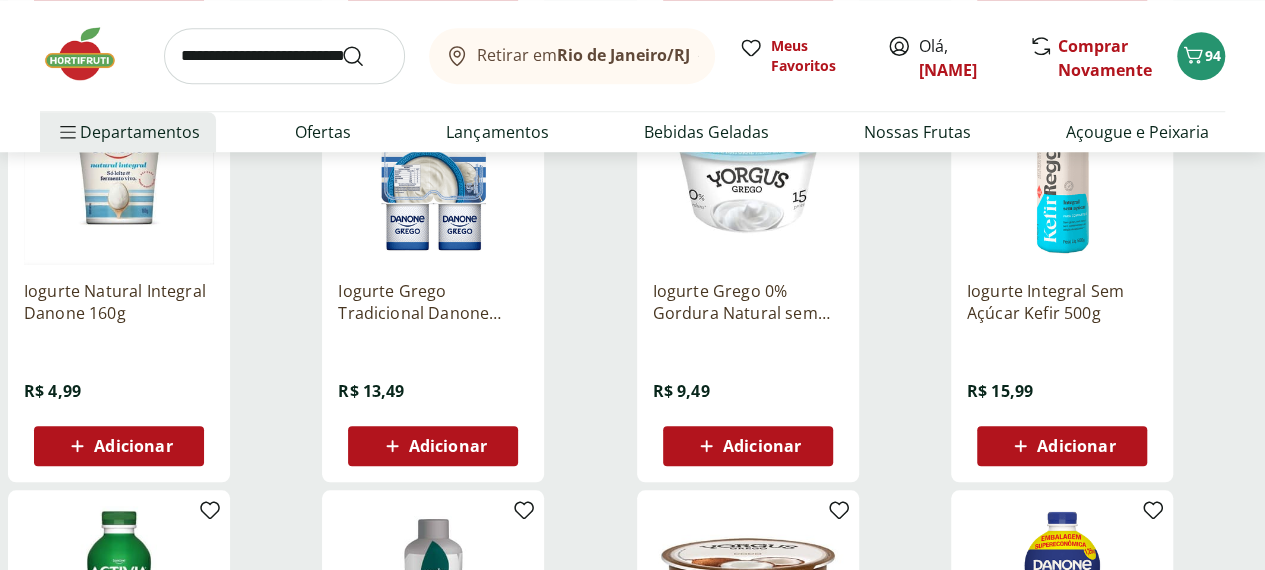 scroll, scrollTop: 773, scrollLeft: 0, axis: vertical 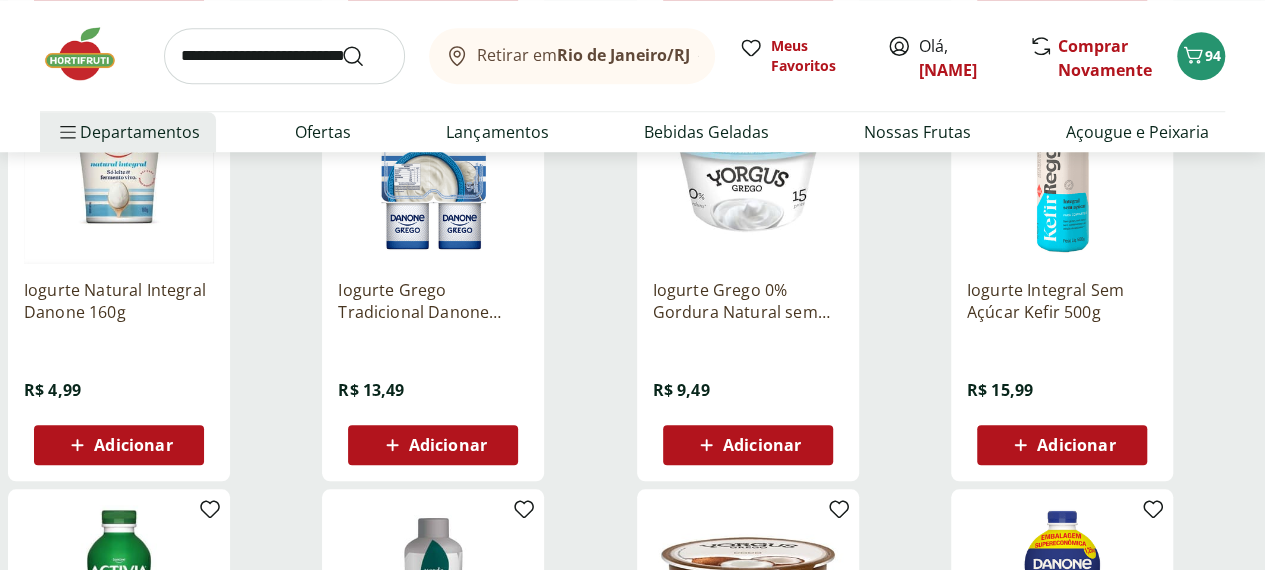 click on "Adicionar" at bounding box center (448, 445) 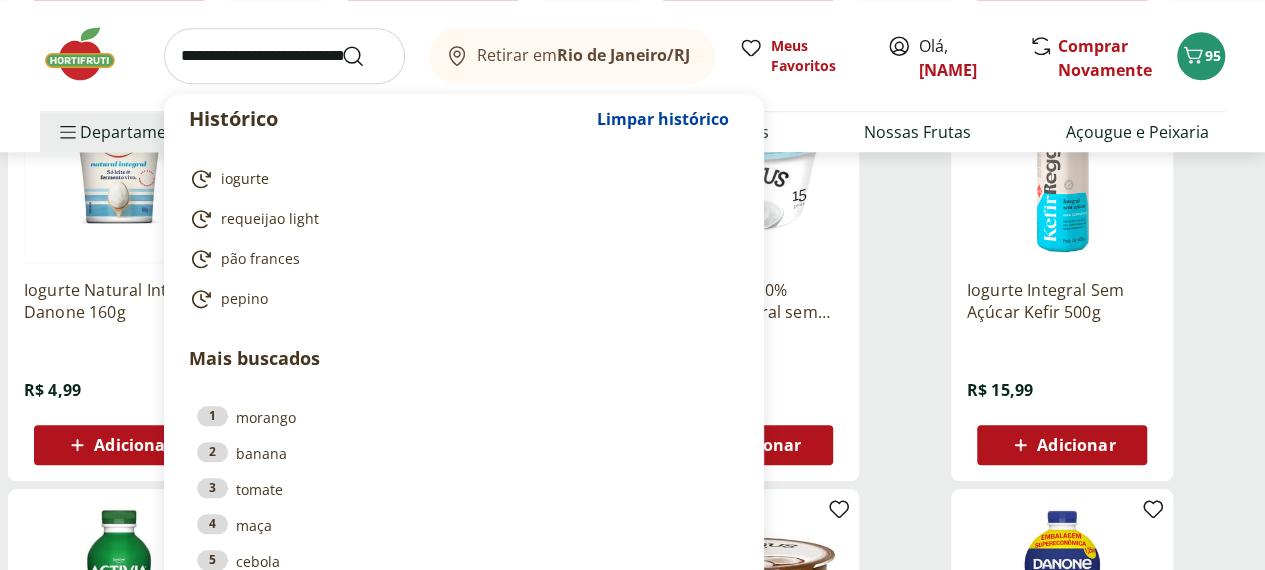 click at bounding box center [284, 56] 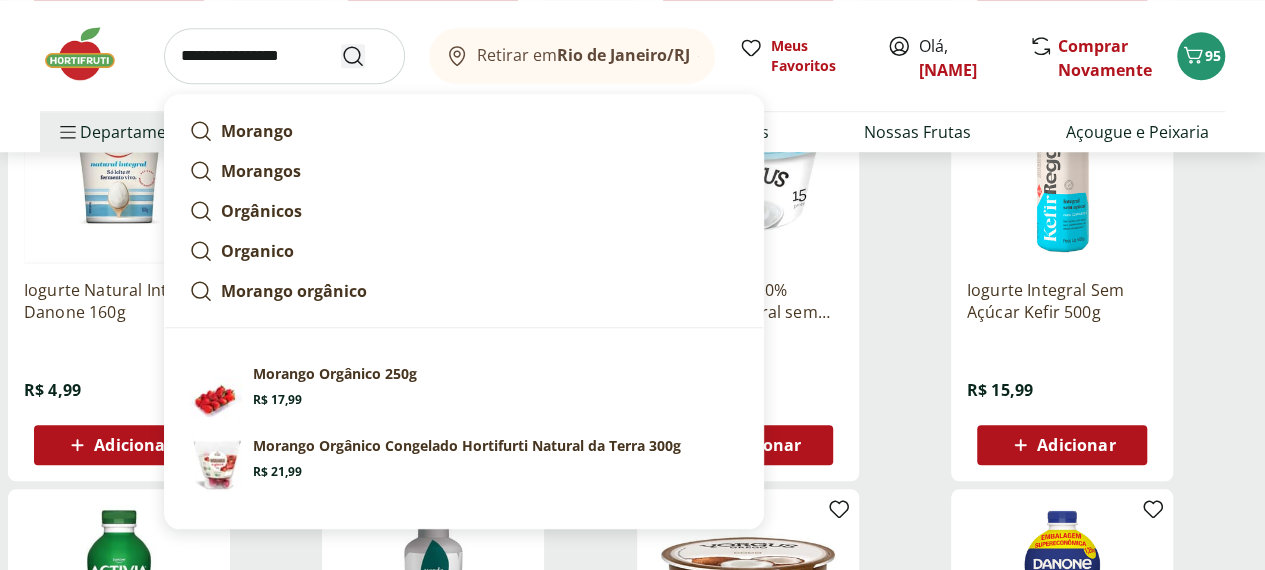 type on "**********" 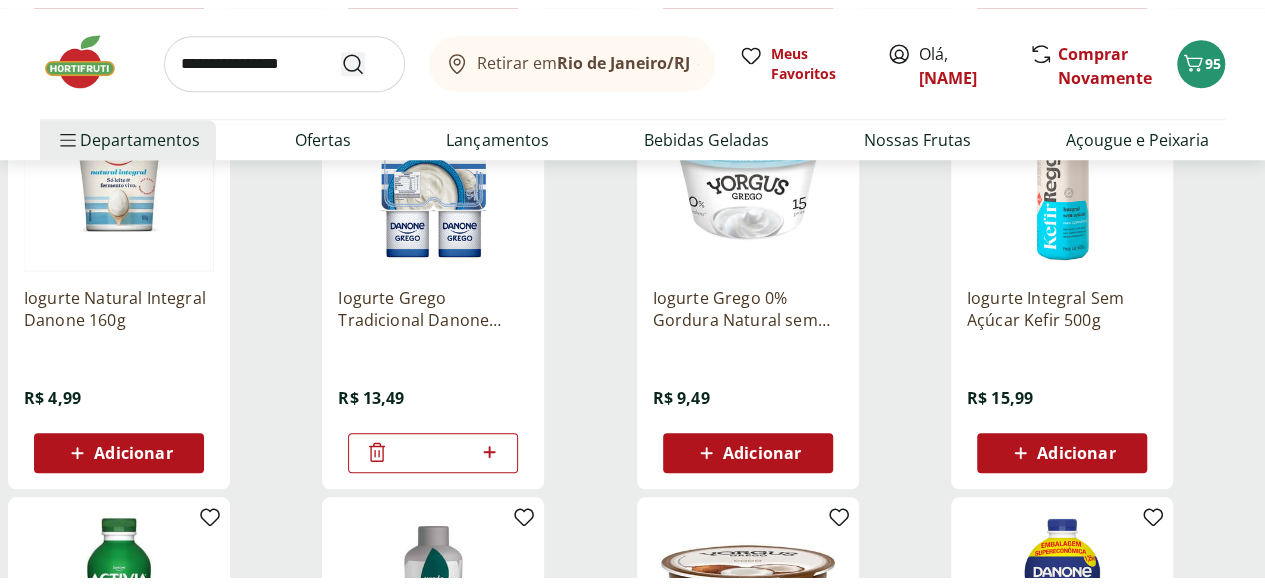scroll, scrollTop: 0, scrollLeft: 0, axis: both 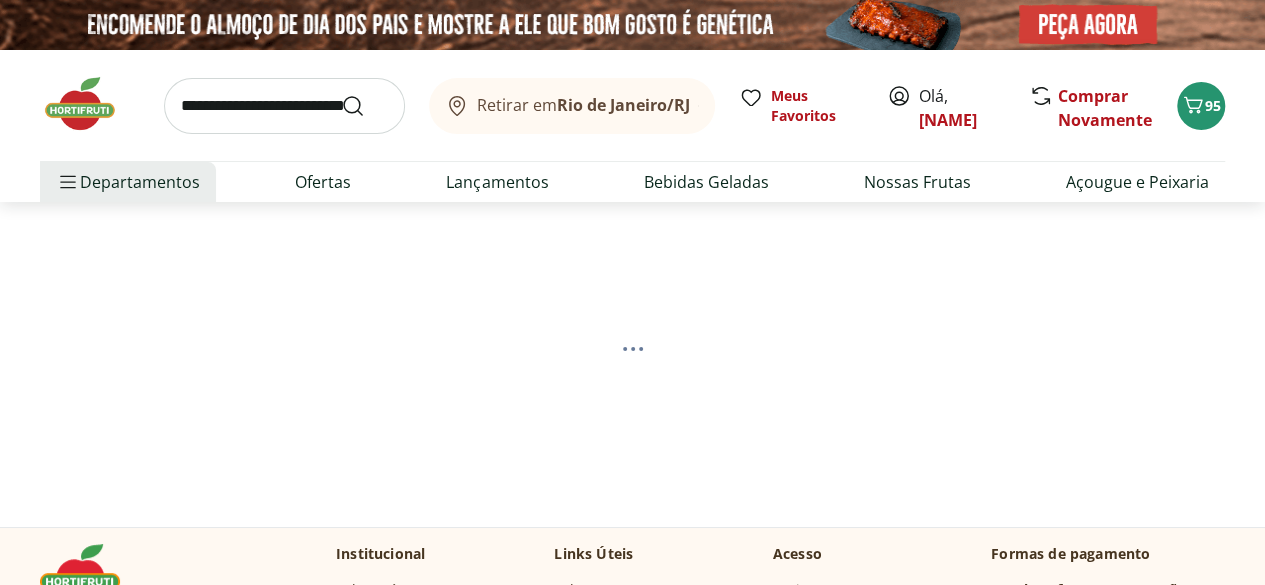 select on "**********" 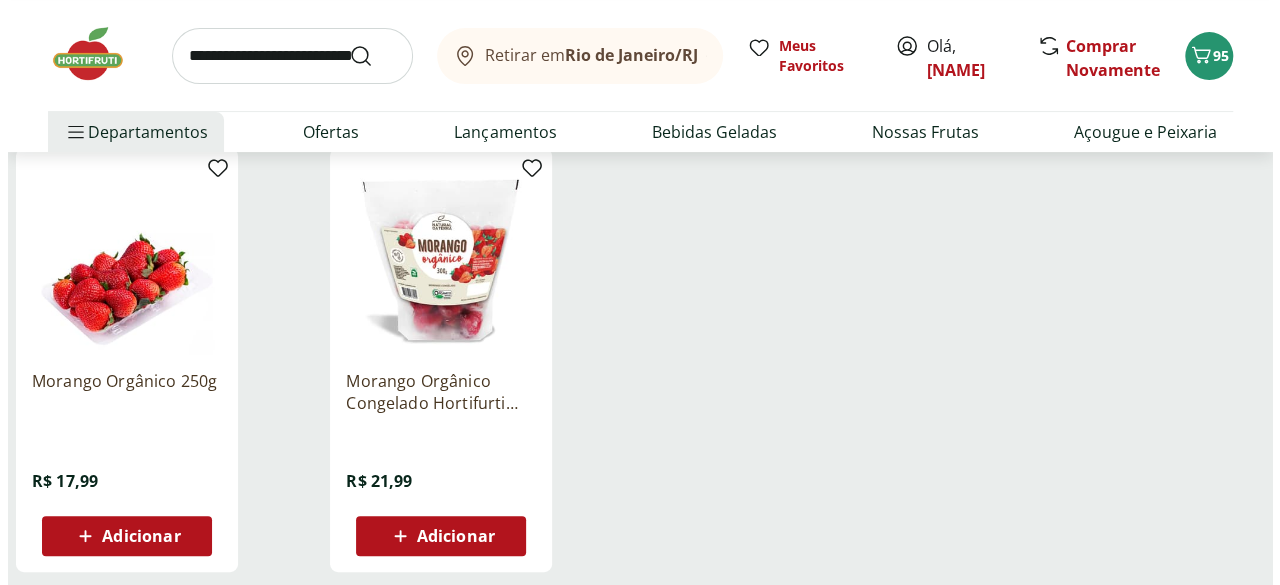 scroll, scrollTop: 252, scrollLeft: 0, axis: vertical 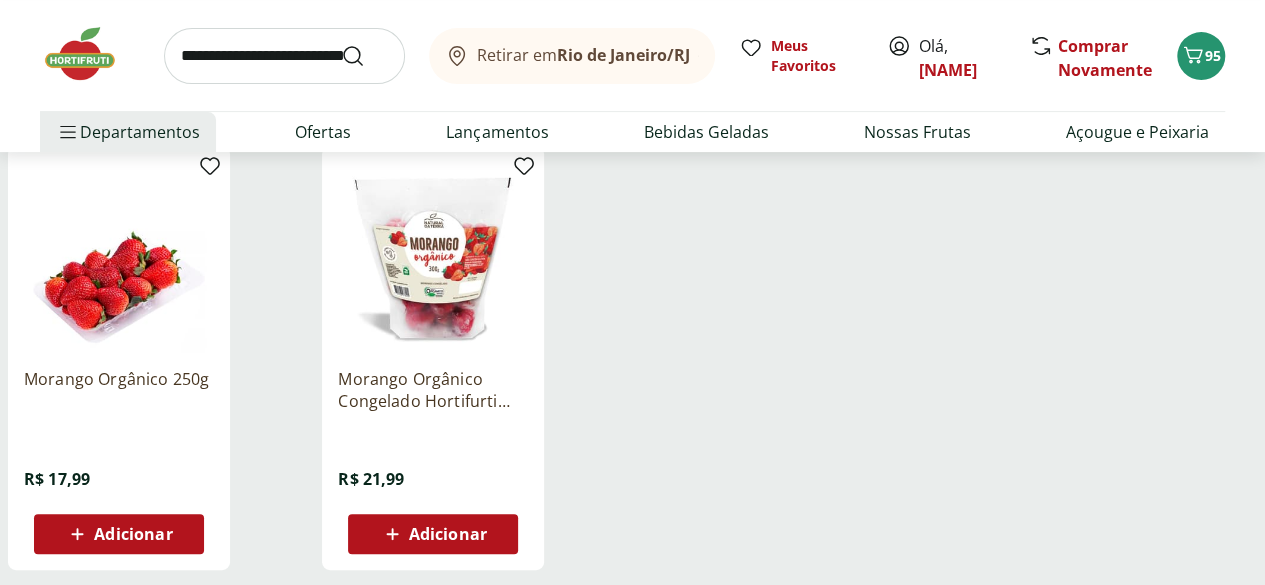 click on "Adicionar" at bounding box center [119, 534] 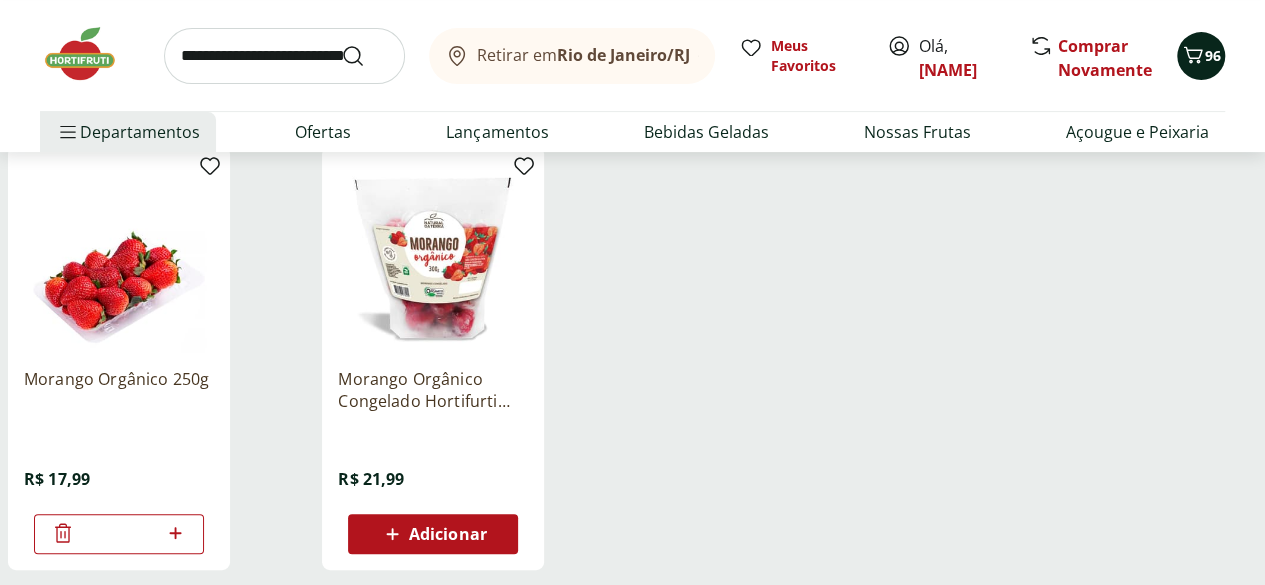 click on "96" at bounding box center (1201, 56) 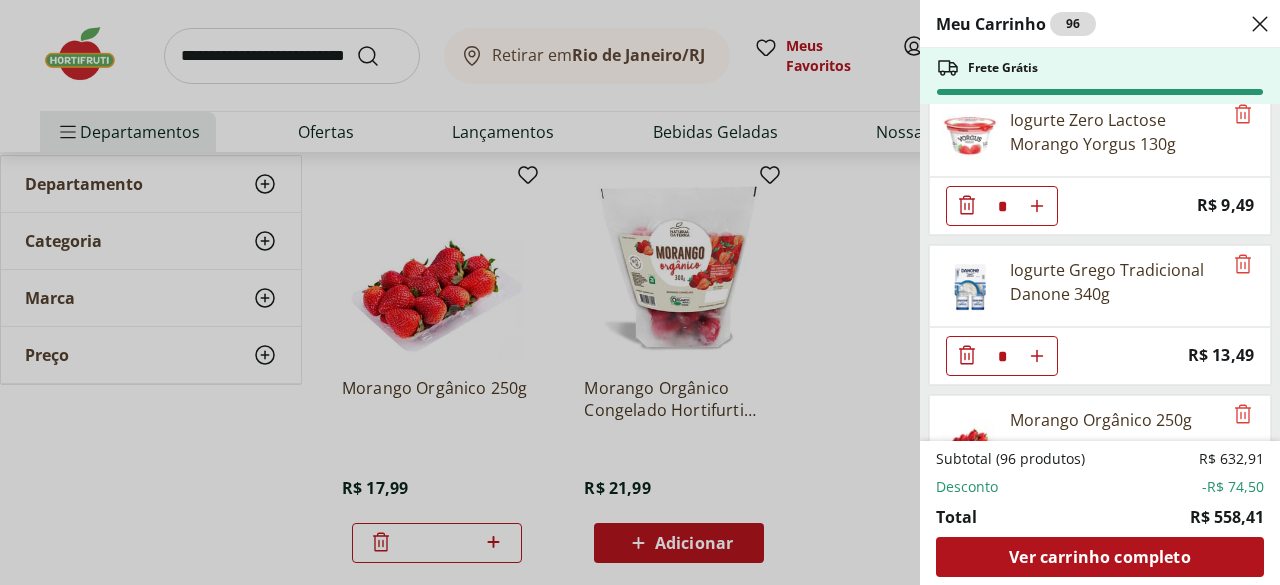 scroll, scrollTop: 5738, scrollLeft: 0, axis: vertical 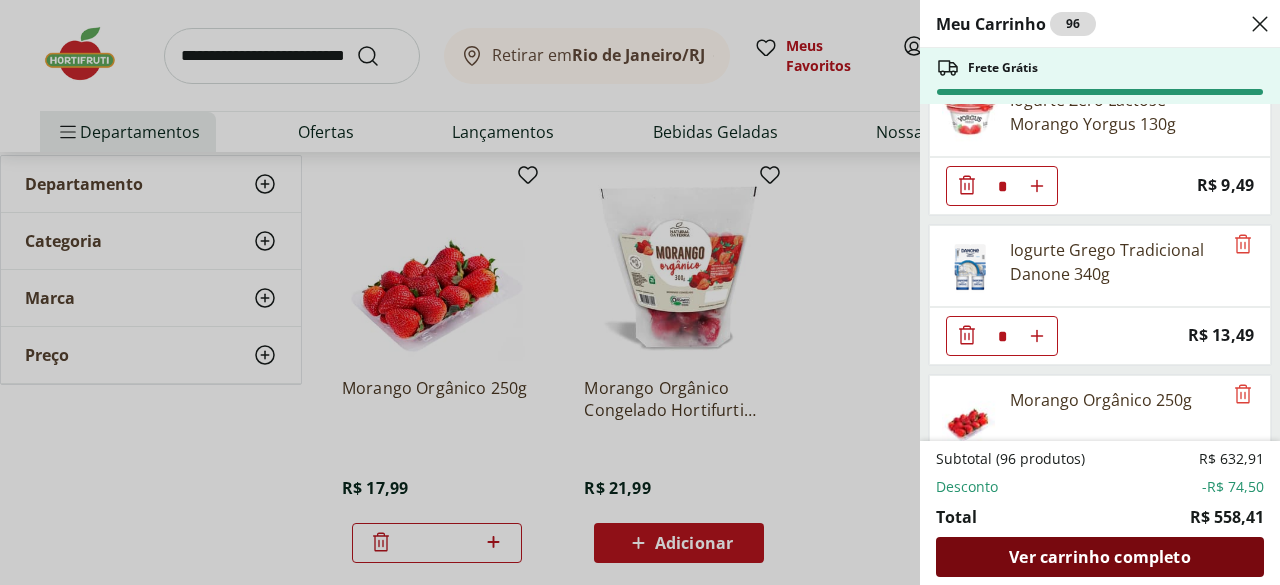 click on "Ver carrinho completo" at bounding box center (1099, 557) 